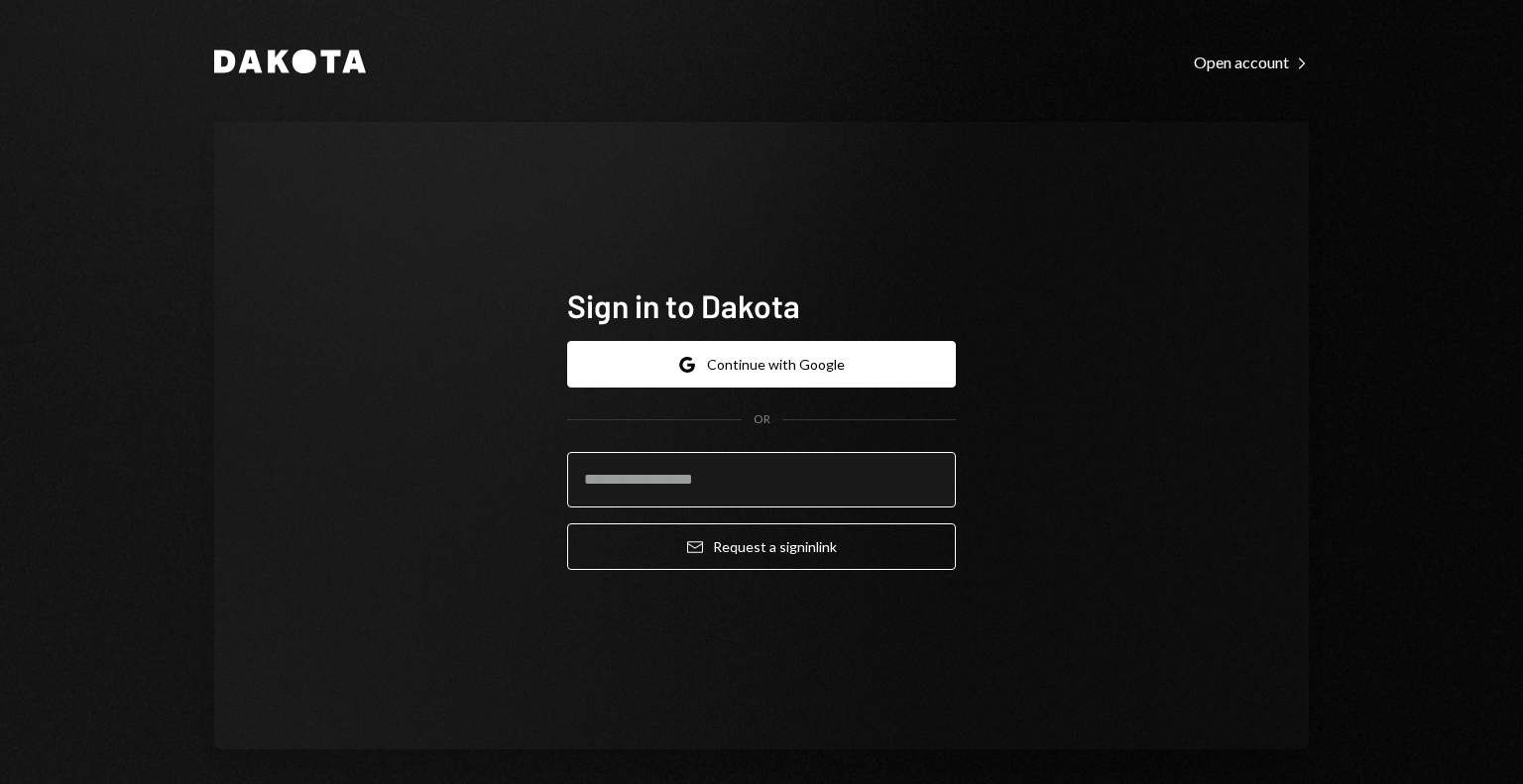 scroll, scrollTop: 0, scrollLeft: 0, axis: both 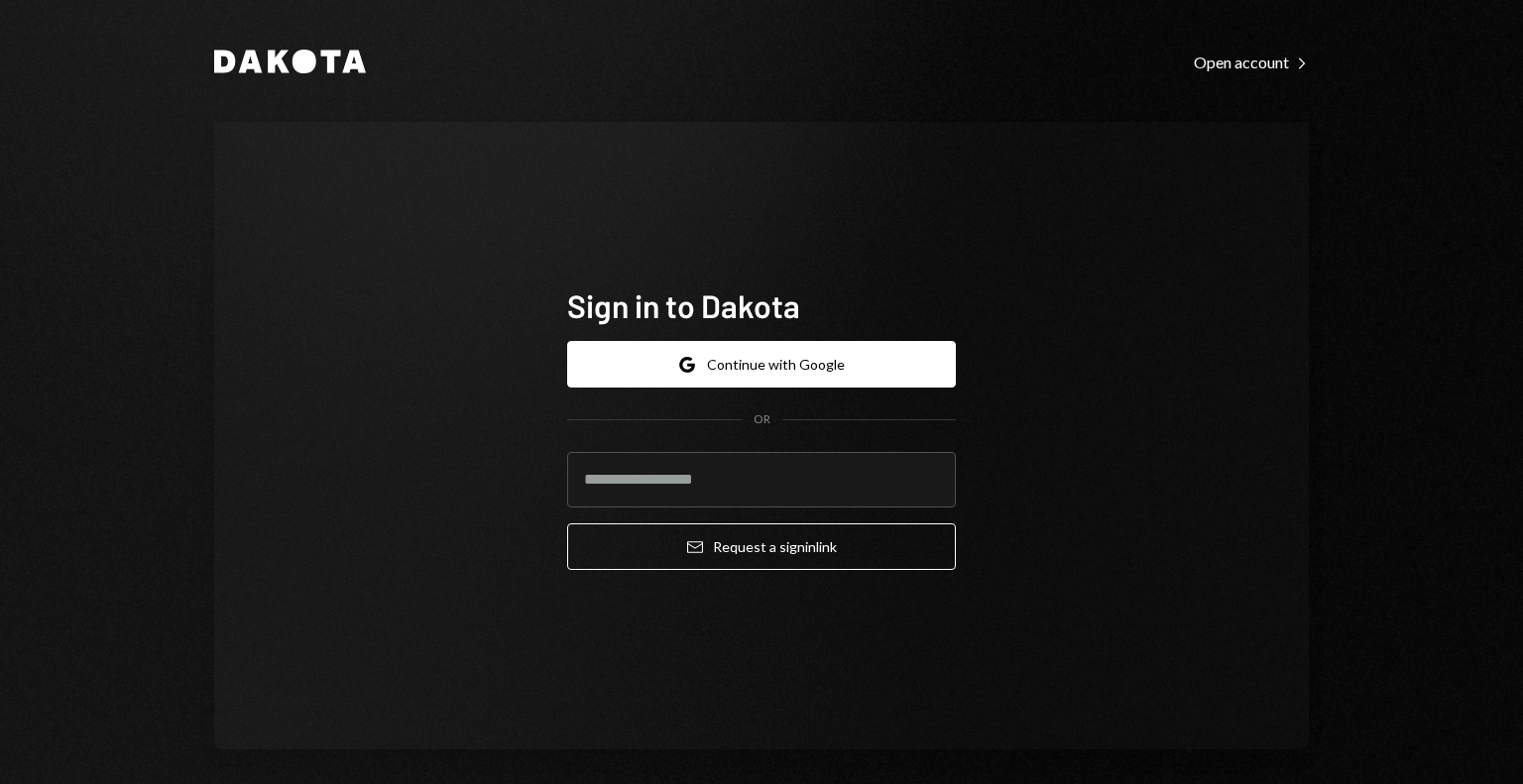 type on "**********" 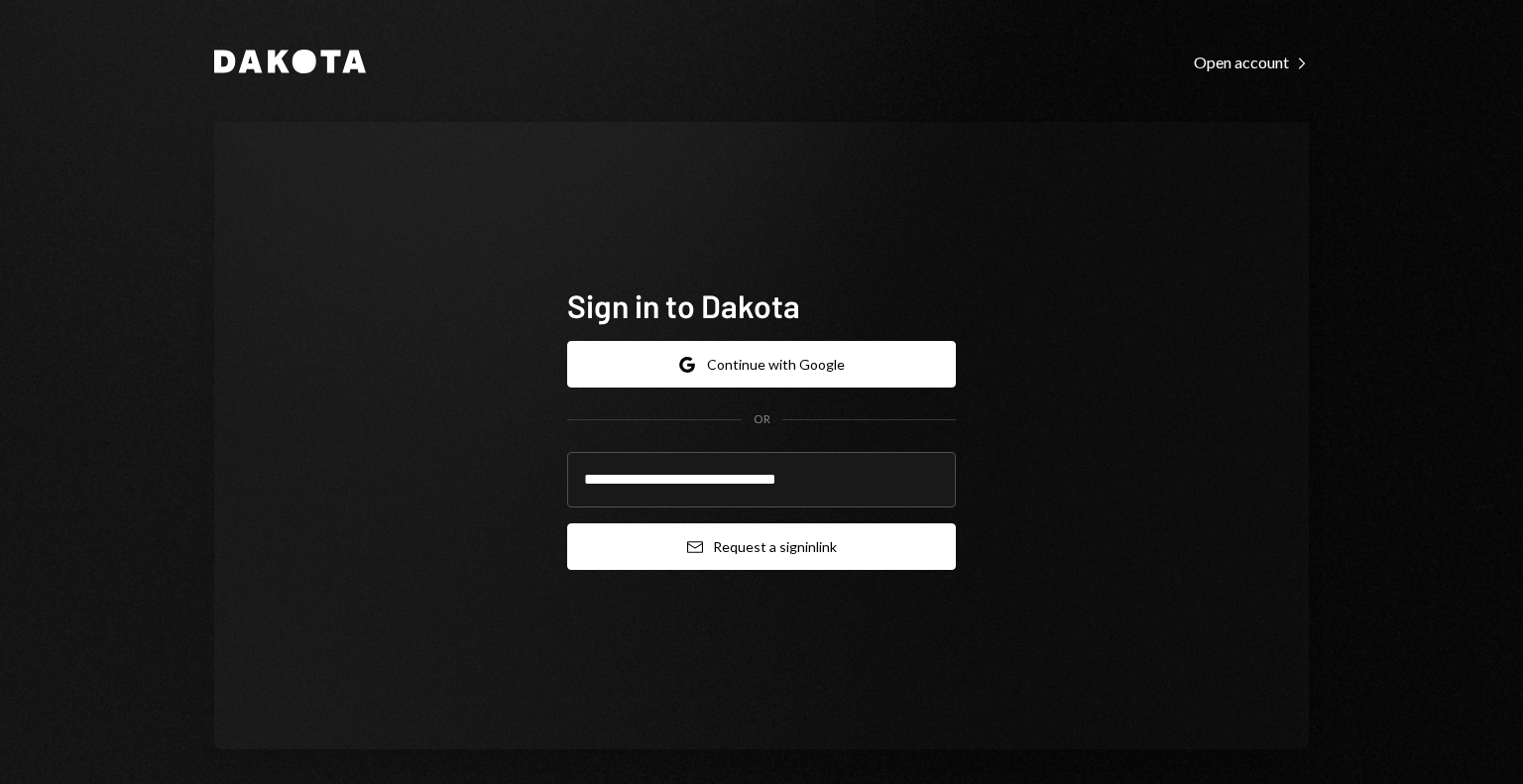 click 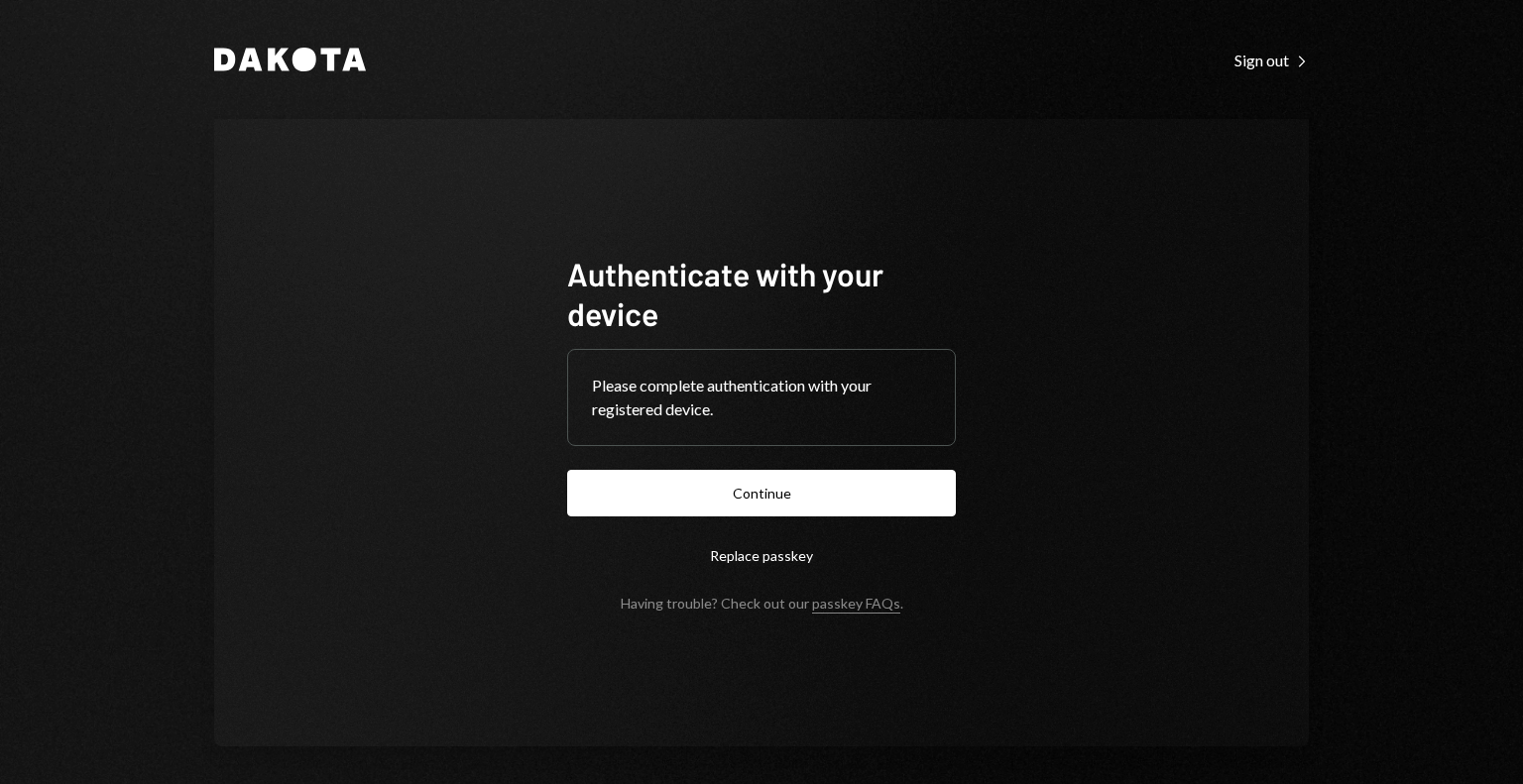 scroll, scrollTop: 0, scrollLeft: 0, axis: both 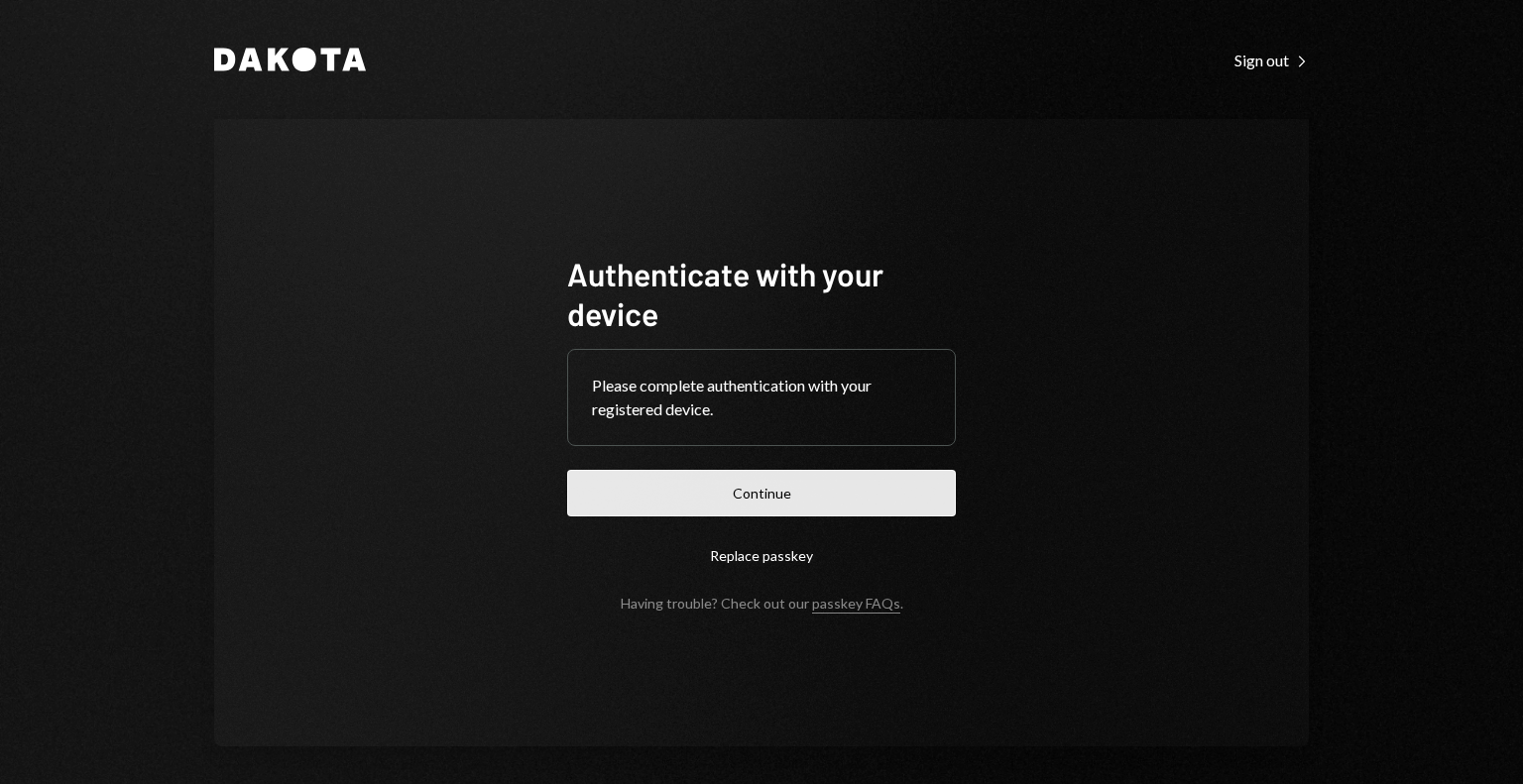 click on "Continue" at bounding box center [762, 493] 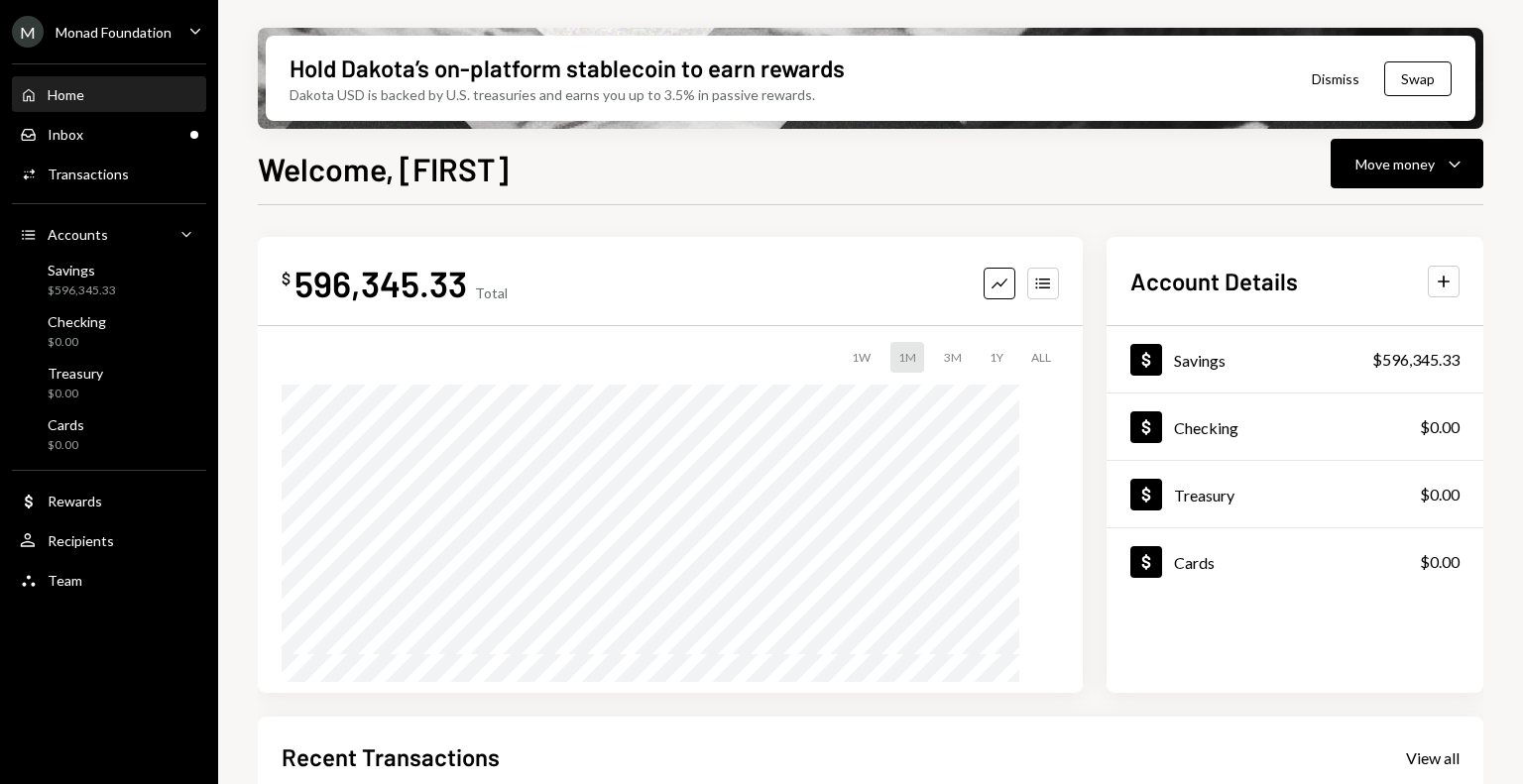 click on "Monad Foundation" at bounding box center [113, 32] 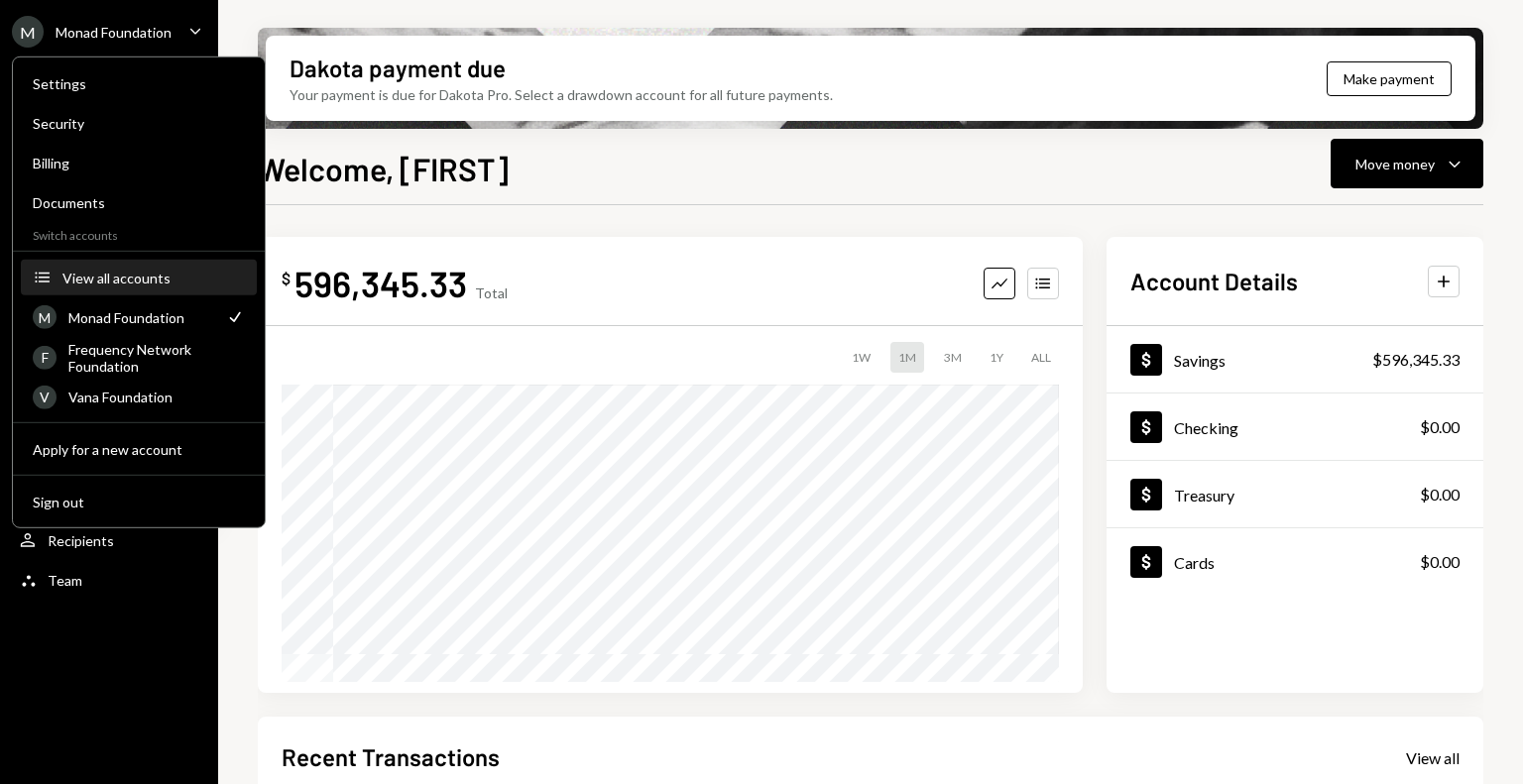 click on "View all accounts" at bounding box center [154, 277] 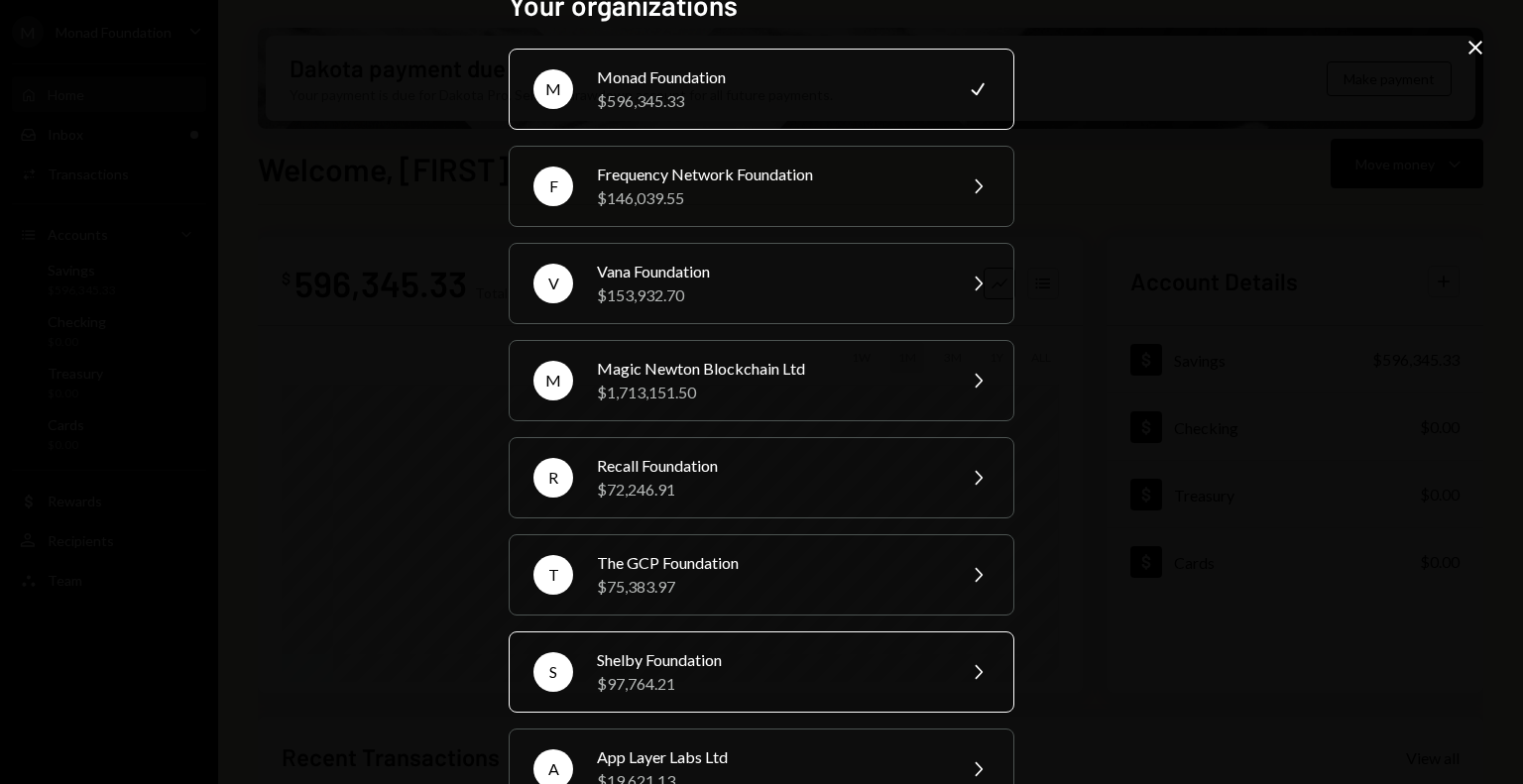 scroll, scrollTop: 0, scrollLeft: 0, axis: both 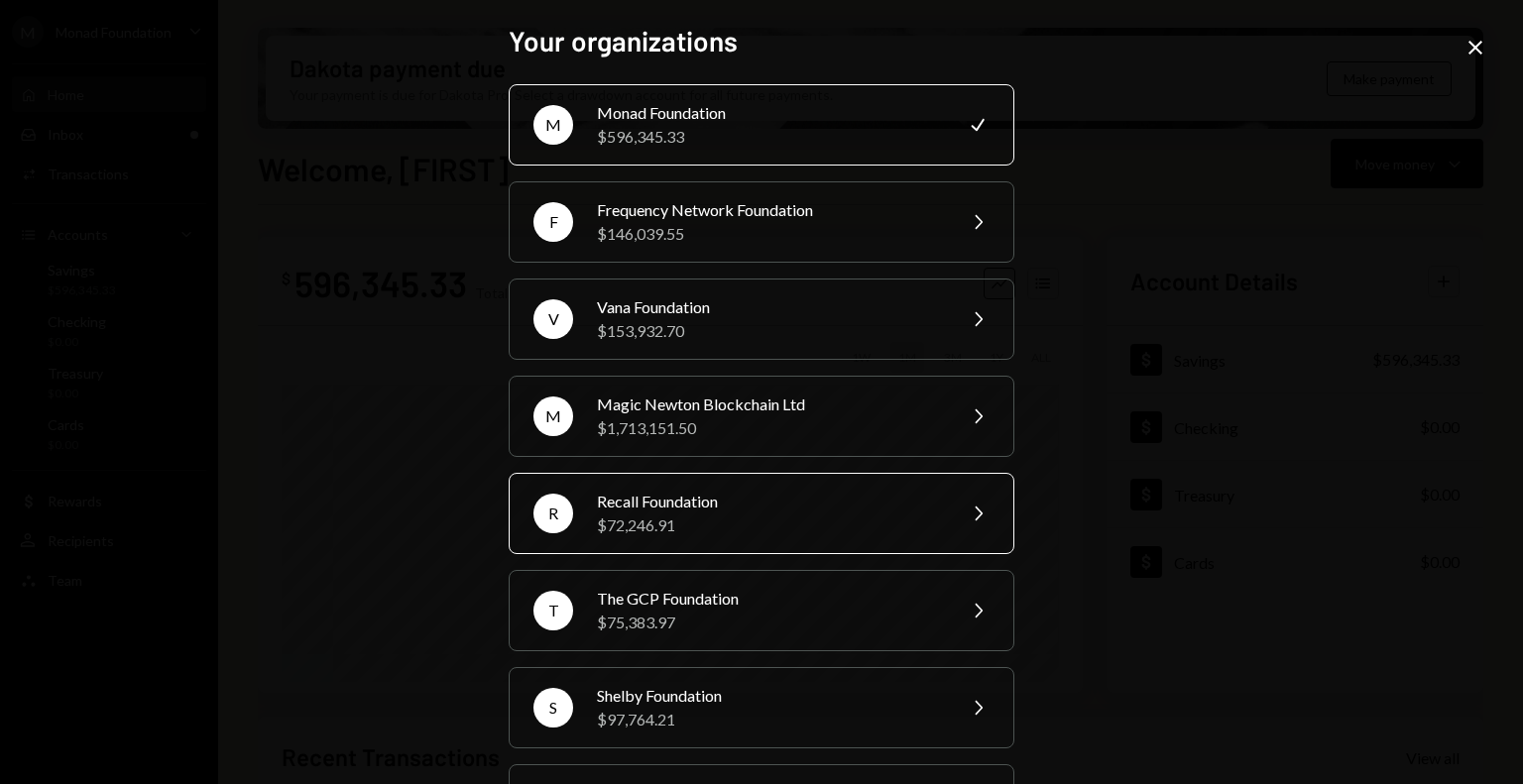 click on "$72,246.91" at bounding box center (769, 525) 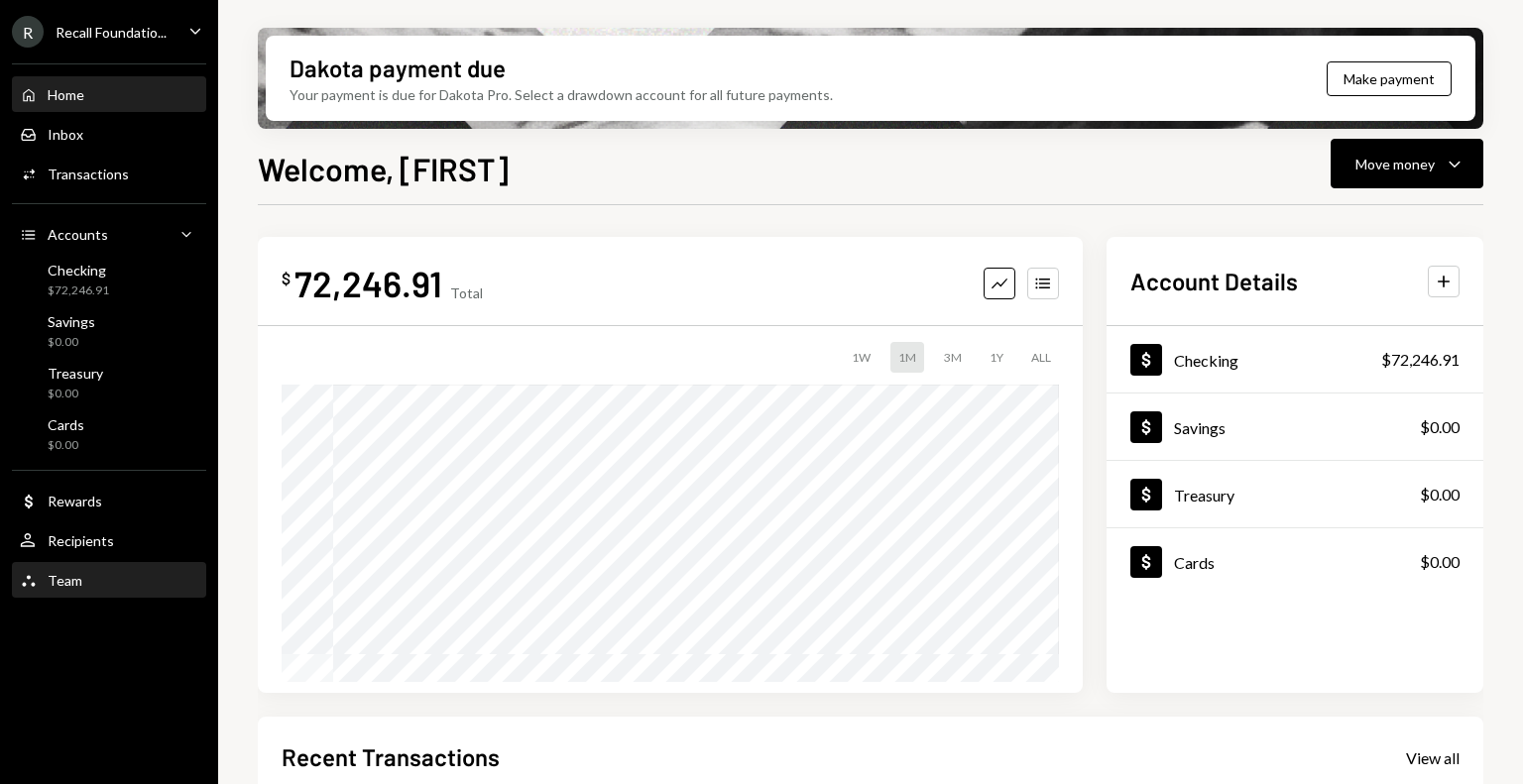 click on "Team Team" at bounding box center [109, 581] 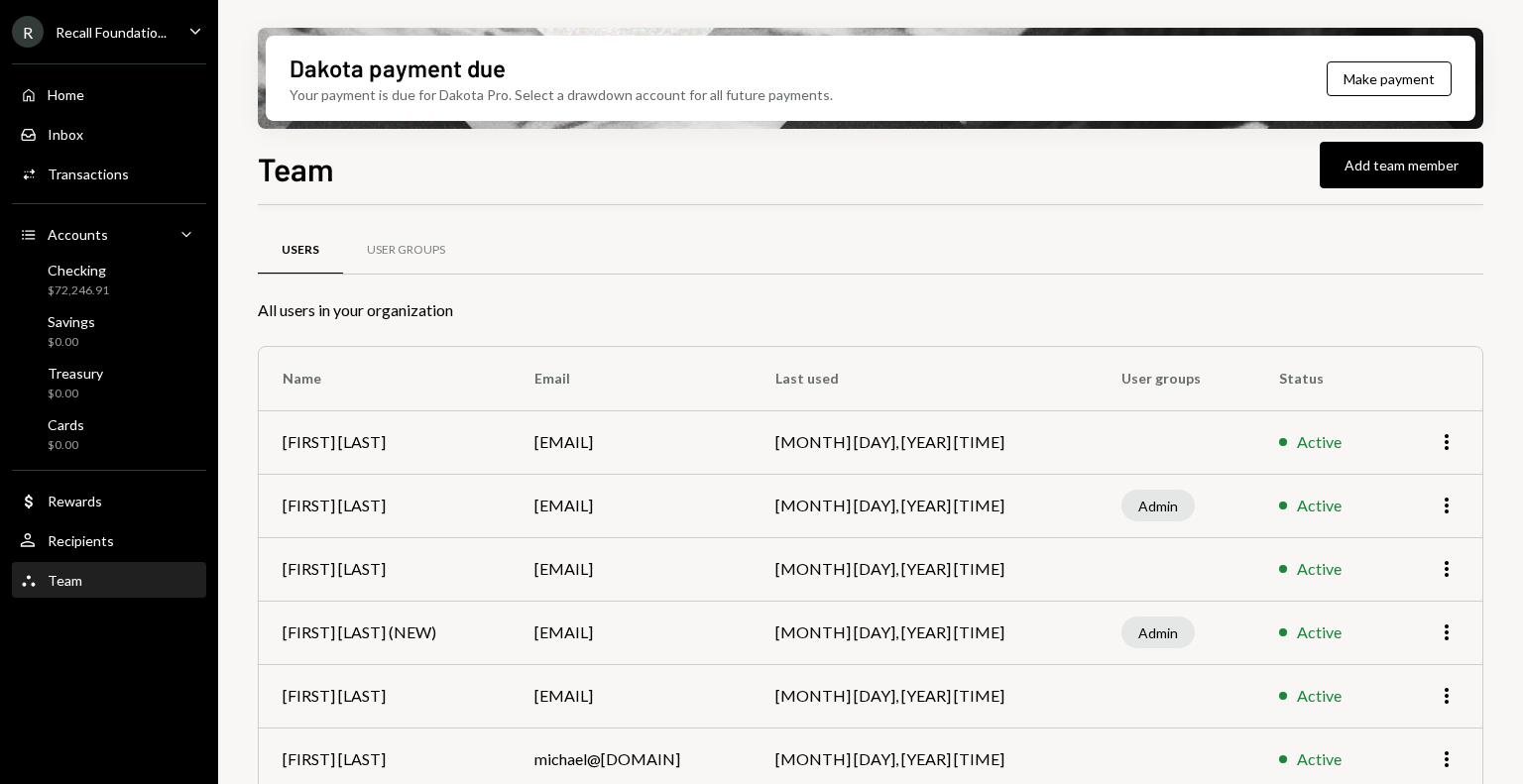 scroll, scrollTop: 151, scrollLeft: 0, axis: vertical 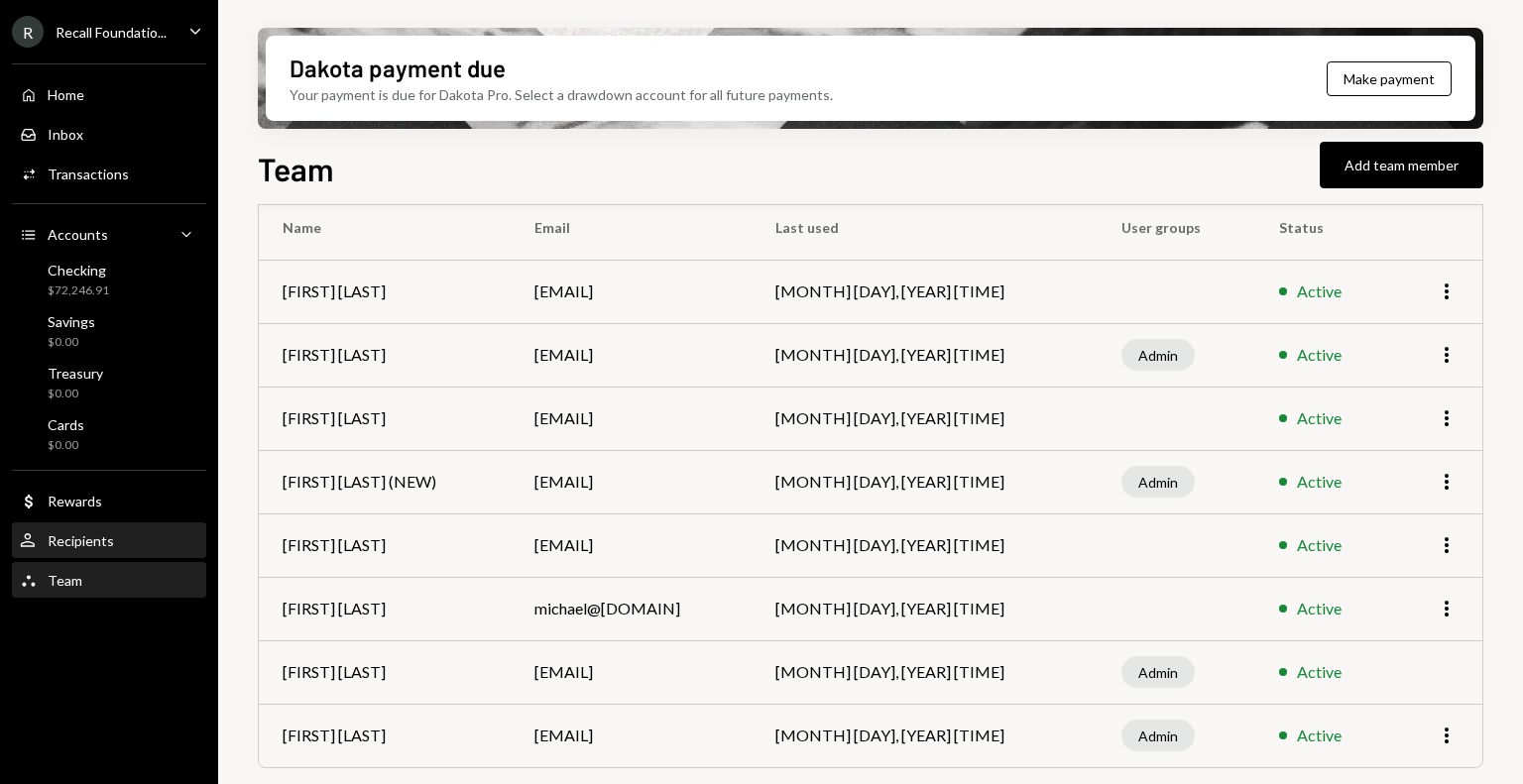 click on "Recipients" at bounding box center (80, 540) 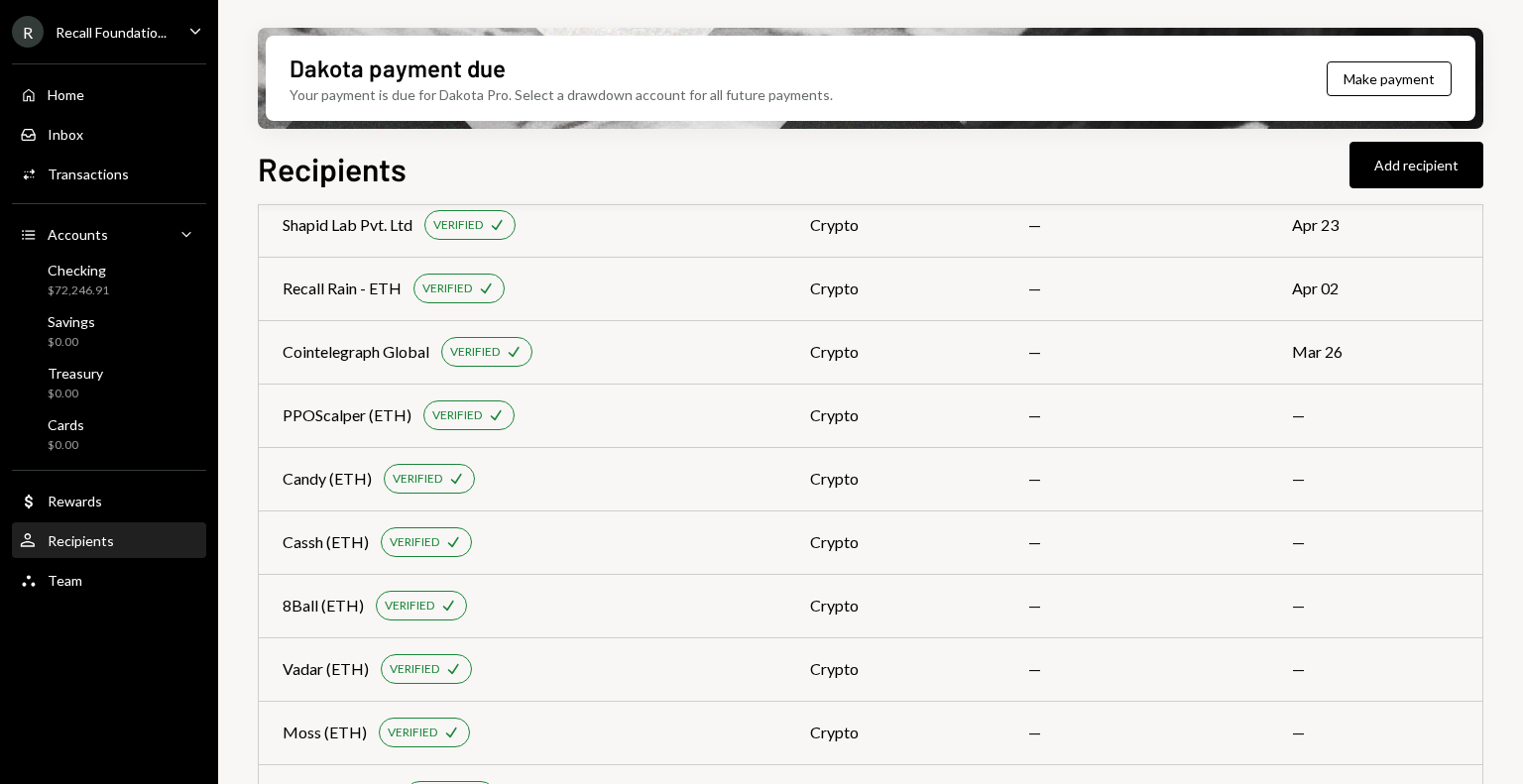 scroll, scrollTop: 0, scrollLeft: 0, axis: both 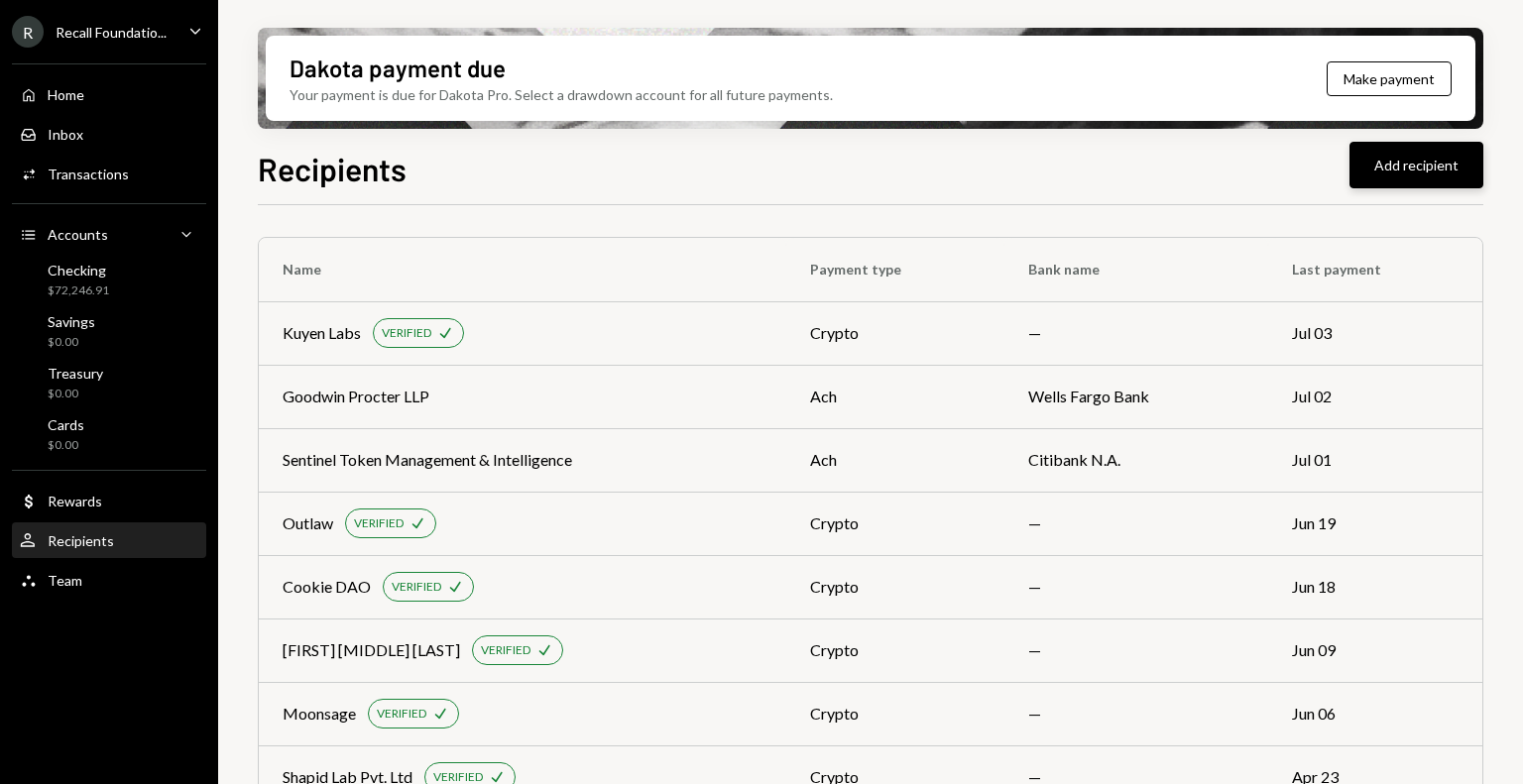 click on "Add recipient" at bounding box center (1416, 165) 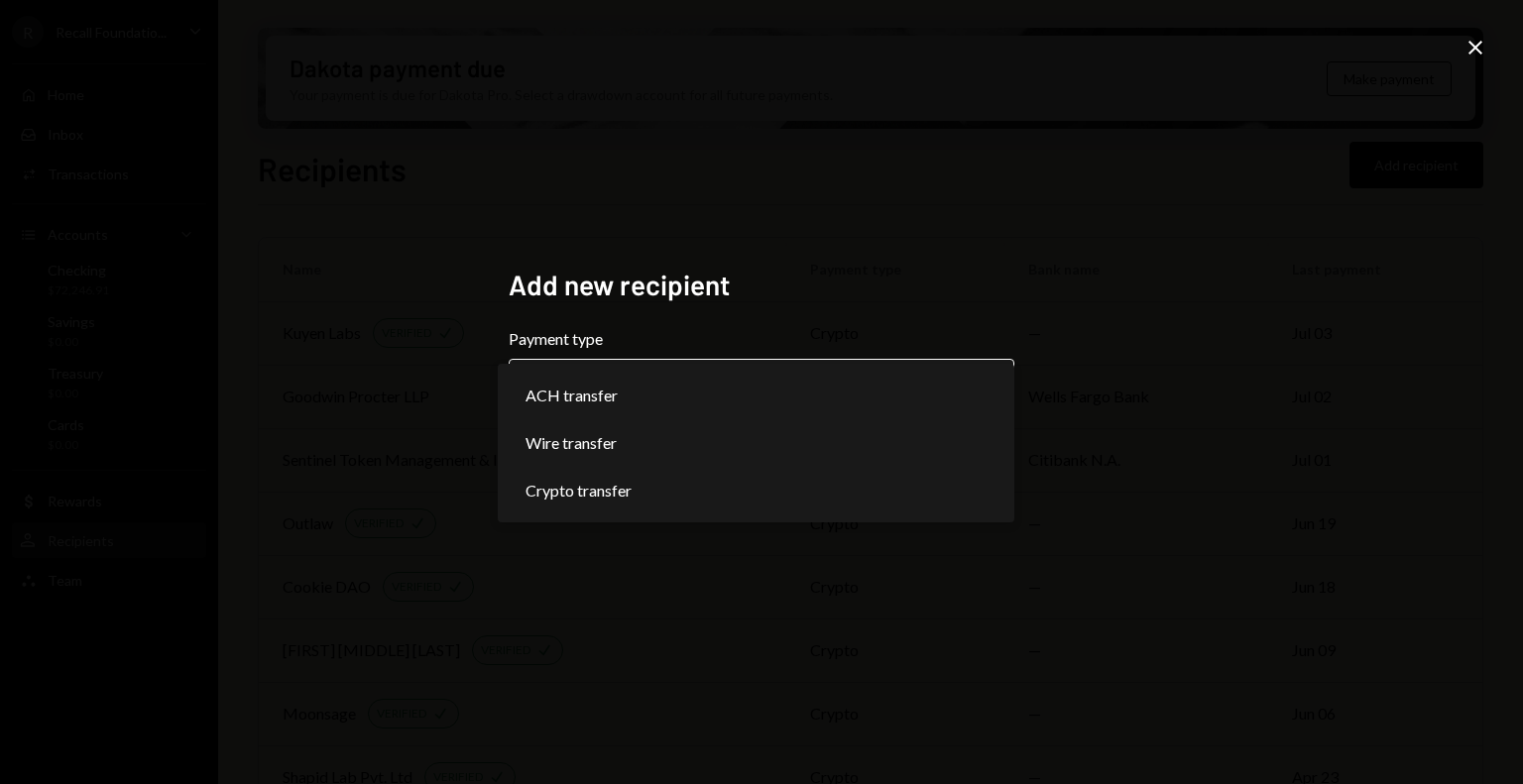click on "R Recall Foundatio... Caret Down Home Home Inbox Inbox Activities Transactions Accounts Accounts Caret Down Checking $72,246.91 Savings $0.00 Treasury $0.00 Cards $0.00 Dollar Rewards User Recipients Team Team Dakota payment due Your payment is due for Dakota Pro. Select a drawdown account for all future payments. Make payment Recipients Add recipient Name Payment type Bank name Last payment Kuyen Labs VERIFIED Check crypto — Jul 03 Goodwin Procter LLP ach Wells Fargo Bank Jul 02 Sentinel Token Management & Intelligence ach Citibank N.A. Jul 01 Outlaw VERIFIED Check crypto — Jun 19 Cookie DAO VERIFIED Check crypto — Jun 18 Christopher Dimitri Sastropranoto VERIFIED Check crypto — Jun 09 Moonsage VERIFIED Check crypto — Jun 06 Shapid Lab Pvt. Ltd VERIFIED Check crypto — Apr 23 Recall Rain - ETH VERIFIED Check crypto — Apr 02 Cointelegraph Global VERIFIED Check crypto — Mar 26 PPOScalper (ETH) VERIFIED Check crypto — — Candy (ETH) VERIFIED Check crypto — — Cassh (ETH) VERIFIED Check —" at bounding box center [762, 392] 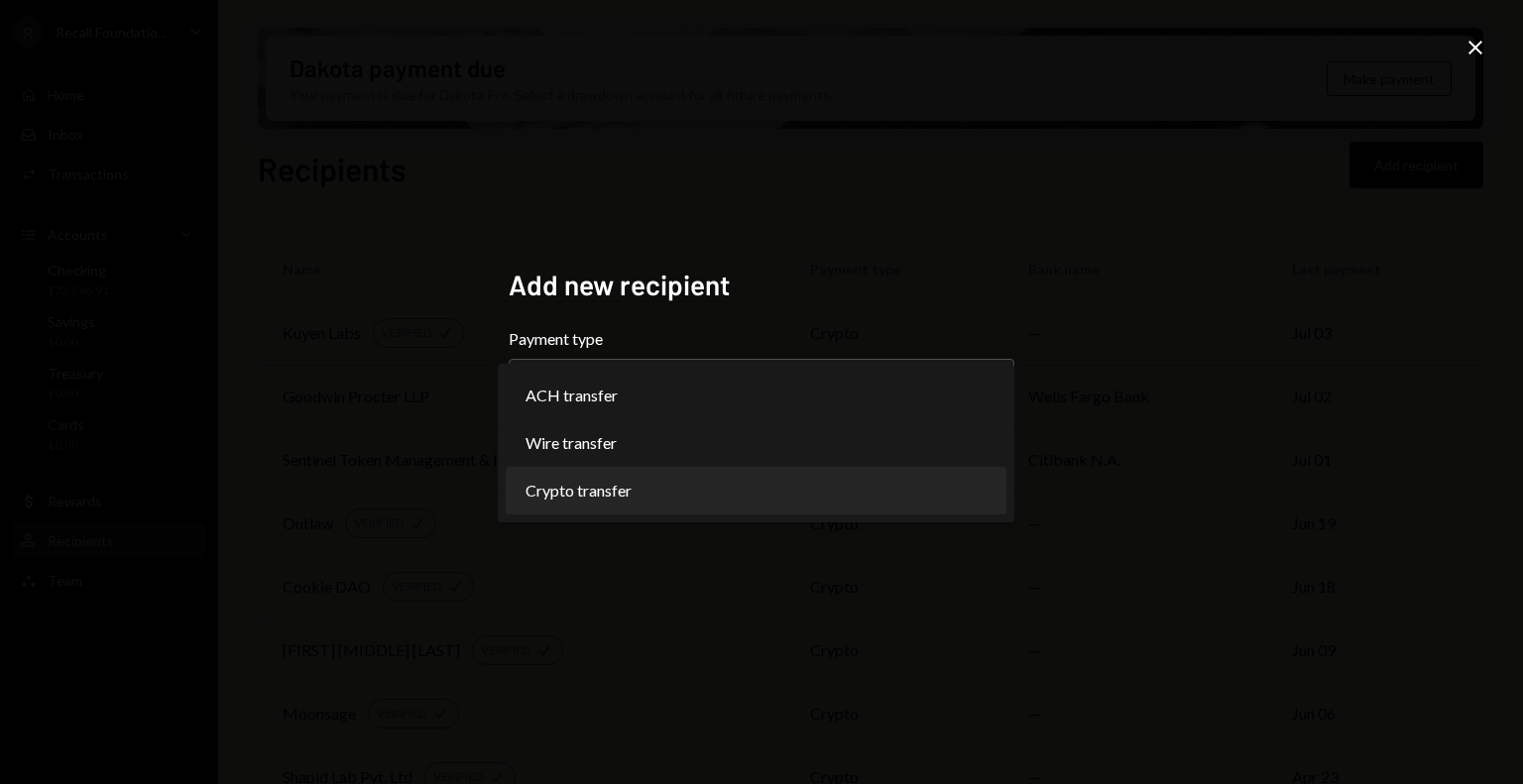 select on "******" 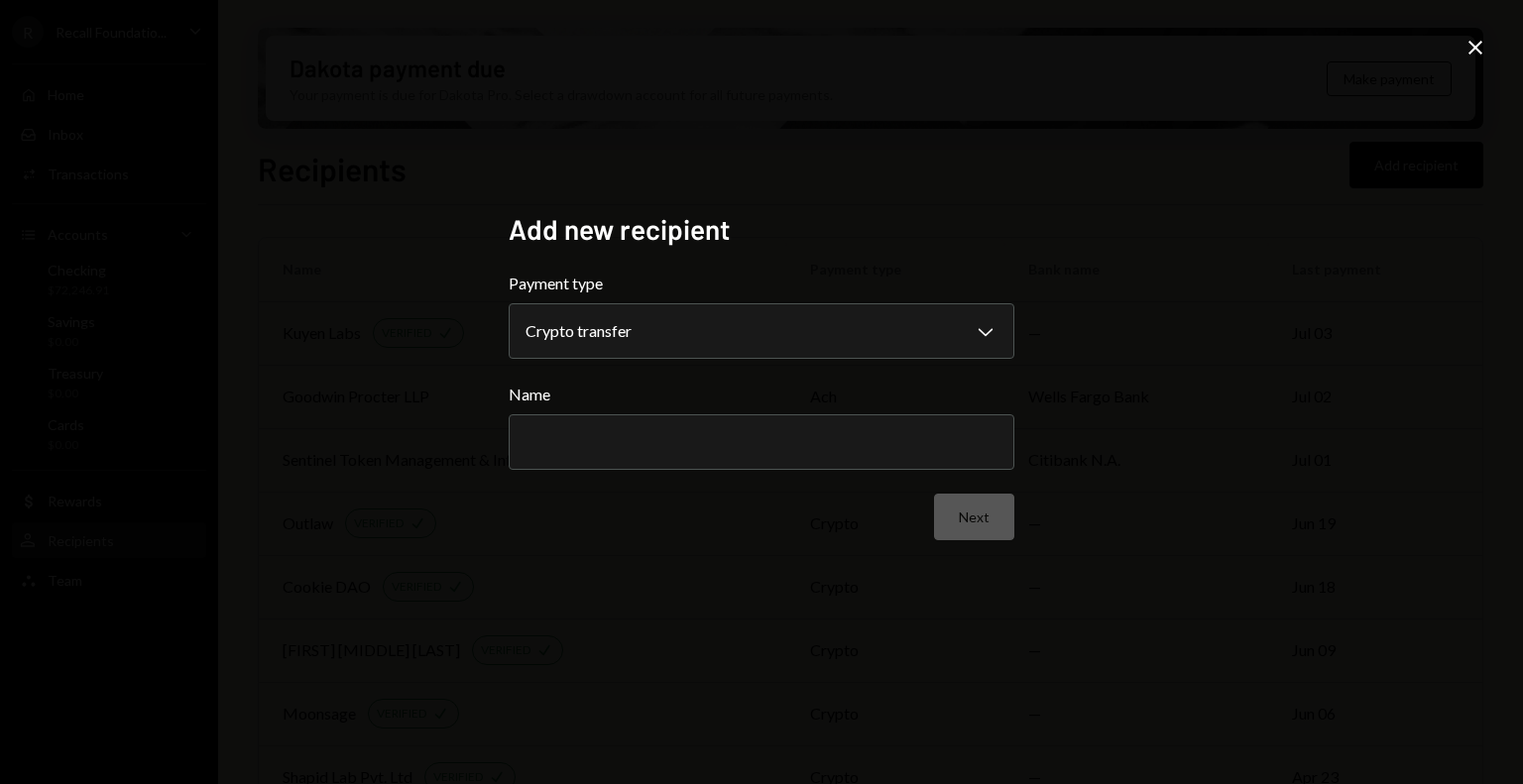type 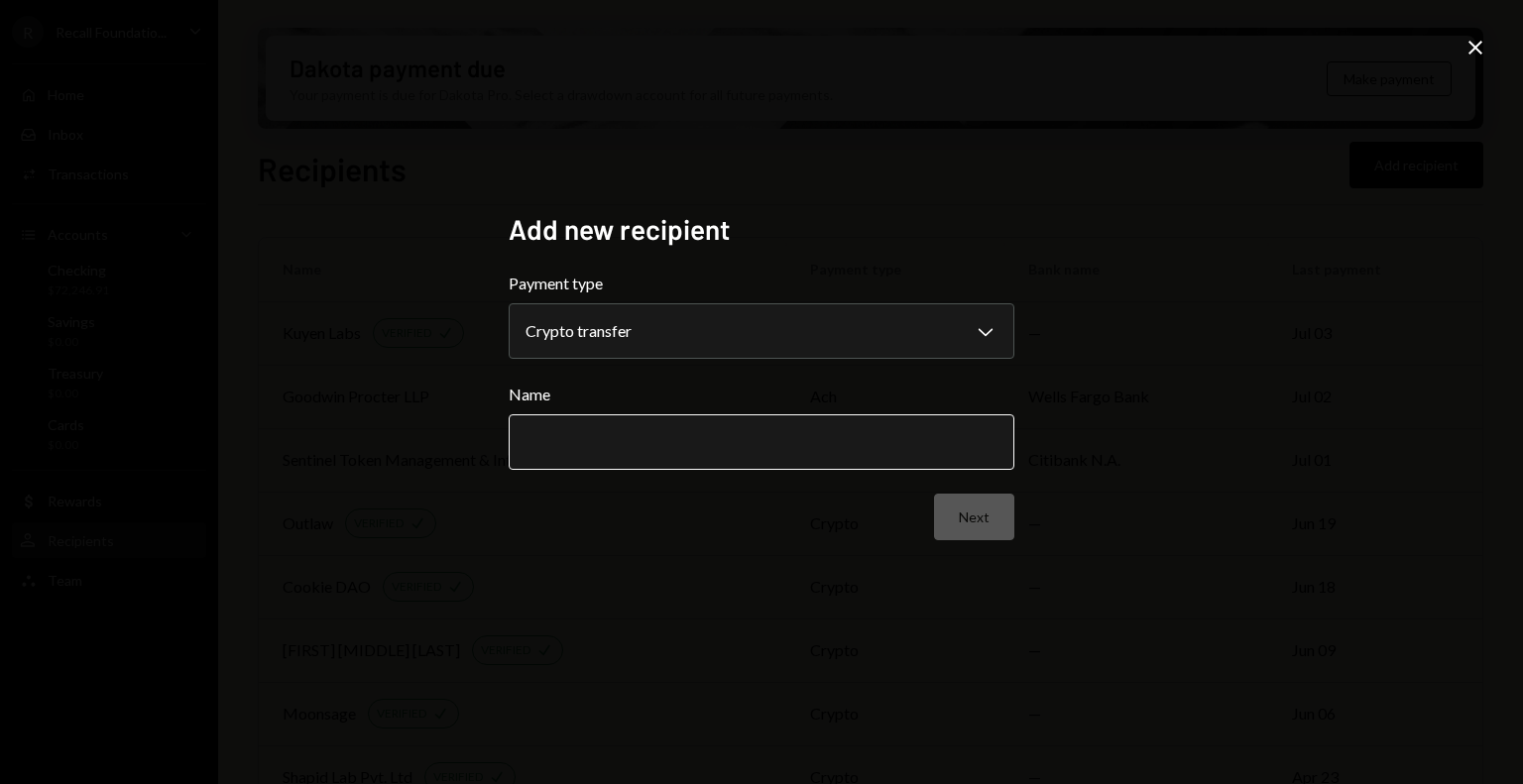 click on "Name" at bounding box center [762, 442] 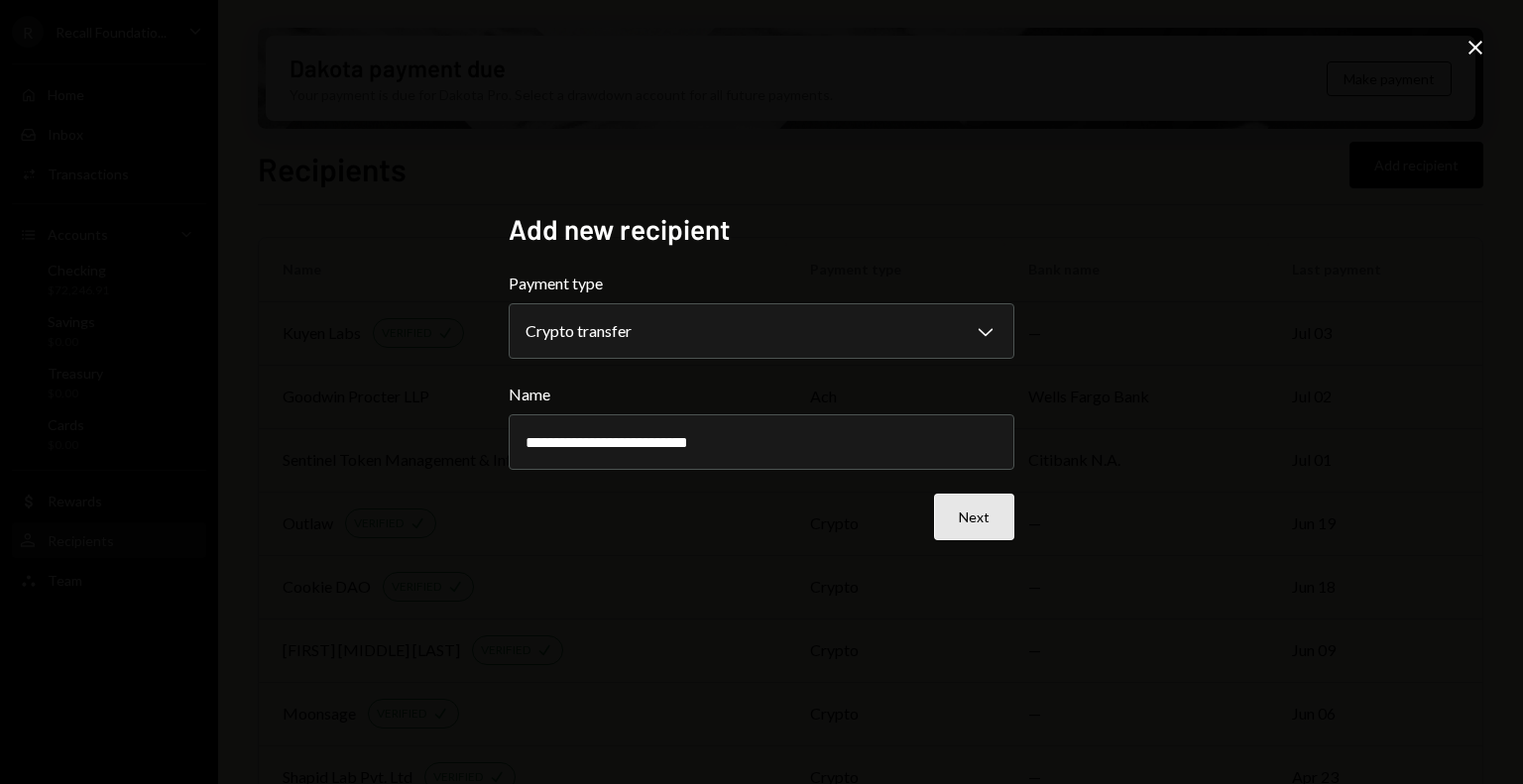 type on "**********" 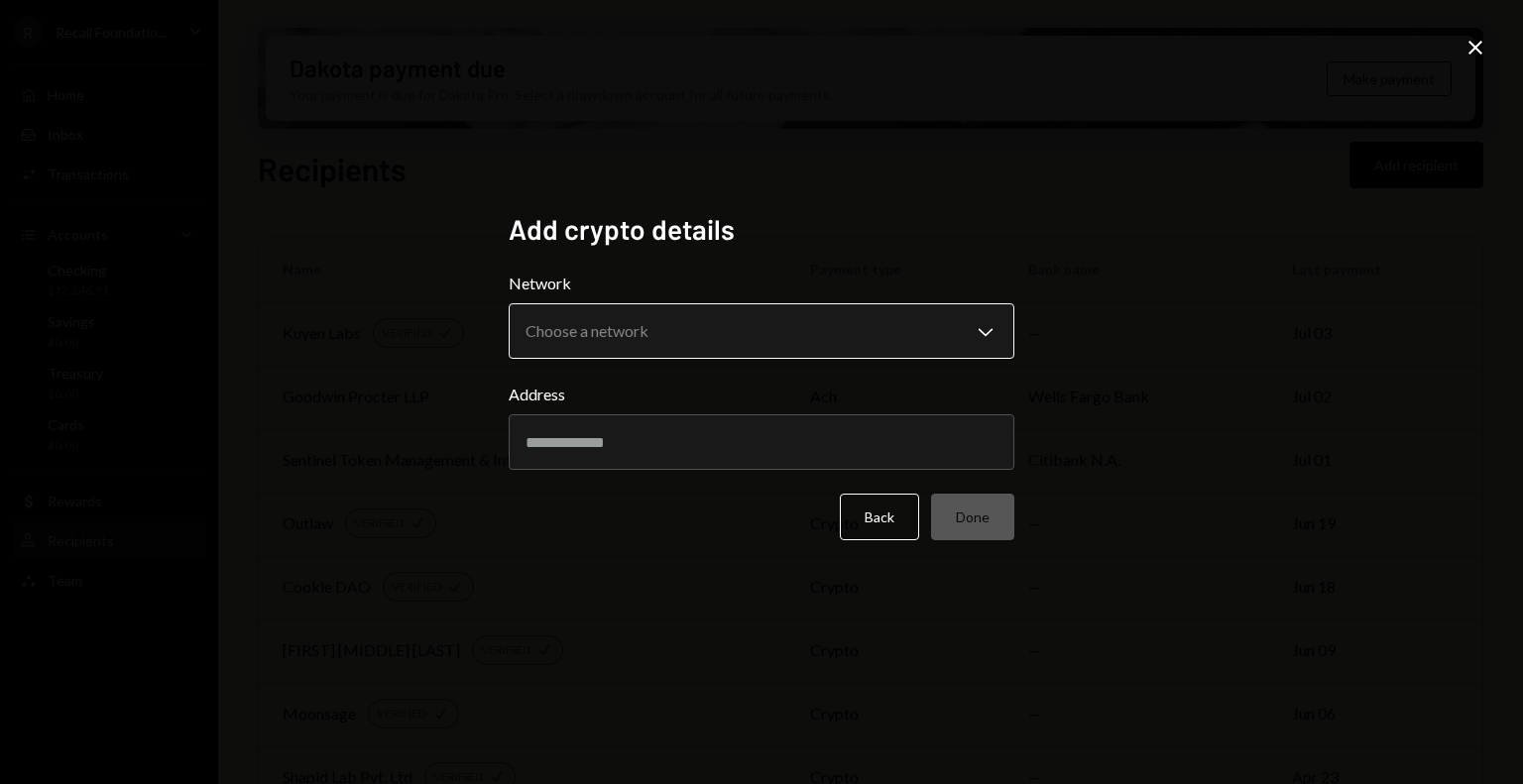 click on "R Recall Foundatio... Caret Down Home Home Inbox Inbox Activities Transactions Accounts Accounts Caret Down Checking $72,246.91 Savings $0.00 Treasury $0.00 Cards $0.00 Dollar Rewards User Recipients Team Team Dakota payment due Your payment is due for Dakota Pro. Select a drawdown account for all future payments. Make payment Recipients Add recipient Name Payment type Bank name Last payment Kuyen Labs VERIFIED Check crypto — Jul 03 Goodwin Procter LLP ach Wells Fargo Bank Jul 02 Sentinel Token Management & Intelligence ach Citibank N.A. Jul 01 Outlaw VERIFIED Check crypto — Jun 19 Cookie DAO VERIFIED Check crypto — Jun 18 Christopher Dimitri Sastropranoto VERIFIED Check crypto — Jun 09 Moonsage VERIFIED Check crypto — Jun 06 Shapid Lab Pvt. Ltd VERIFIED Check crypto — Apr 23 Recall Rain - ETH VERIFIED Check crypto — Apr 02 Cointelegraph Global VERIFIED Check crypto — Mar 26 PPOScalper (ETH) VERIFIED Check crypto — — Candy (ETH) VERIFIED Check crypto — — Cassh (ETH) VERIFIED Check —" at bounding box center [762, 392] 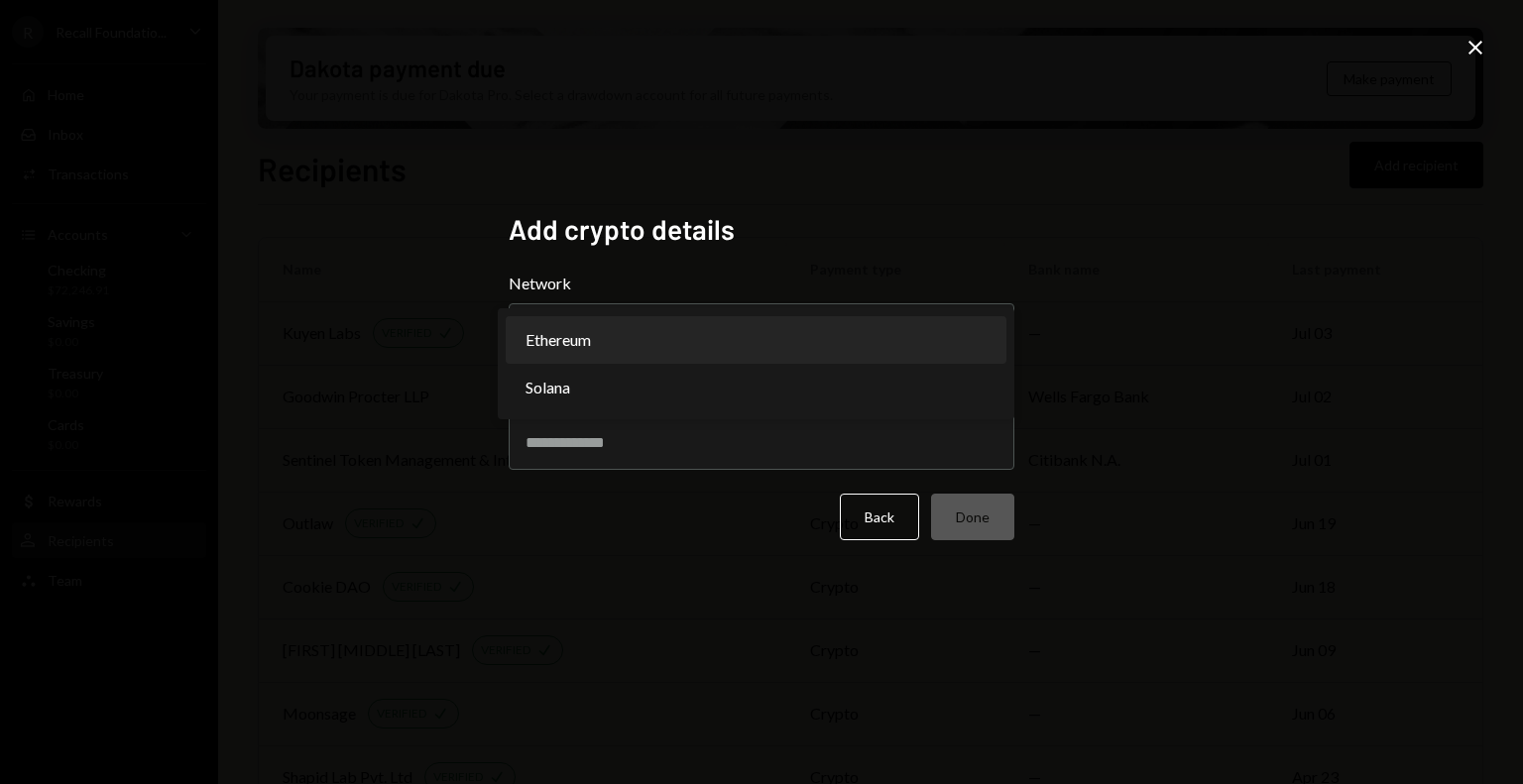 select on "**********" 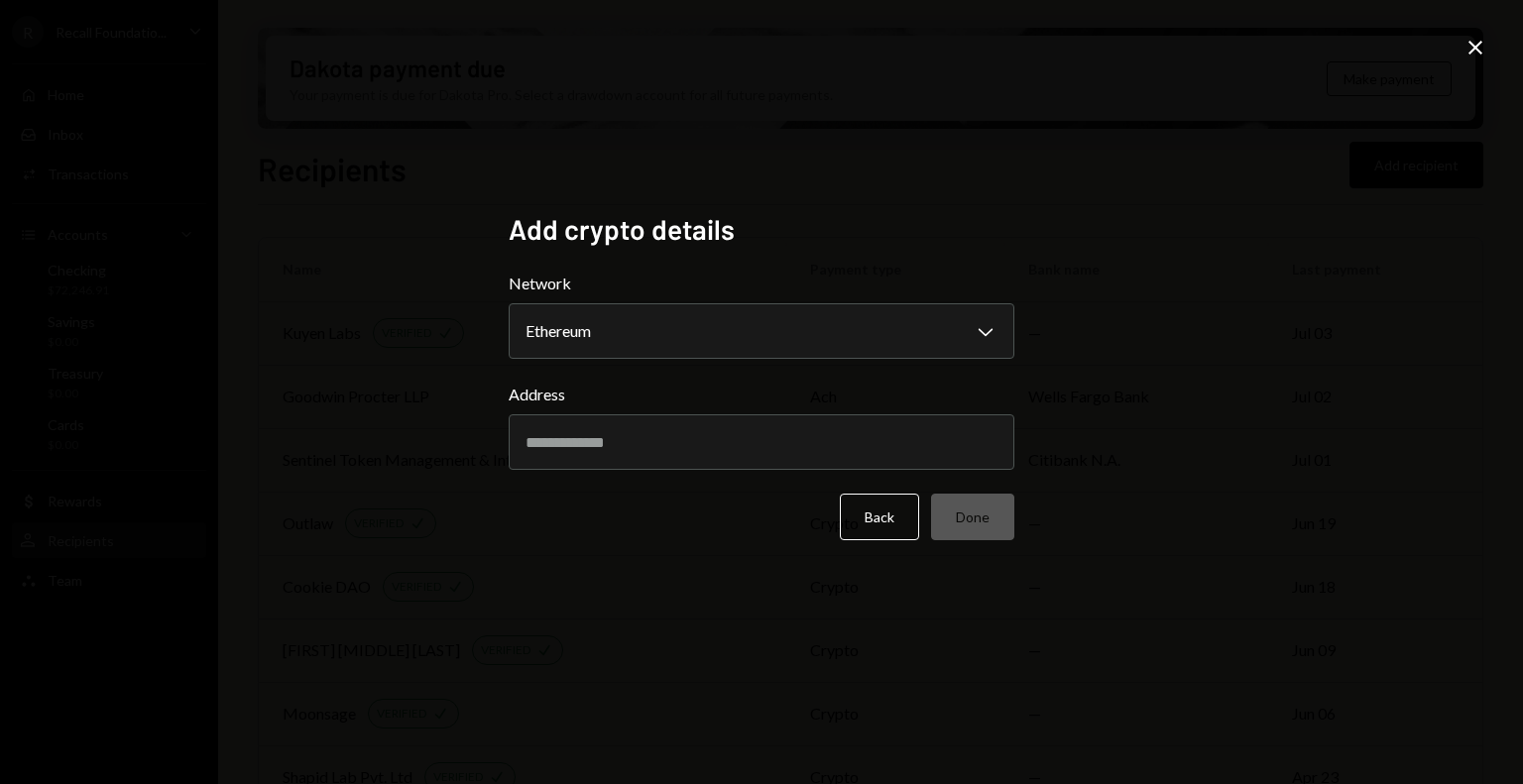 type 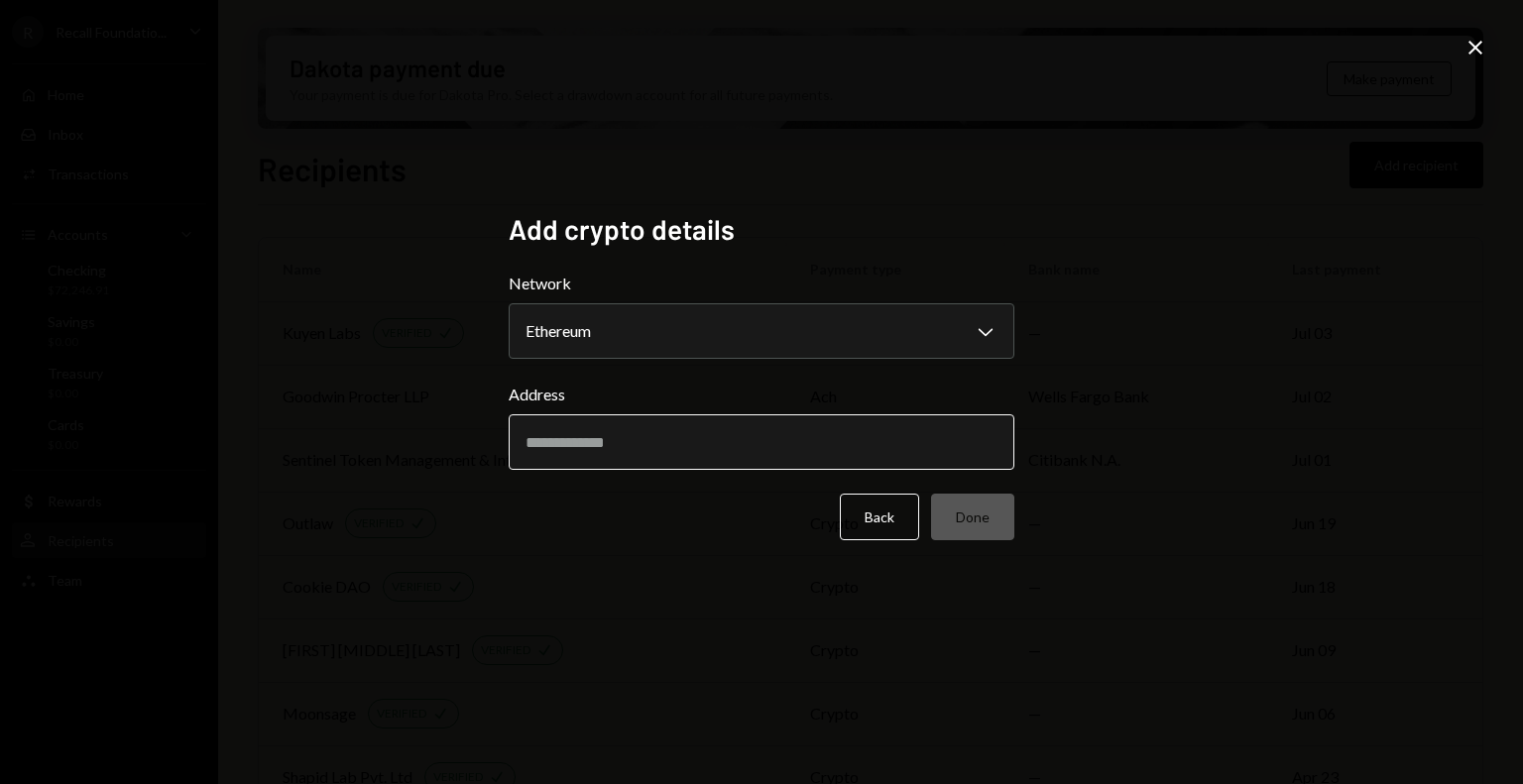 click on "Address" at bounding box center (762, 442) 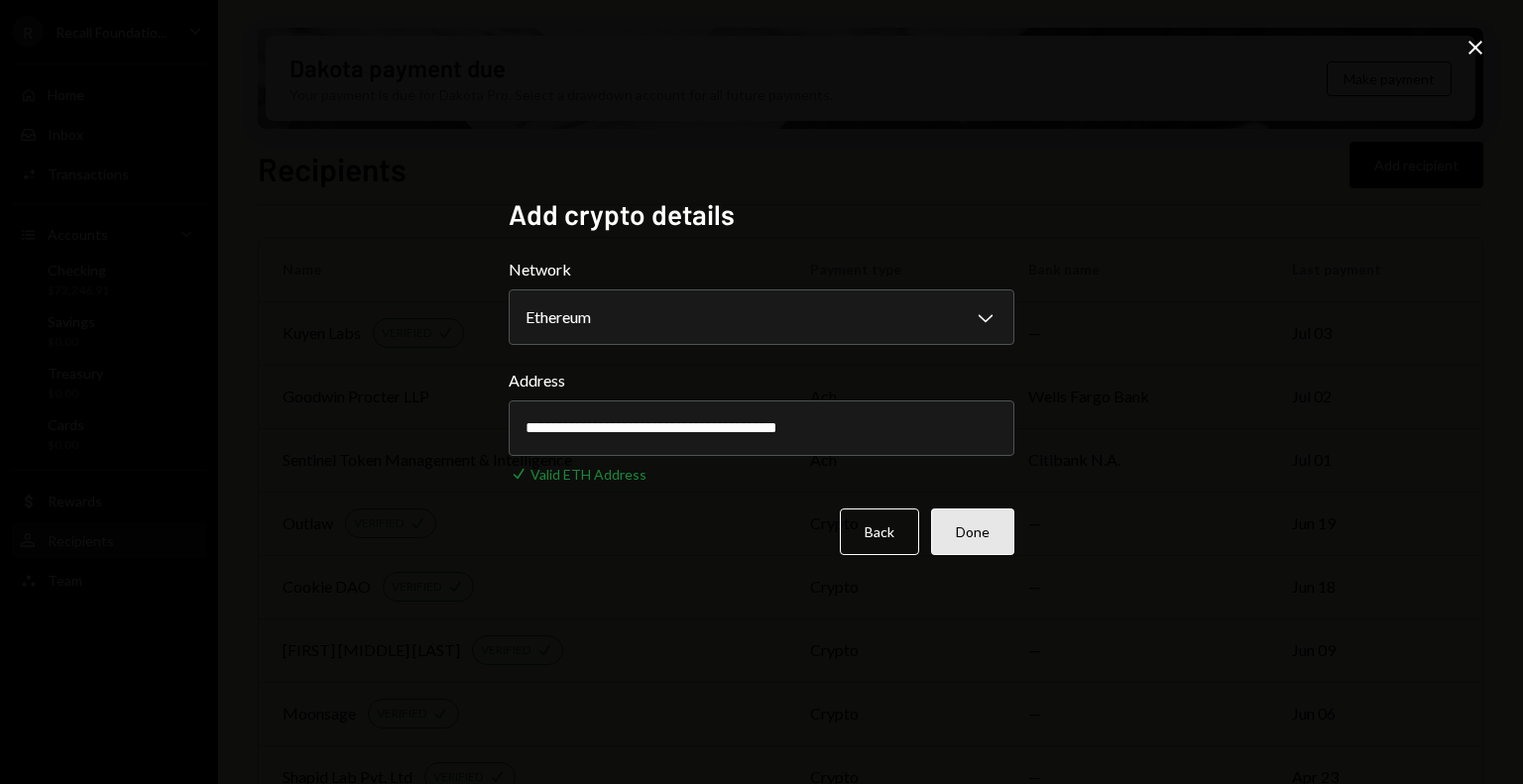 type on "**********" 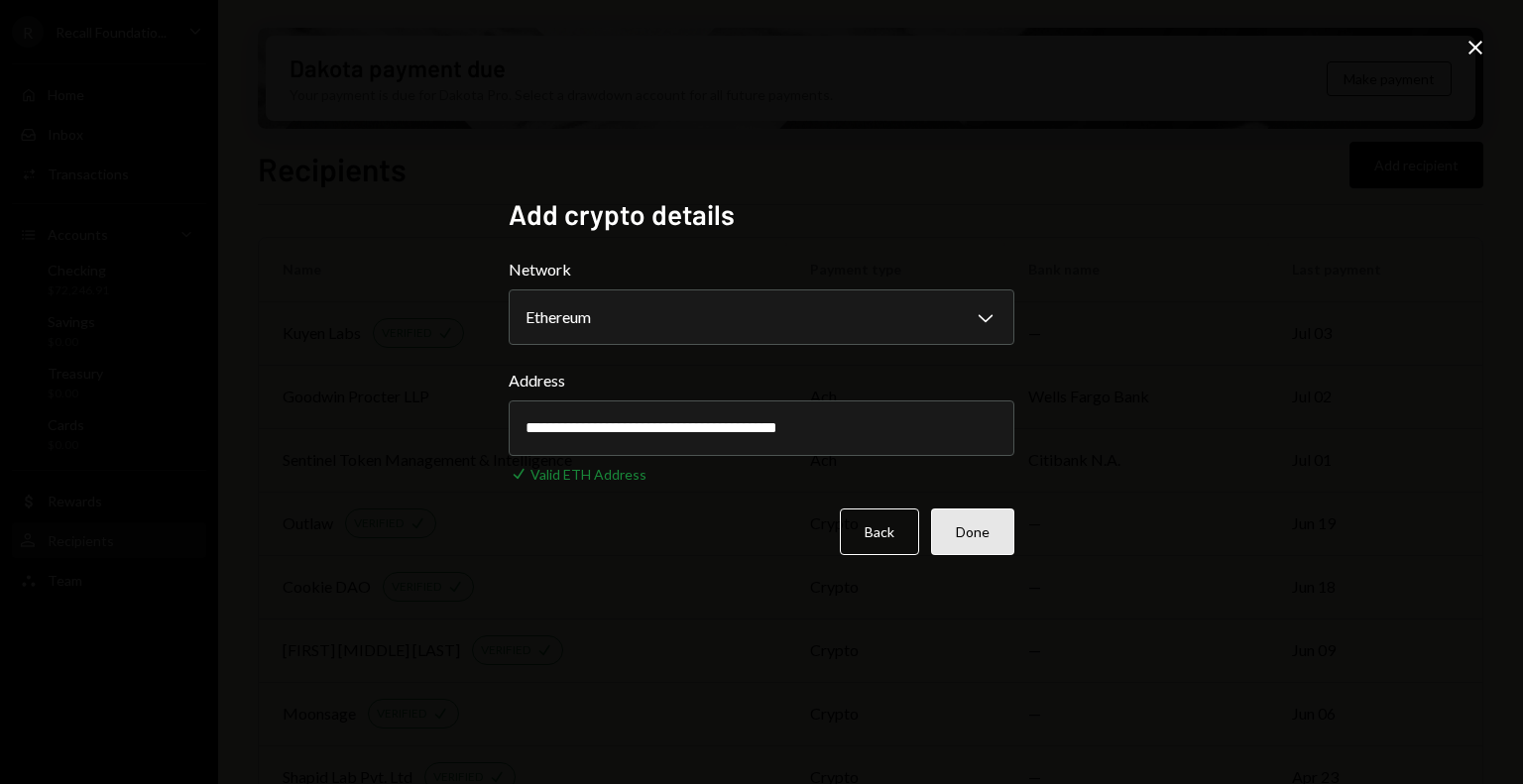 click on "Done" at bounding box center (973, 531) 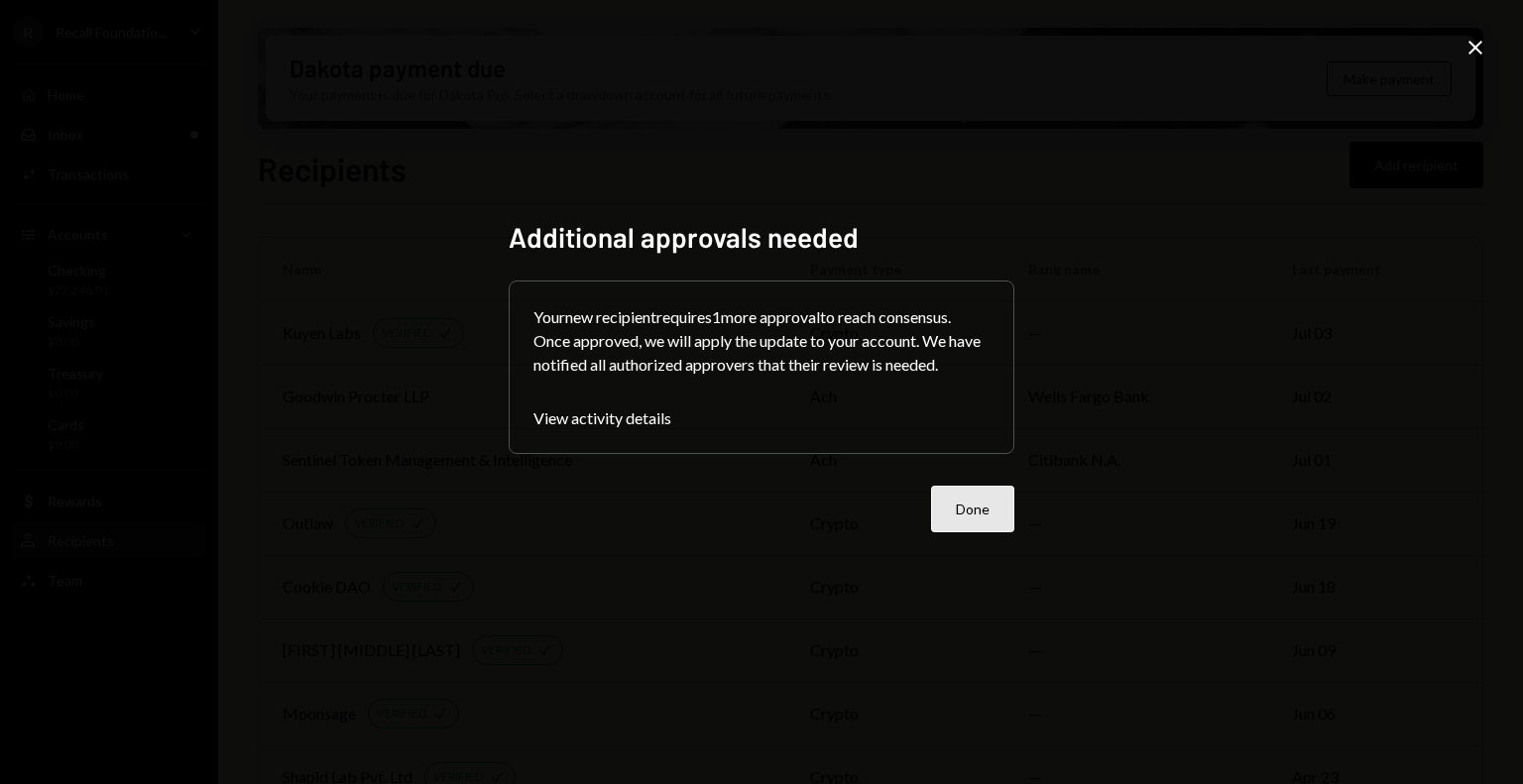 click on "Done" at bounding box center [973, 508] 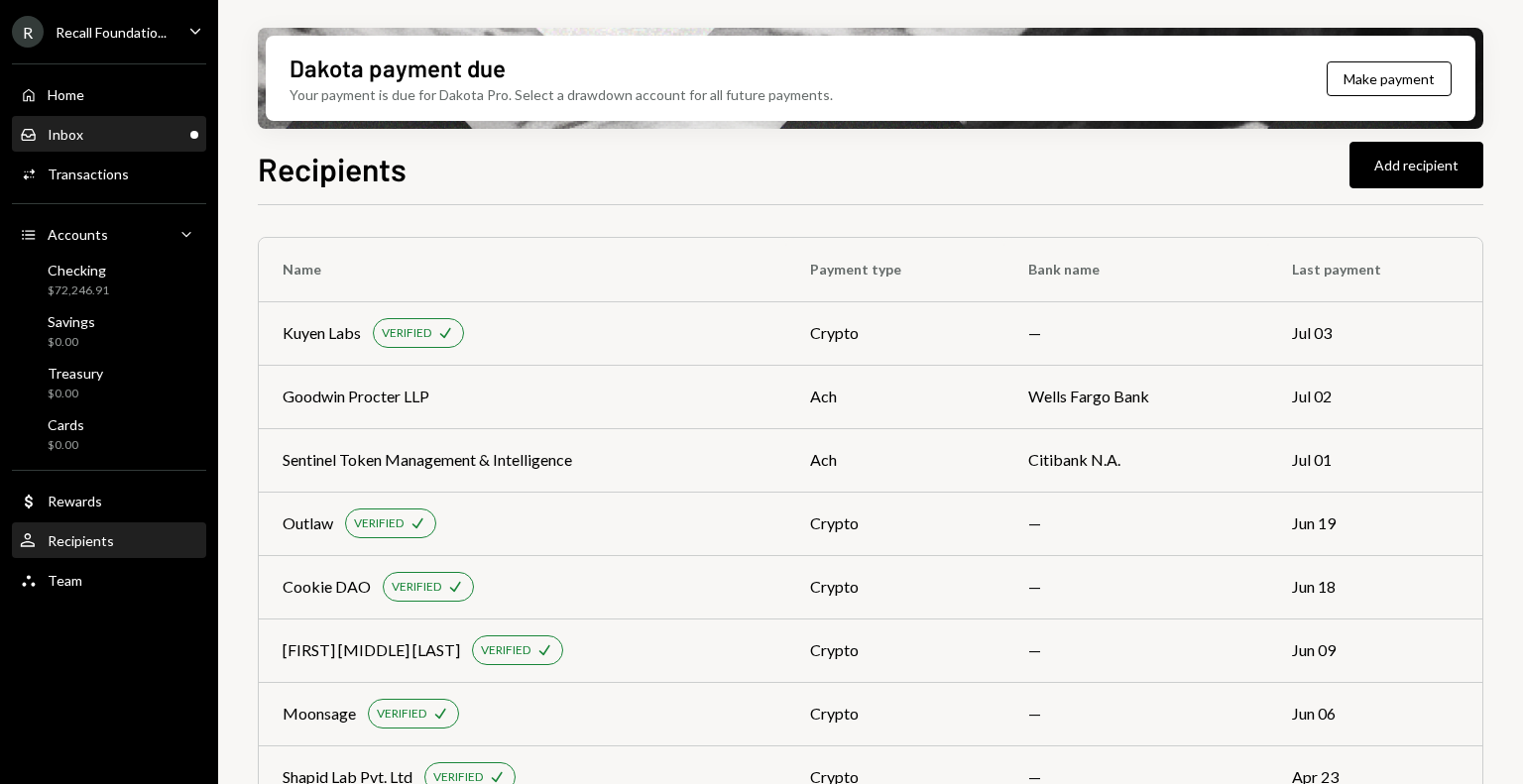 click on "Inbox Inbox" at bounding box center [109, 135] 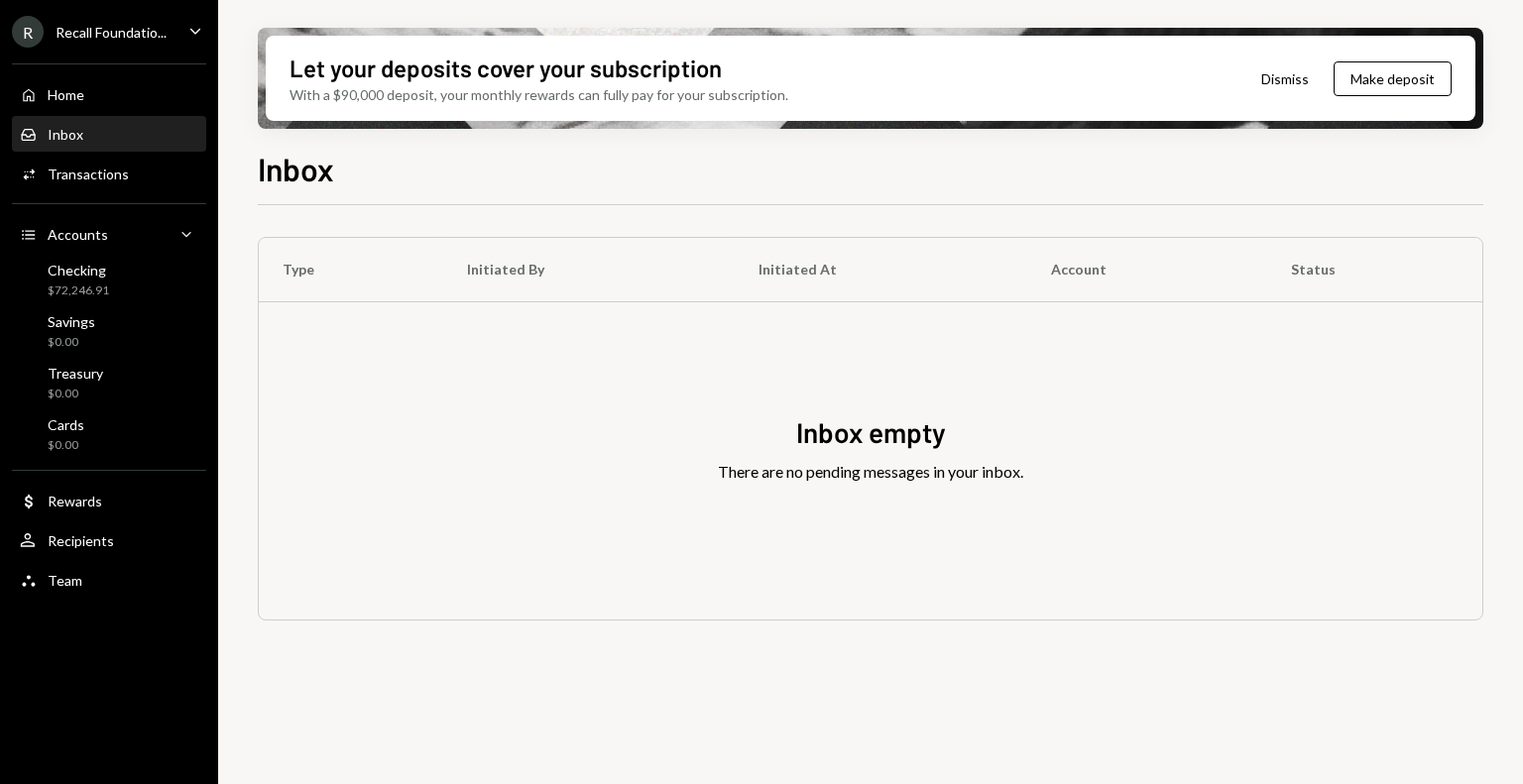 scroll, scrollTop: 0, scrollLeft: 0, axis: both 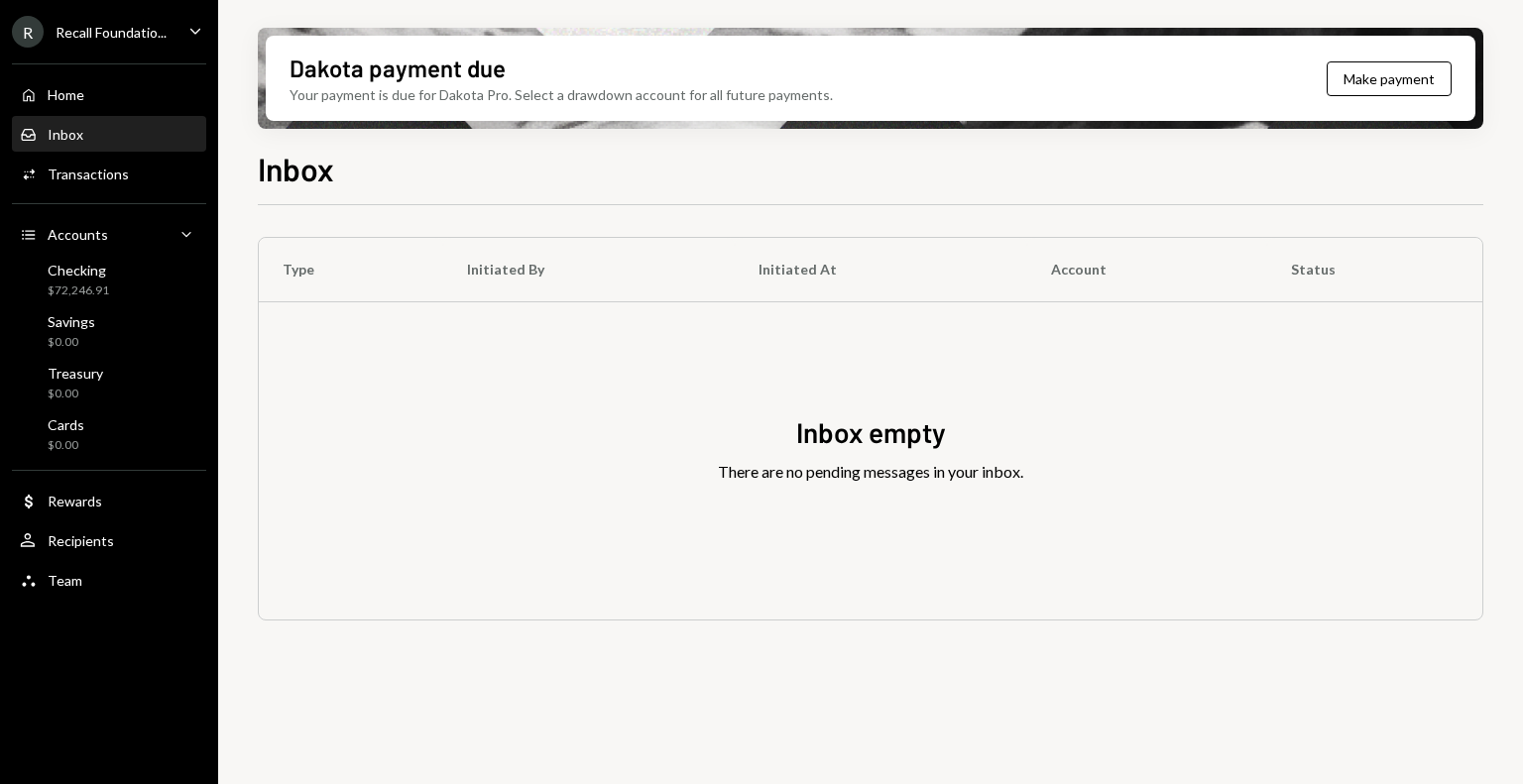 click on "Inbox Inbox" at bounding box center (109, 135) 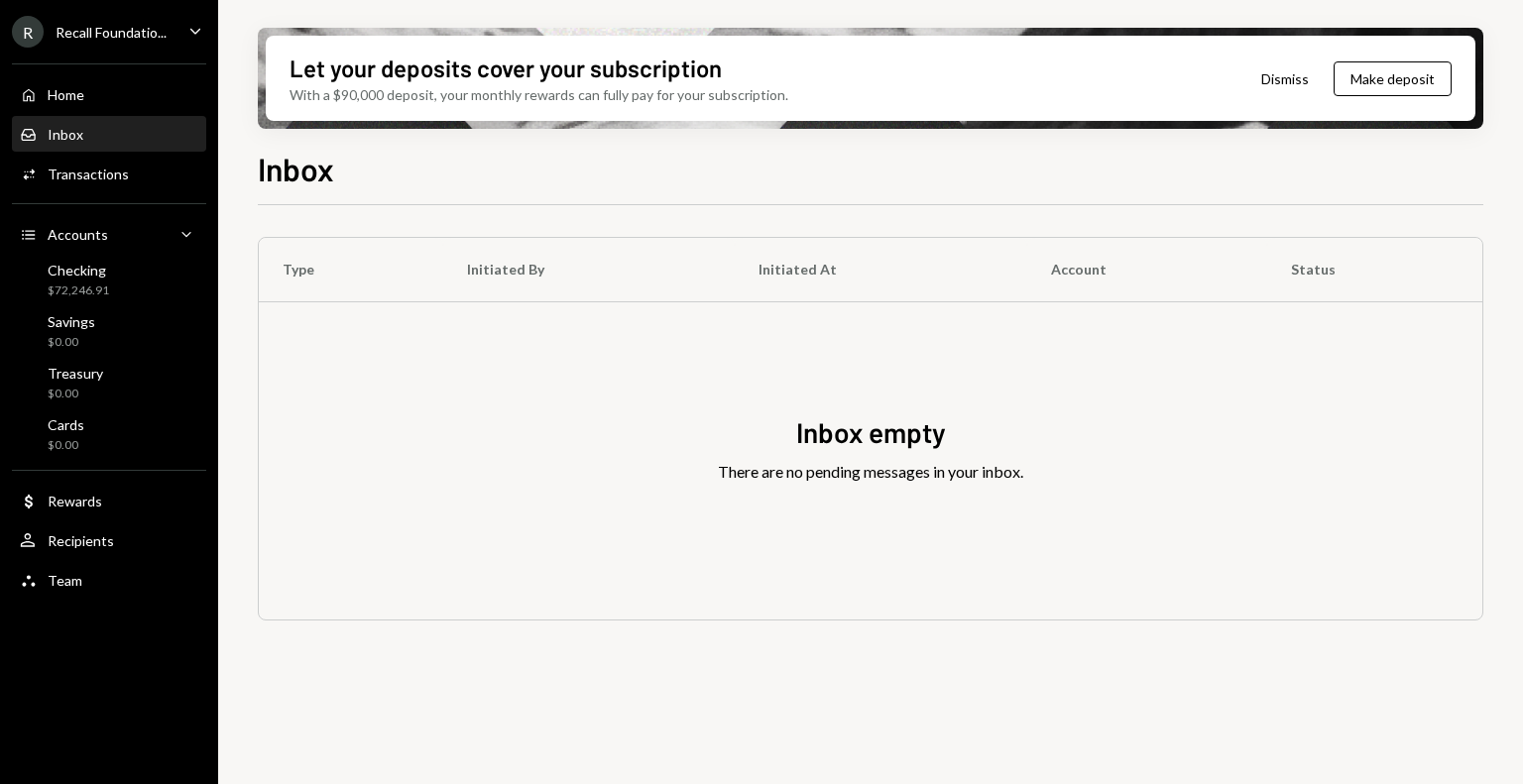scroll, scrollTop: 0, scrollLeft: 0, axis: both 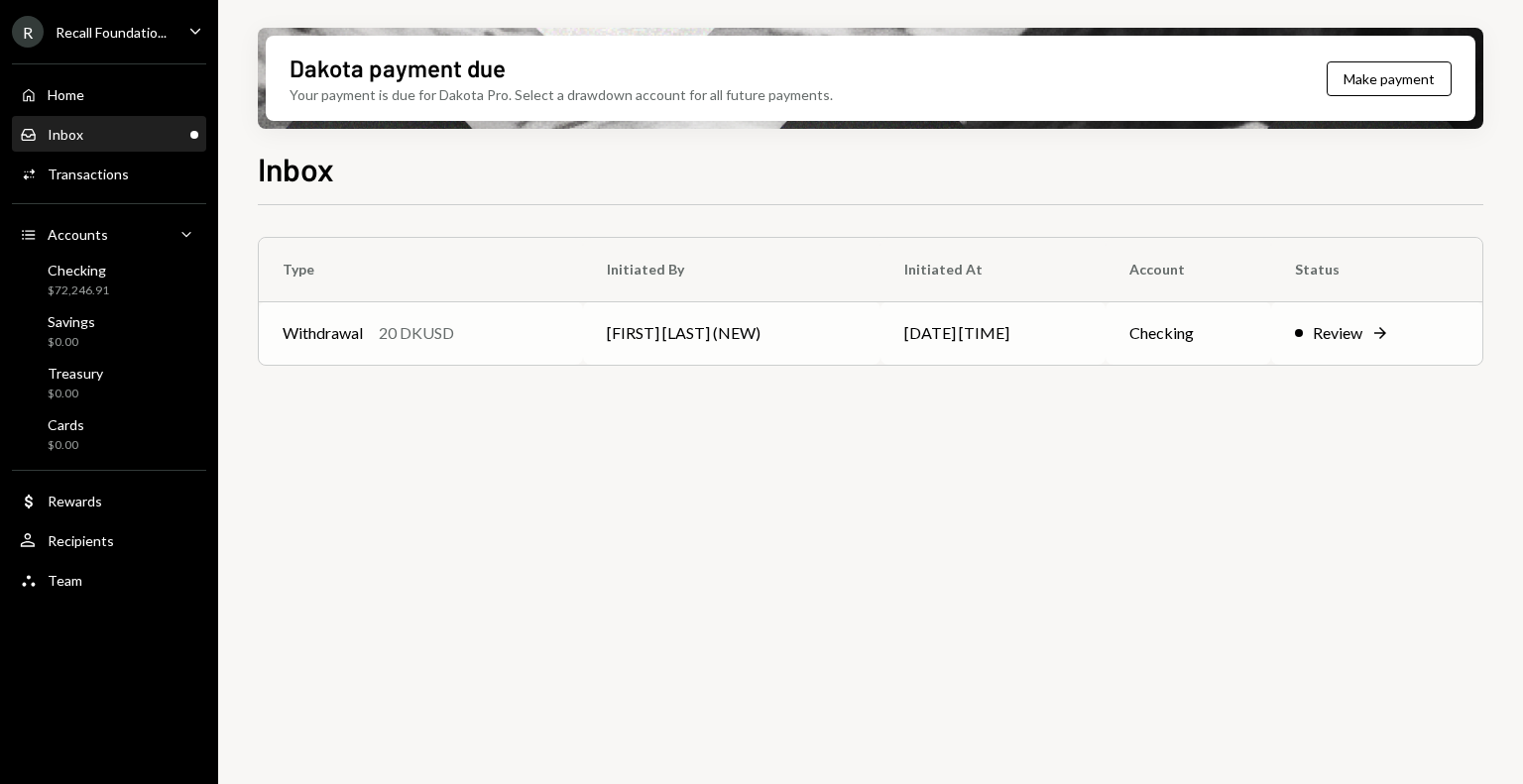 click on "Withdrawal 20  DKUSD" at bounding box center (420, 333) 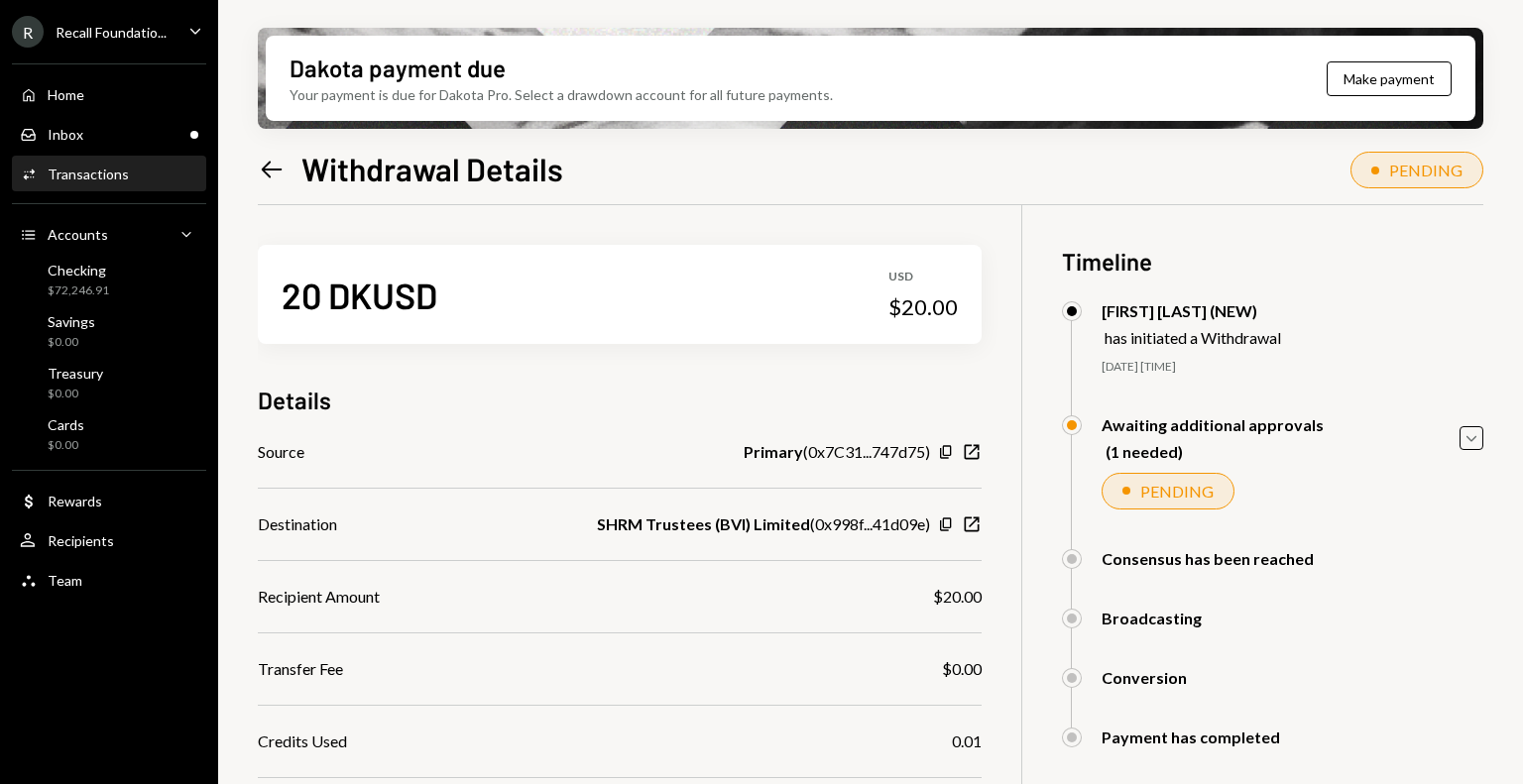 scroll, scrollTop: 168, scrollLeft: 0, axis: vertical 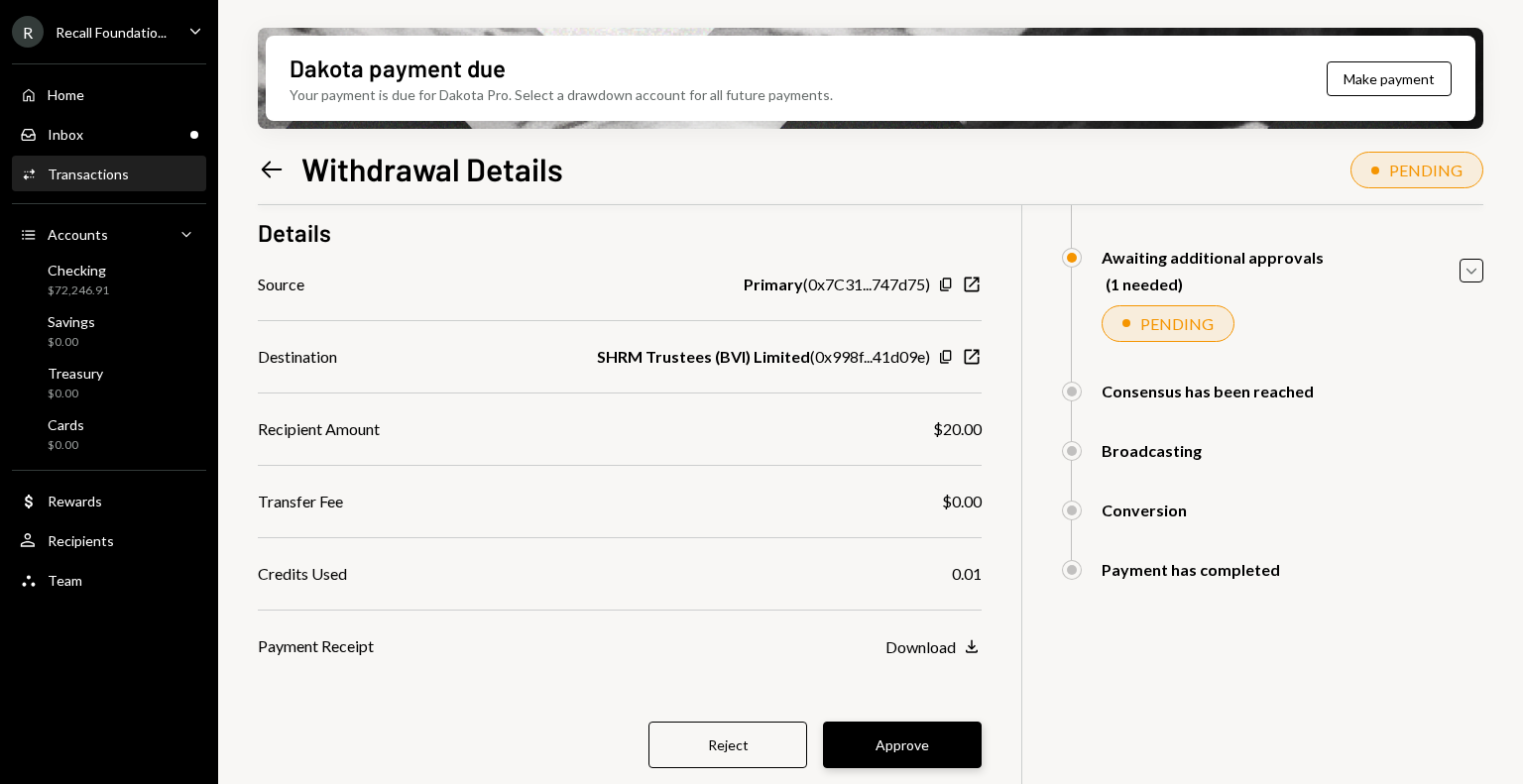 click on "Approve" at bounding box center (902, 744) 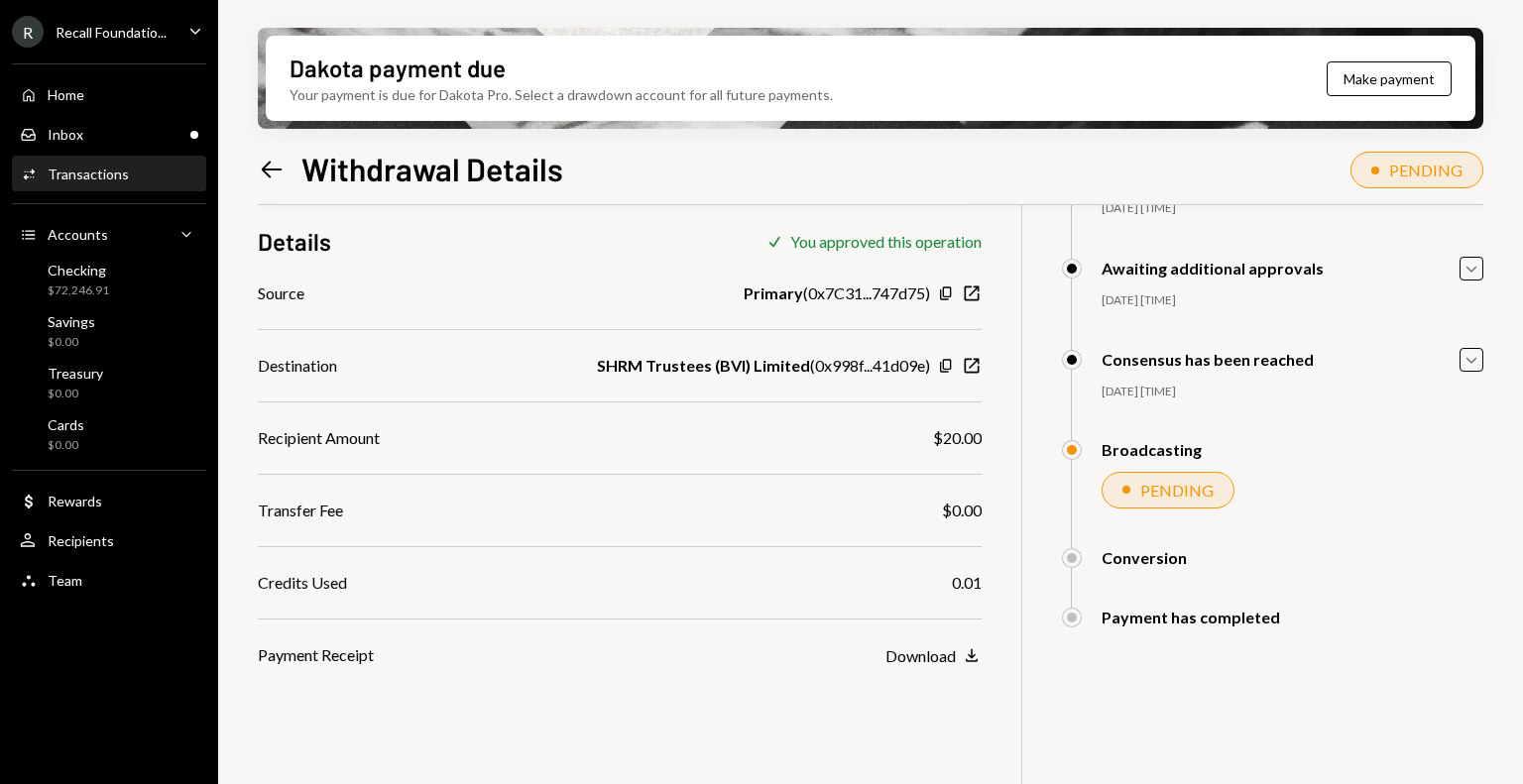 scroll, scrollTop: 159, scrollLeft: 0, axis: vertical 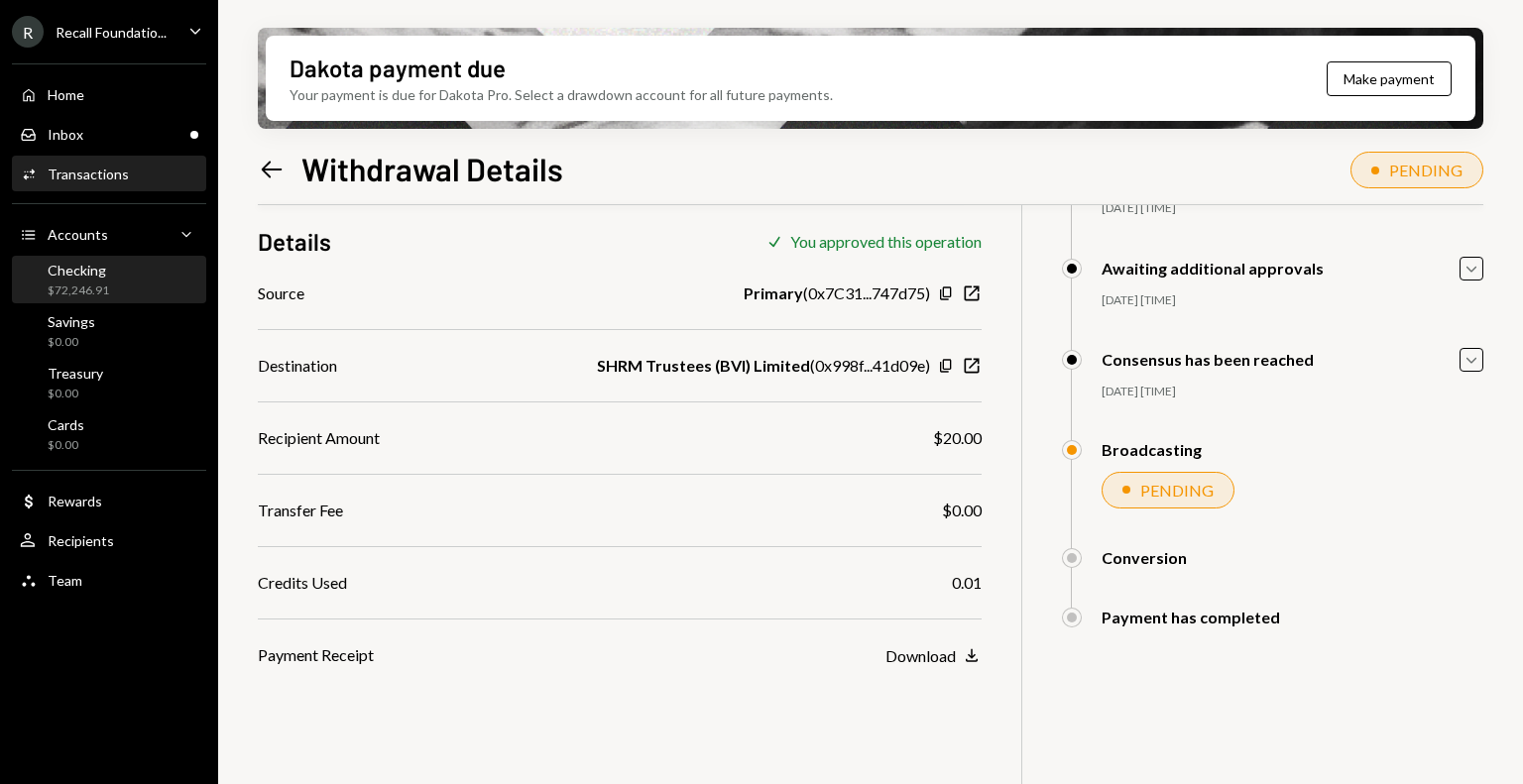 click on "Checking" at bounding box center [78, 270] 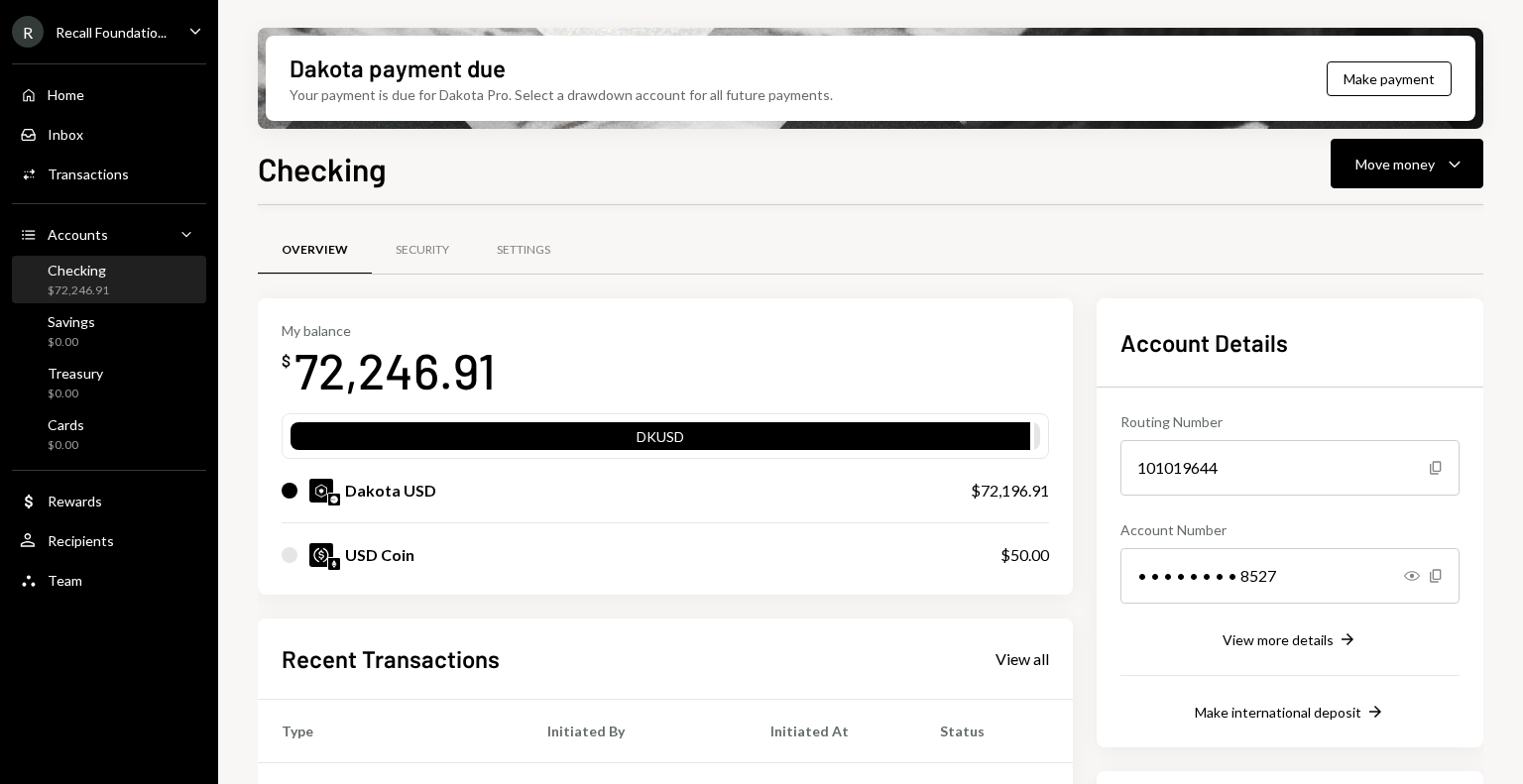 scroll, scrollTop: 310, scrollLeft: 0, axis: vertical 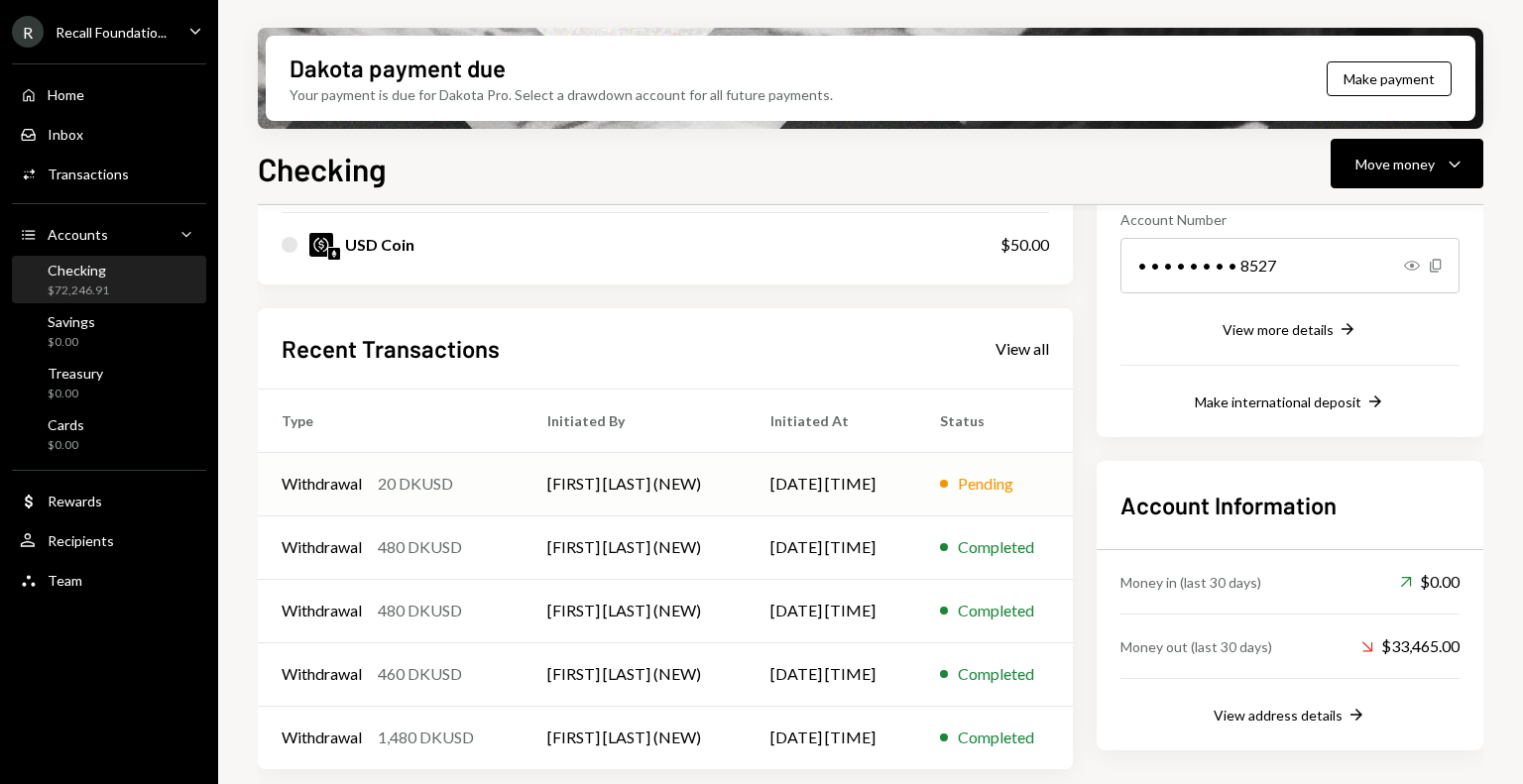 click on "[FIRST] [LAST] (NEW)" at bounding box center (635, 484) 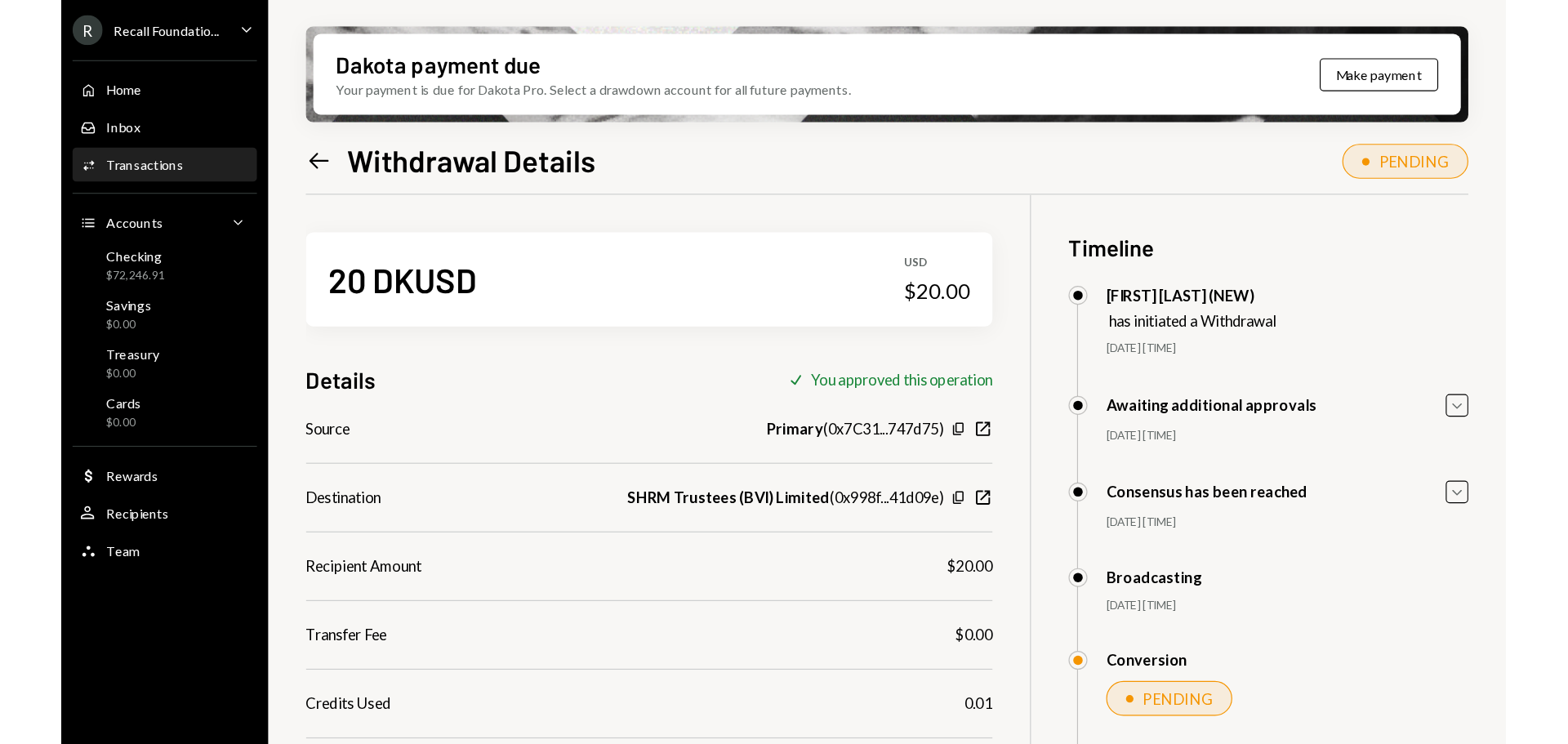 scroll, scrollTop: 131, scrollLeft: 0, axis: vertical 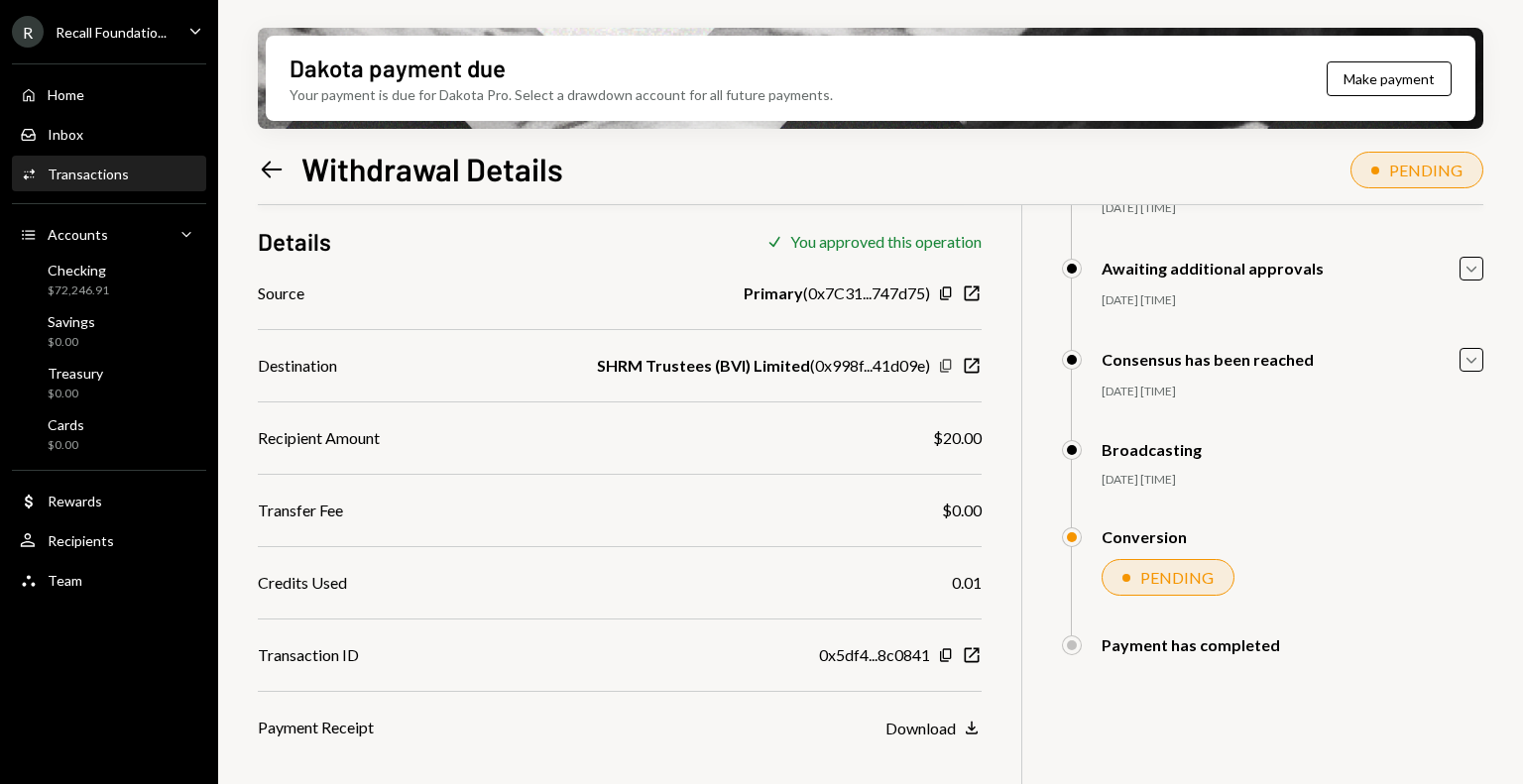 click on "Copy" 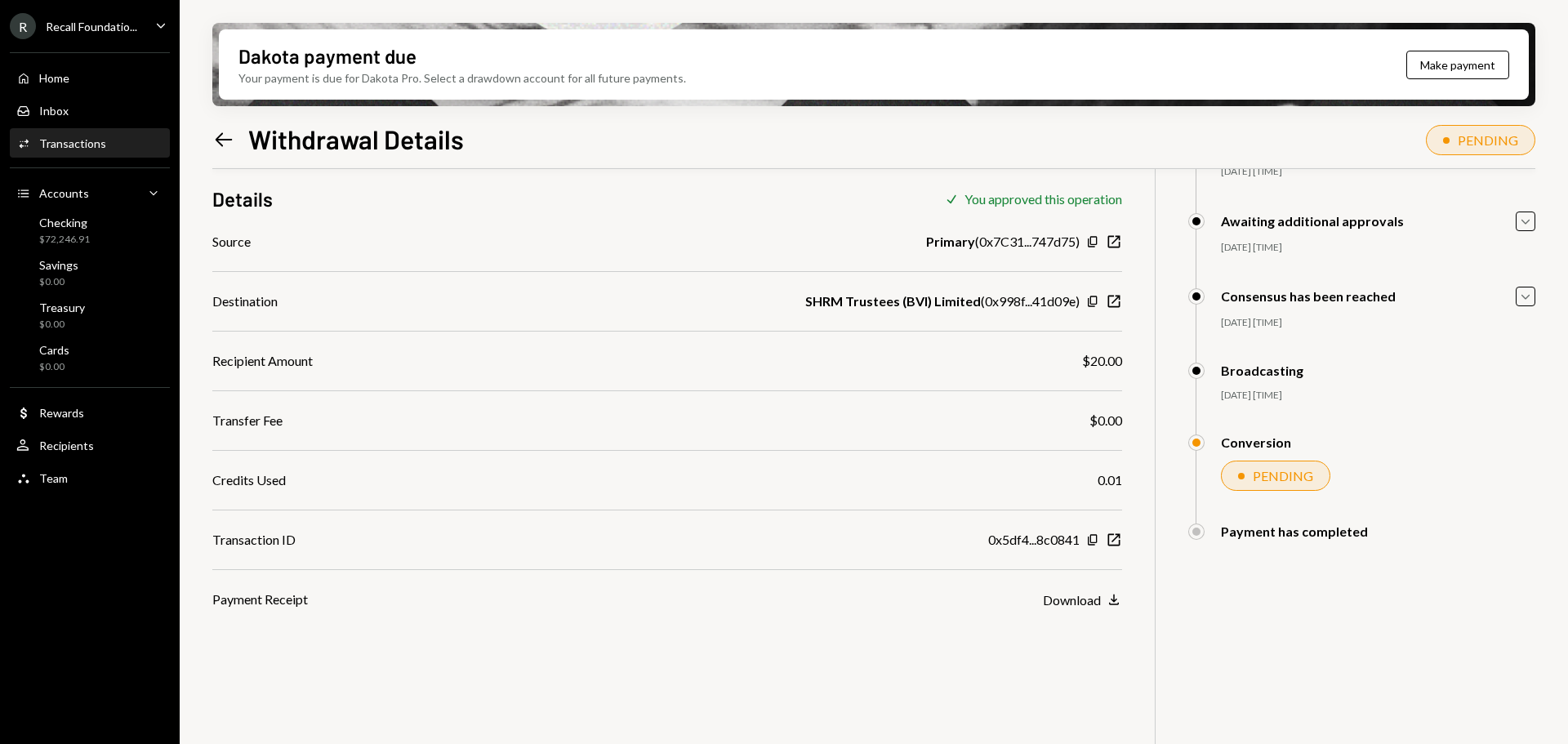 scroll, scrollTop: 131, scrollLeft: 0, axis: vertical 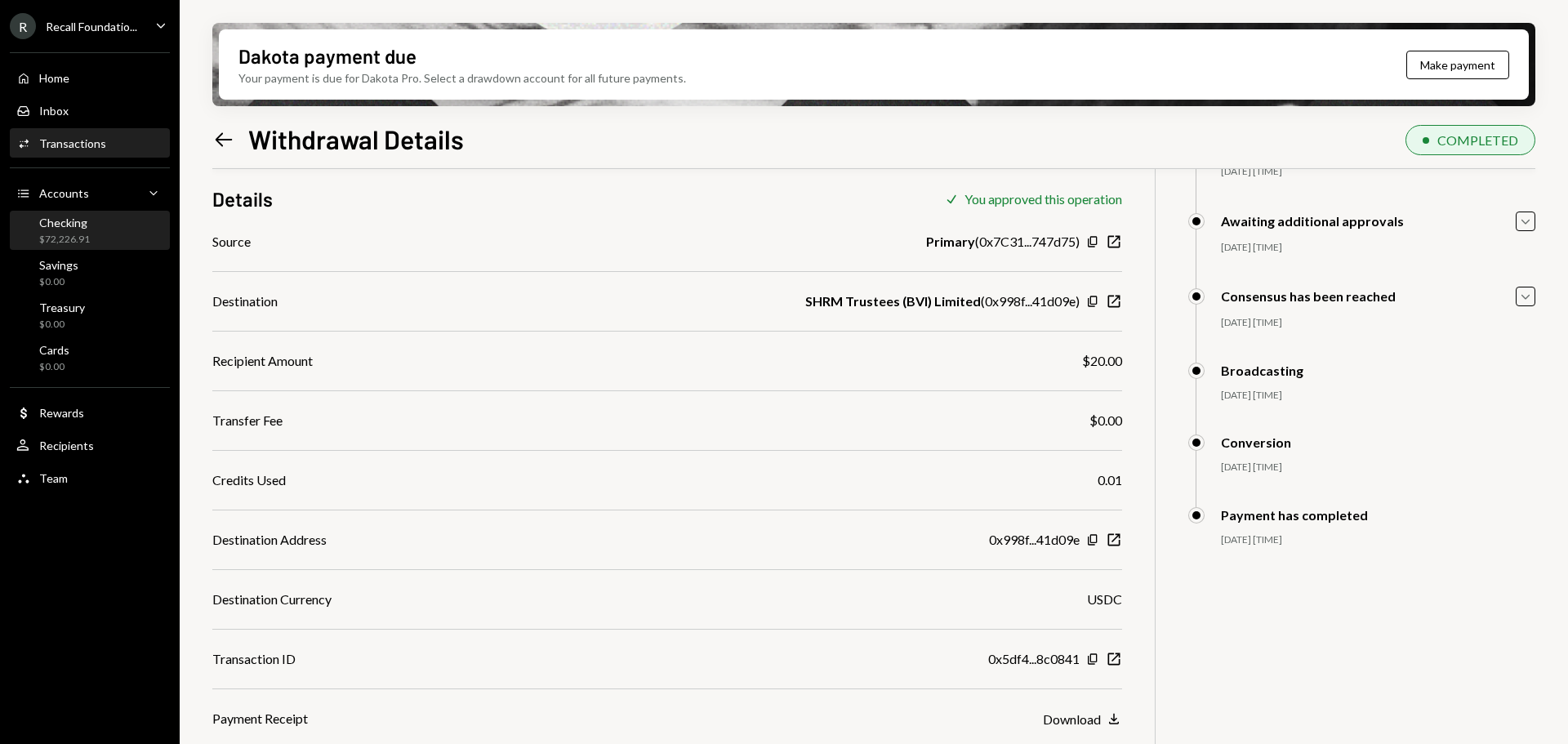 click on "Checking" at bounding box center [65, 222] 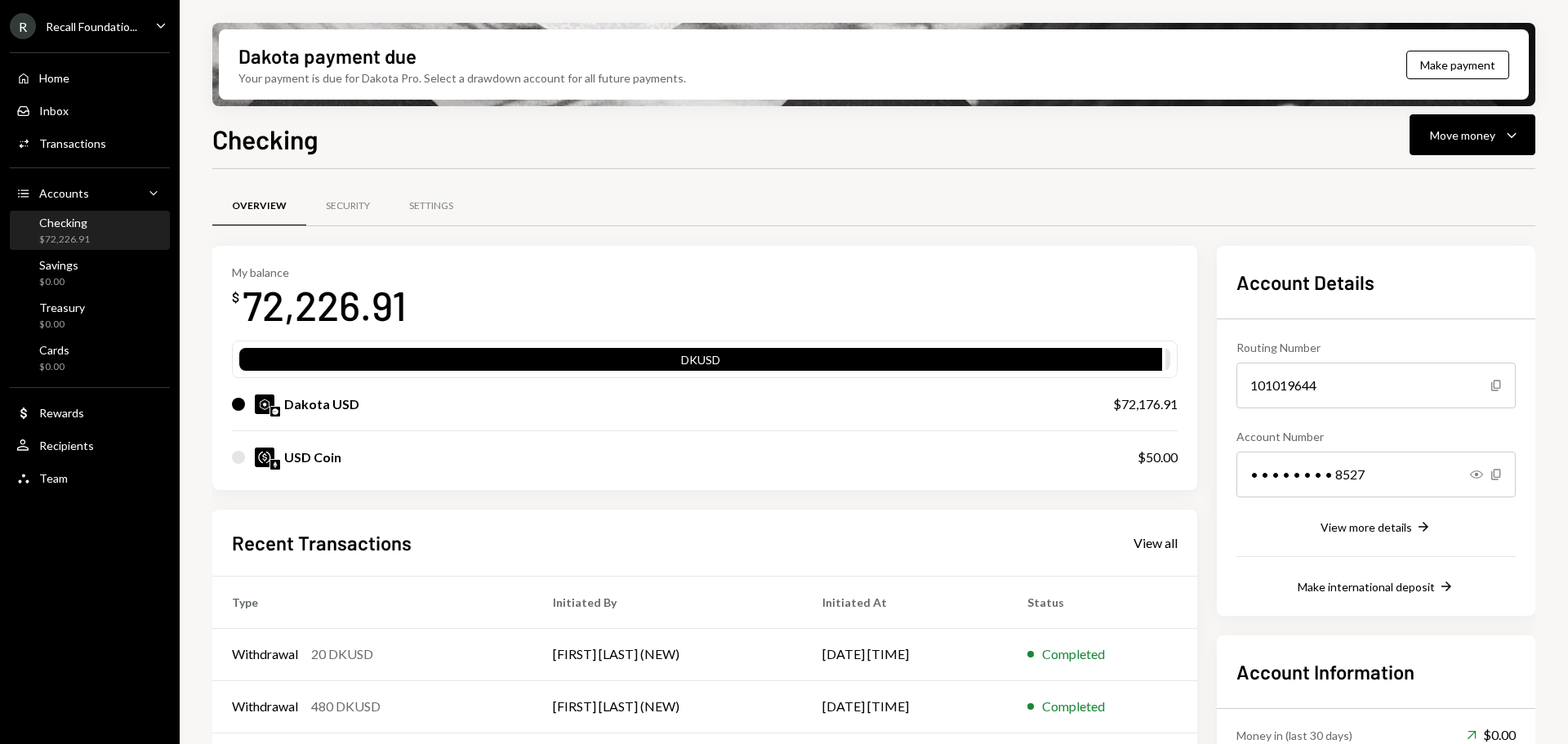click on "Recall Foundatio..." at bounding box center (91, 26) 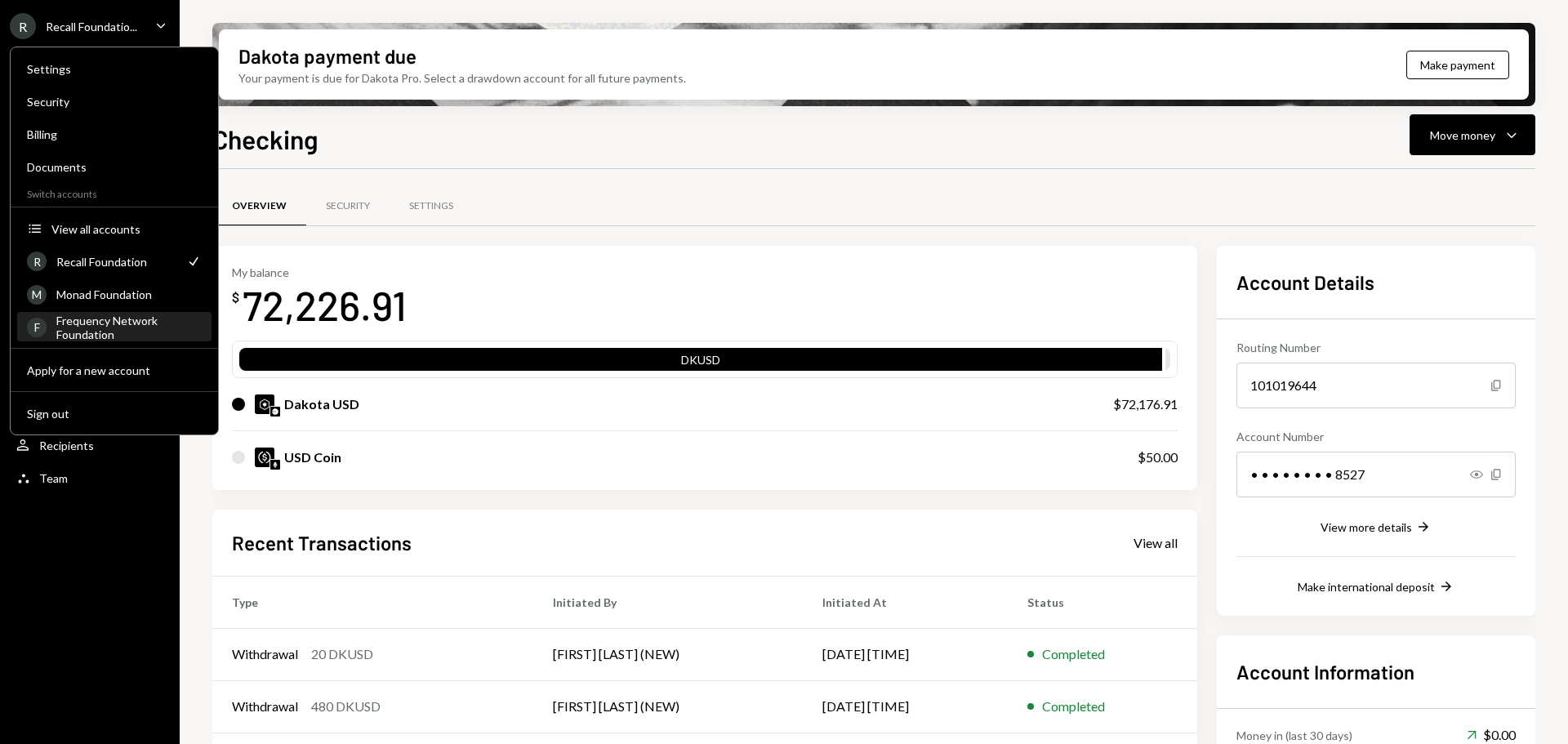 click on "Frequency Network Foundation" at bounding box center (129, 327) 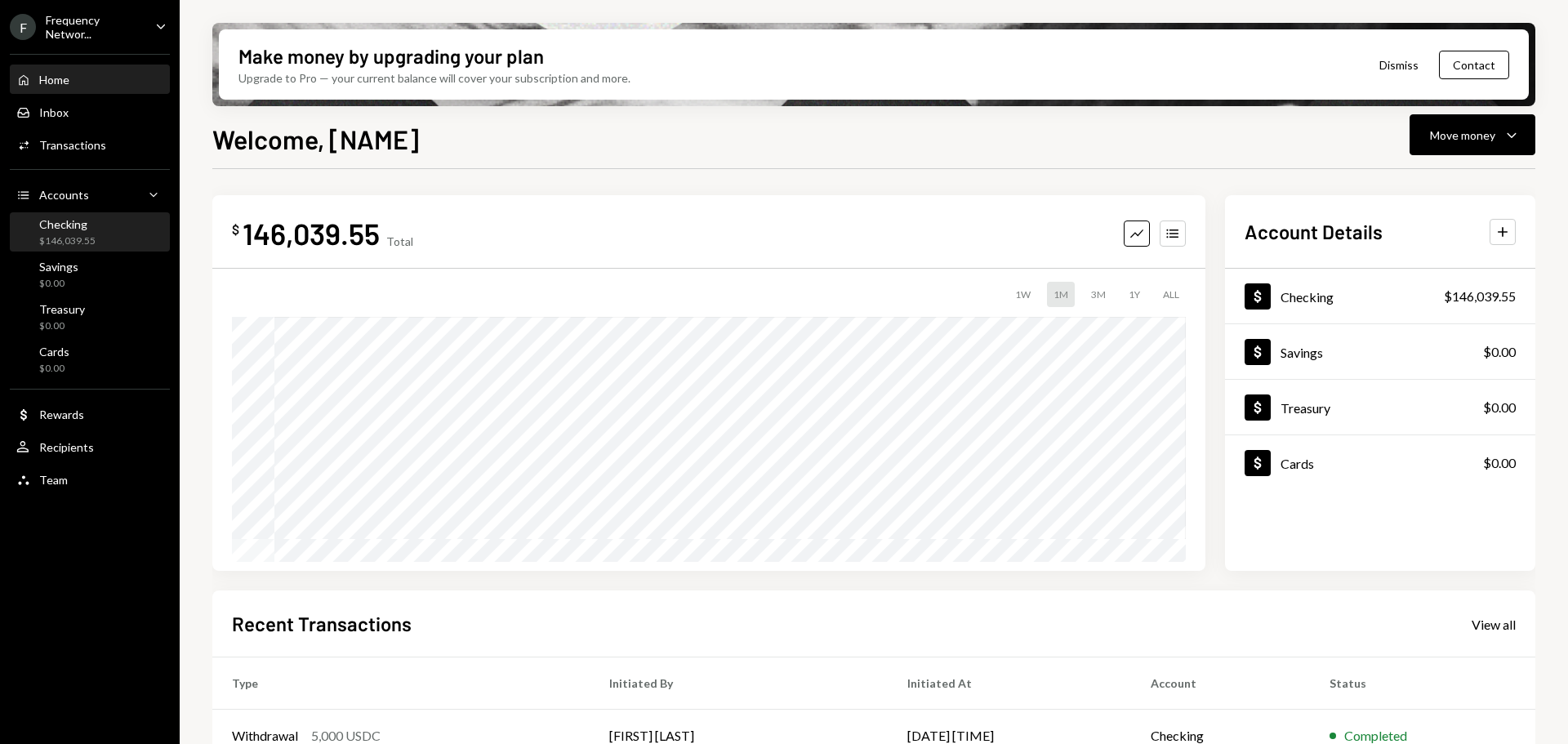 click on "Checking $146,039.55" at bounding box center (90, 233) 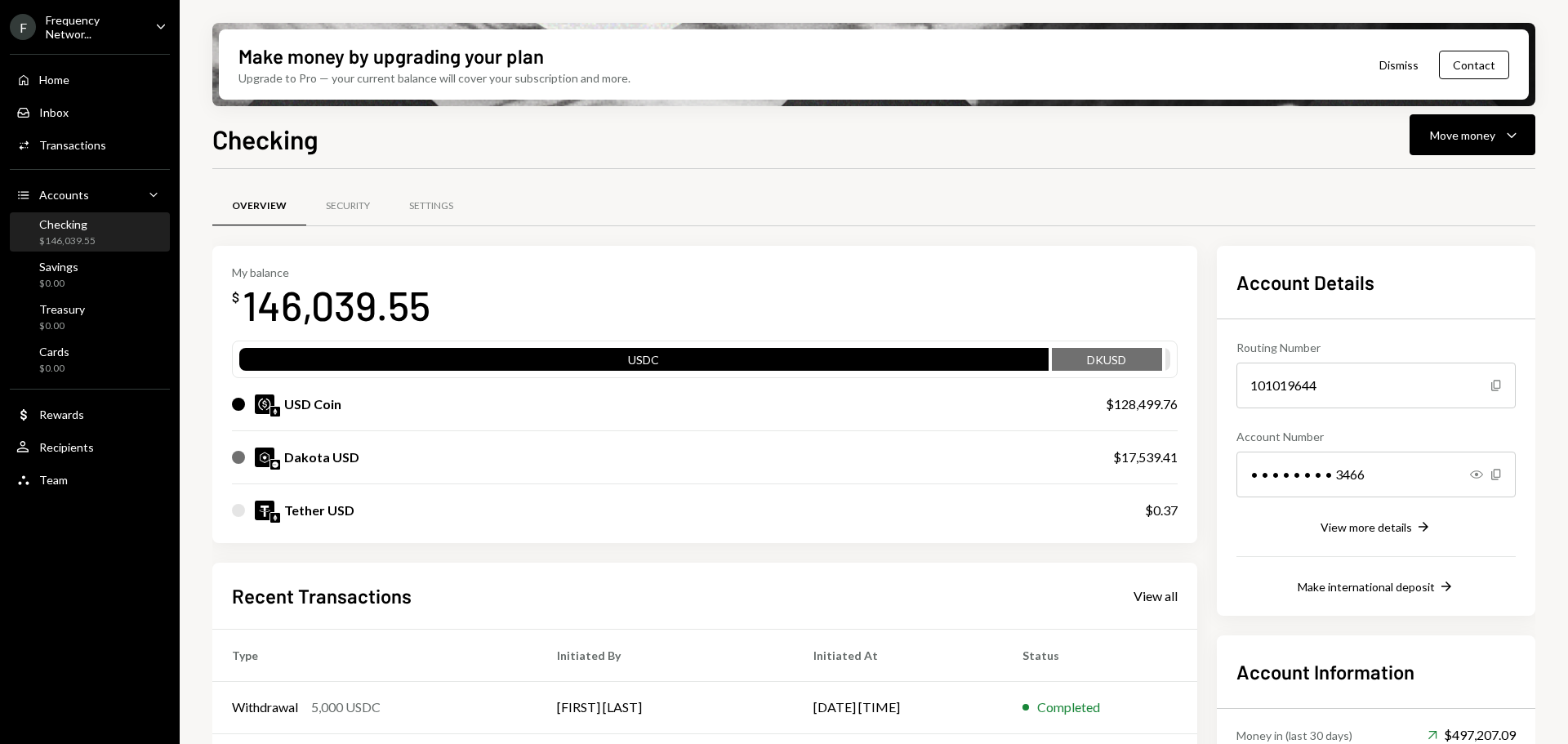 scroll, scrollTop: 0, scrollLeft: 0, axis: both 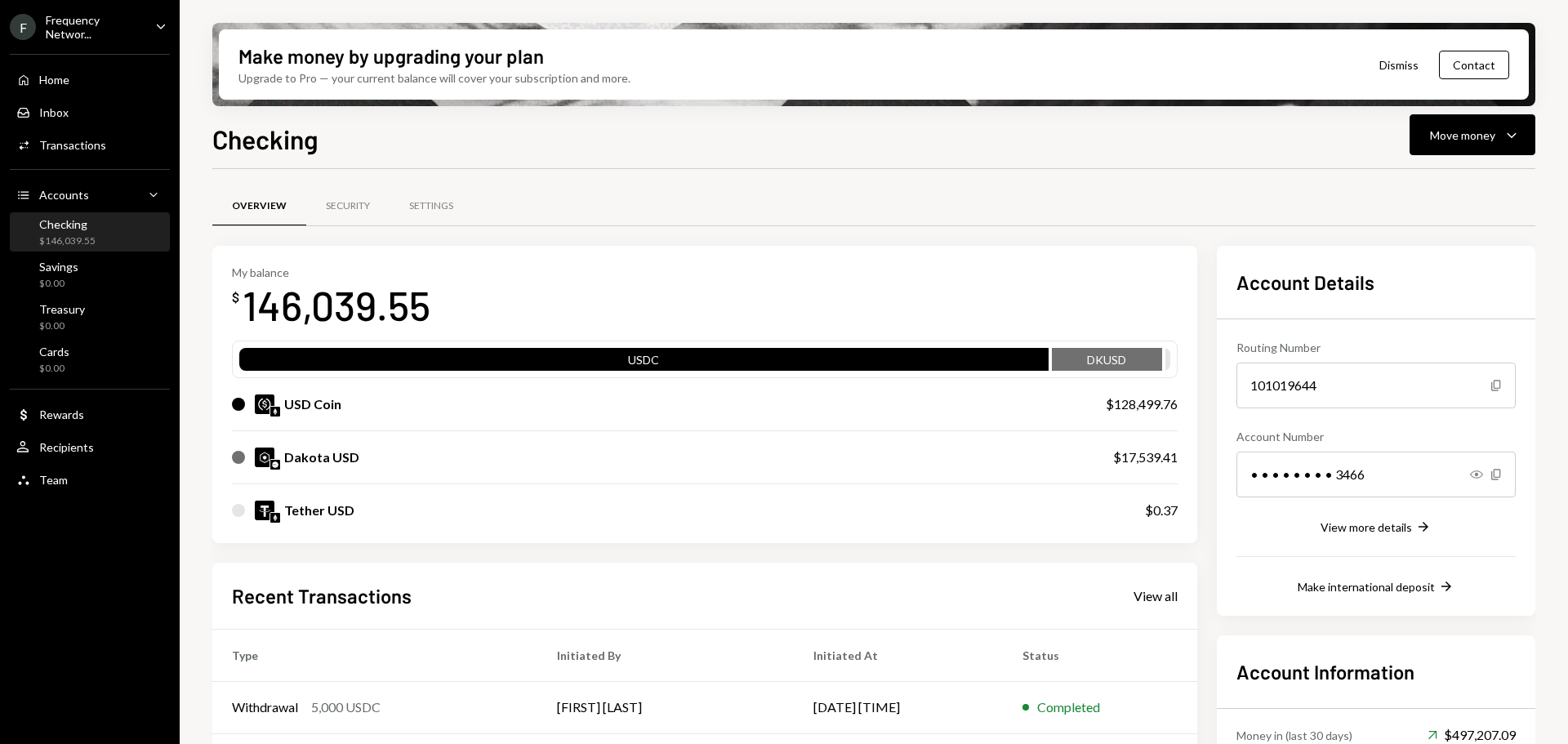click on "F Frequency Networ... Caret Down Home Home Inbox Inbox Activities Transactions Accounts Accounts Caret Down Checking [AMOUNT] Savings [AMOUNT] Treasury [AMOUNT] Cards [AMOUNT] Dollar Rewards User Recipients Team Team" at bounding box center [90, 248] 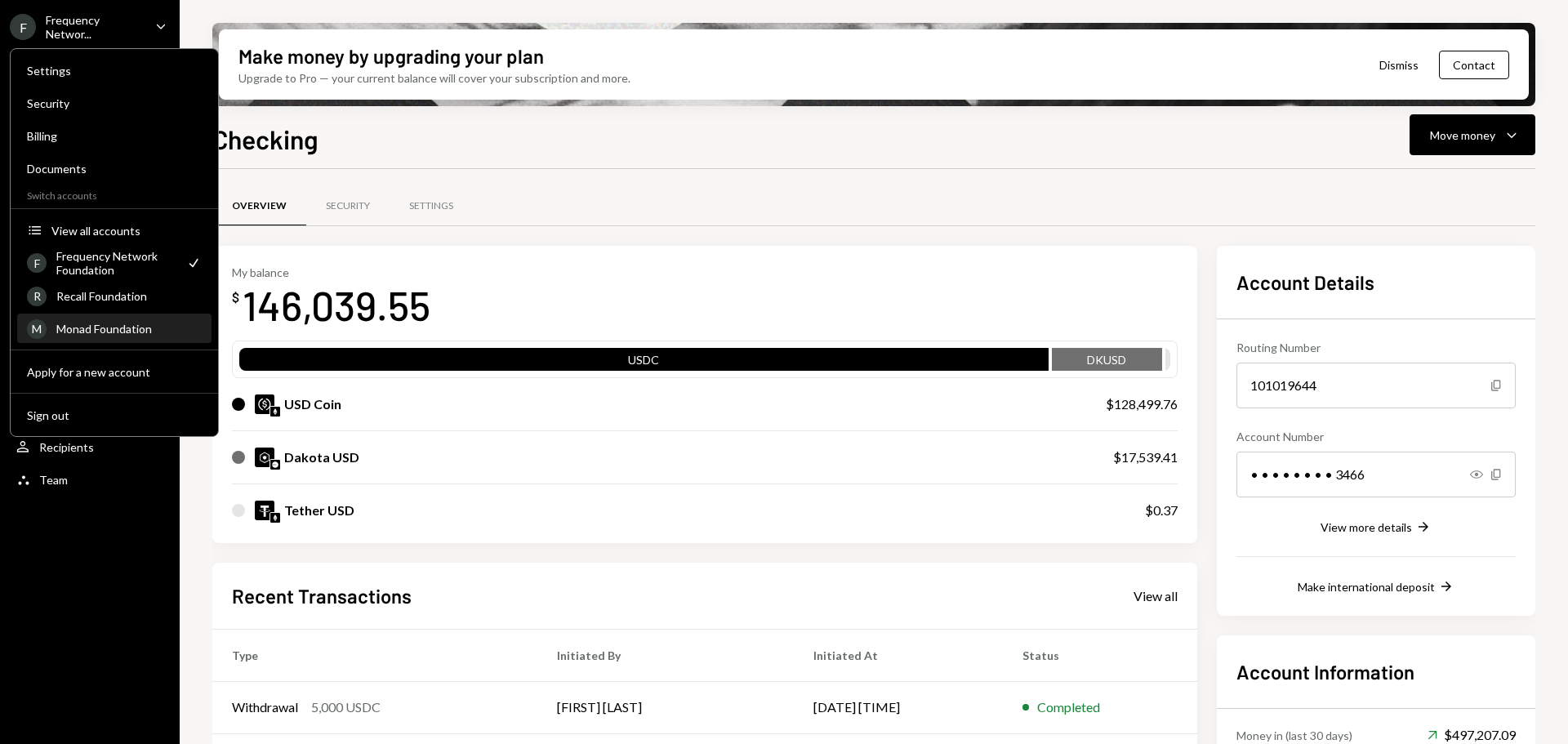 click on "Monad Foundation" at bounding box center (129, 328) 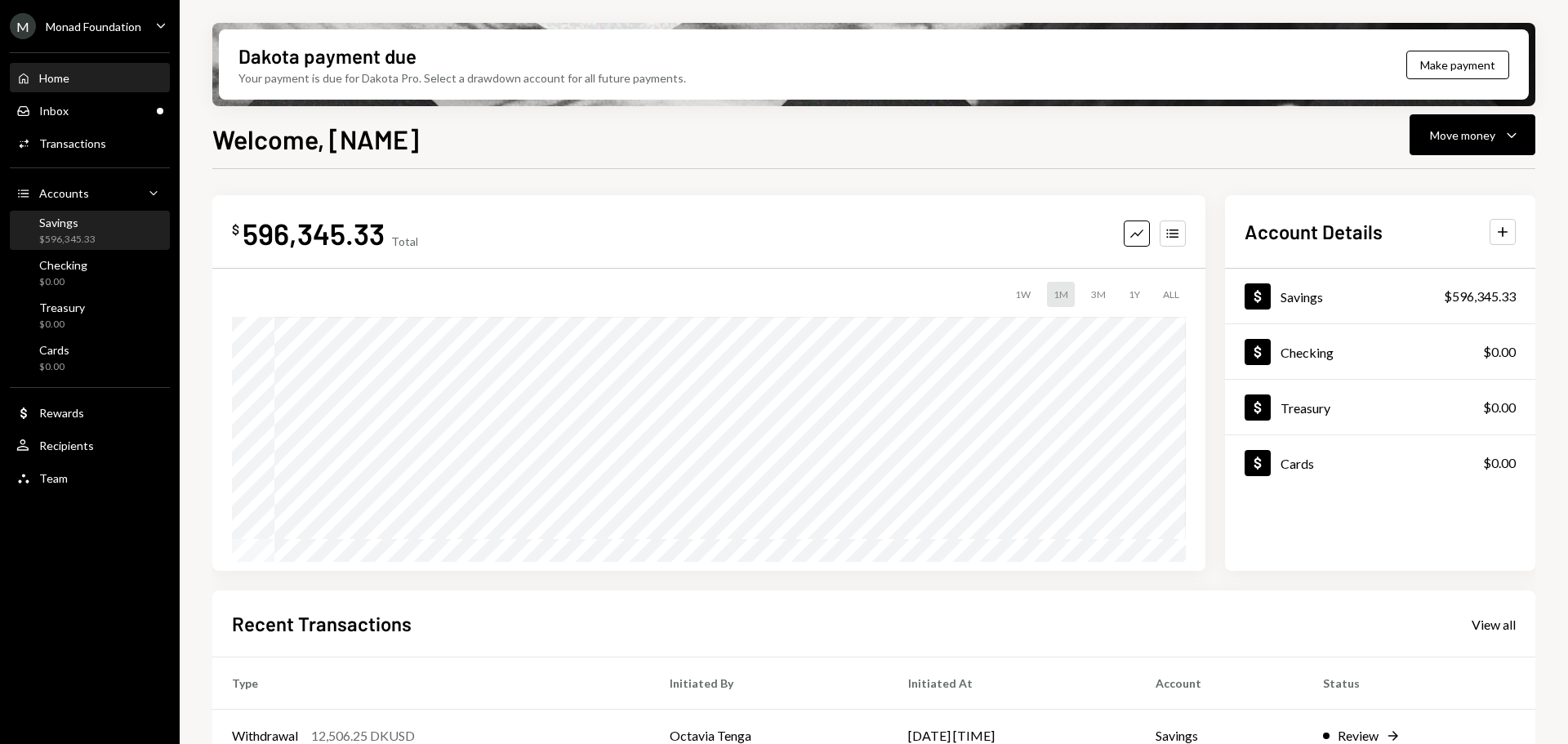 click on "$596,345.33" at bounding box center [67, 239] 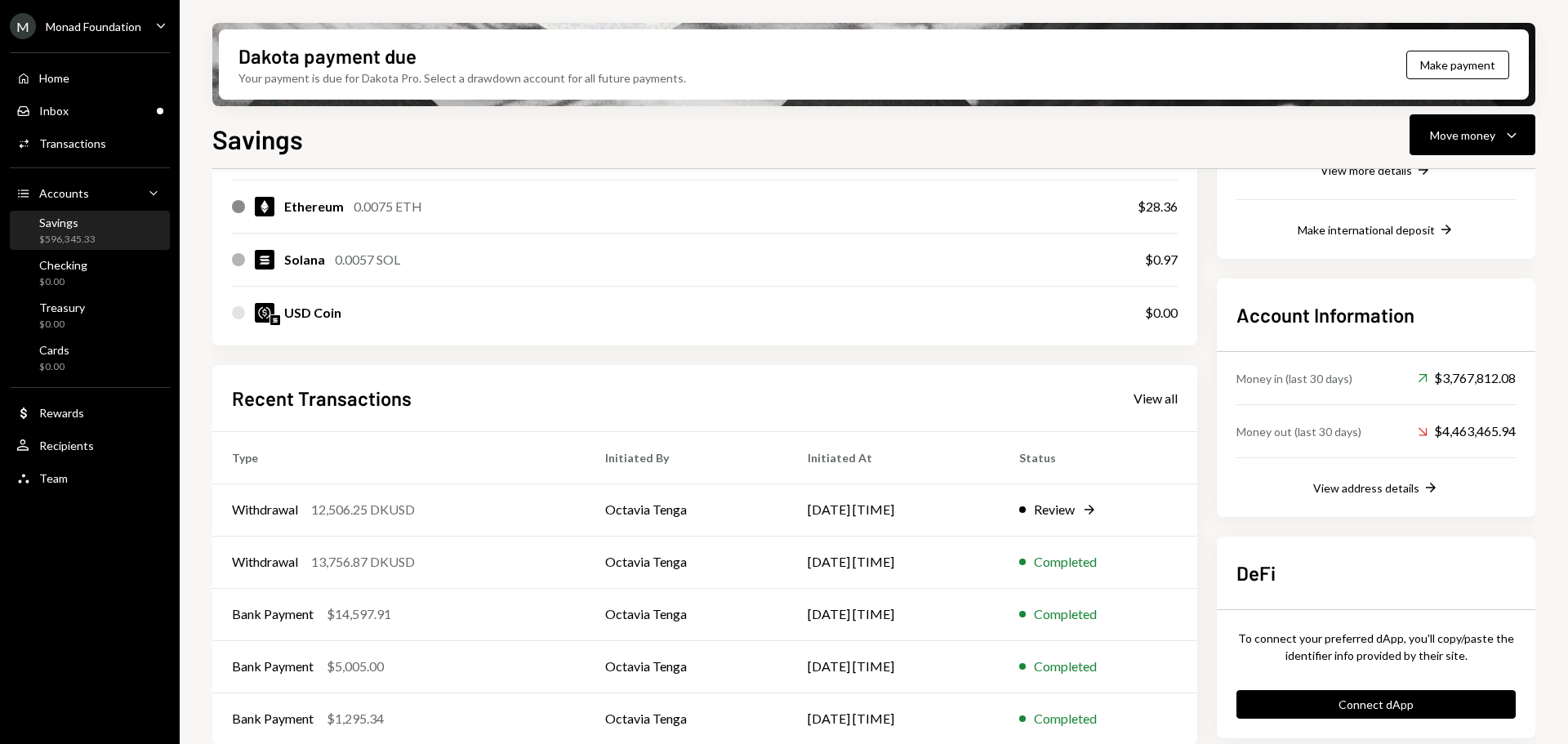 scroll, scrollTop: 372, scrollLeft: 0, axis: vertical 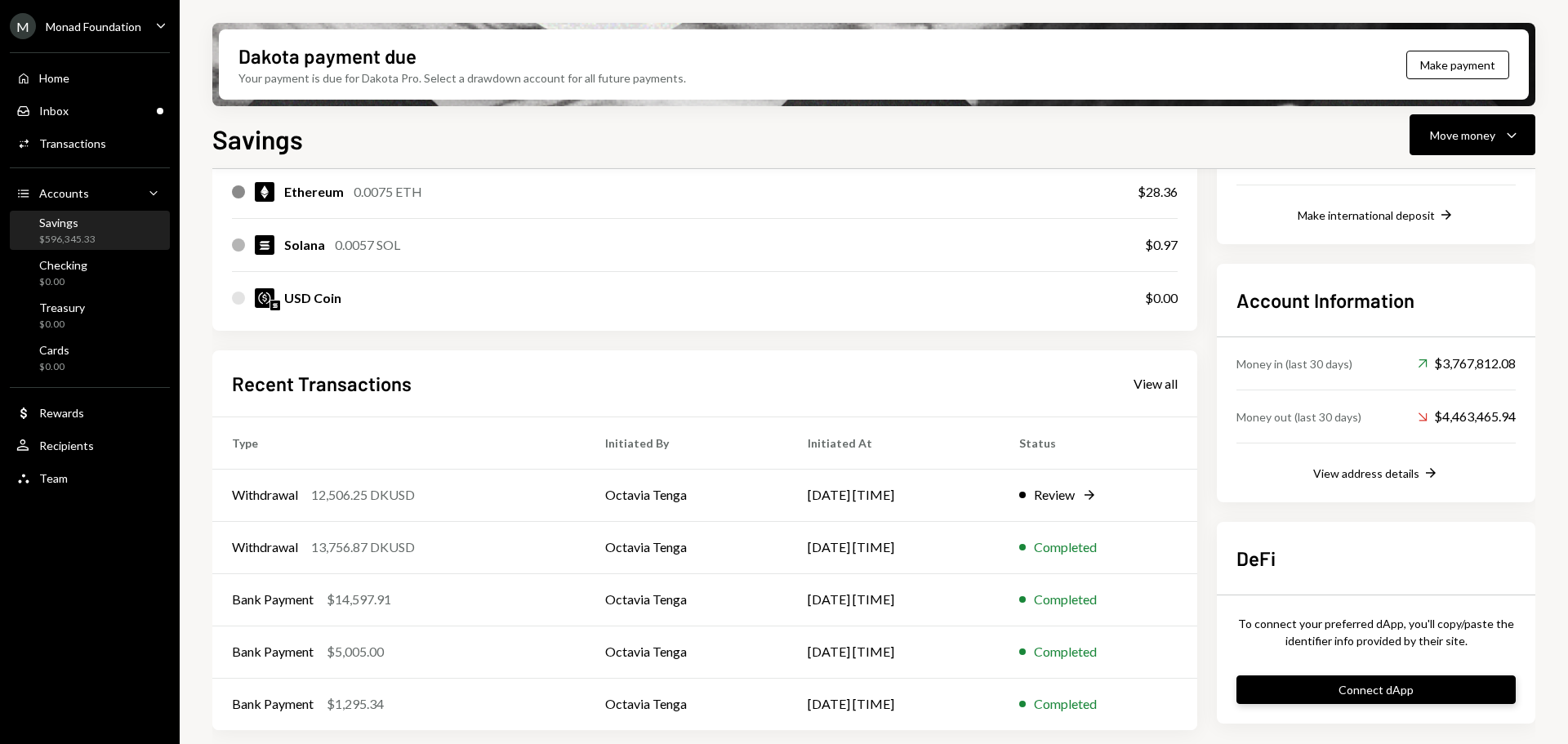 click on "Connect dApp" at bounding box center [1376, 689] 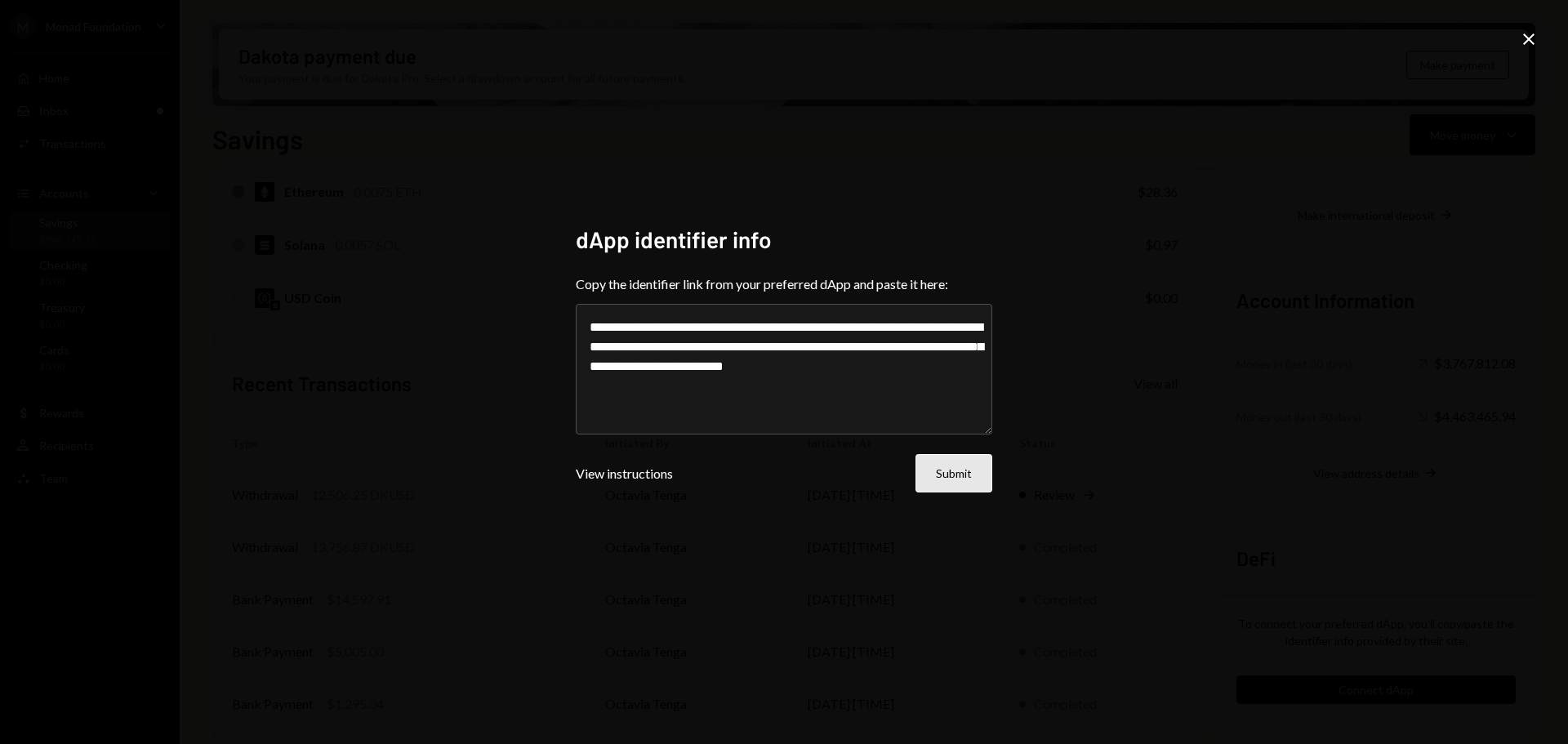 type on "**********" 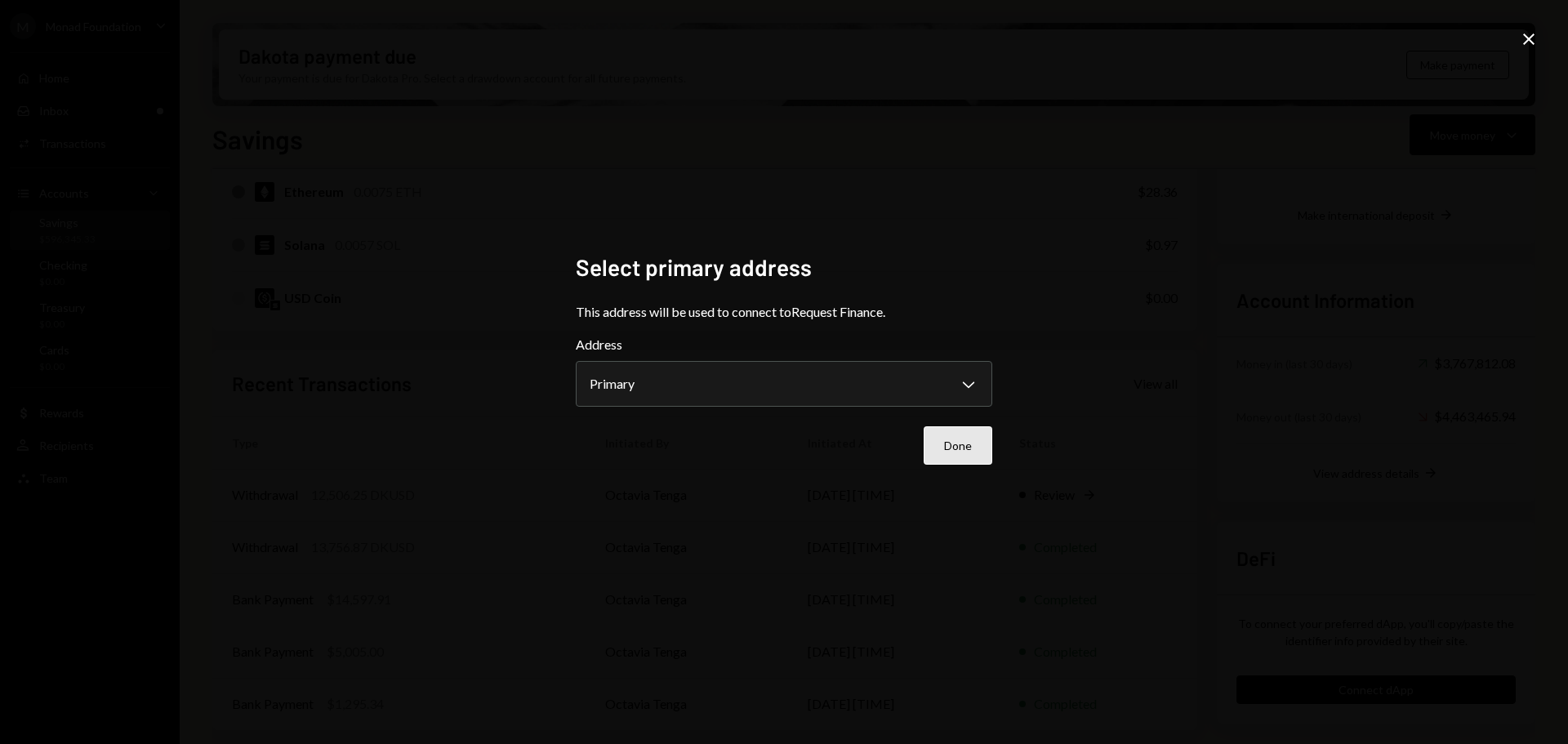 click on "Done" at bounding box center (958, 445) 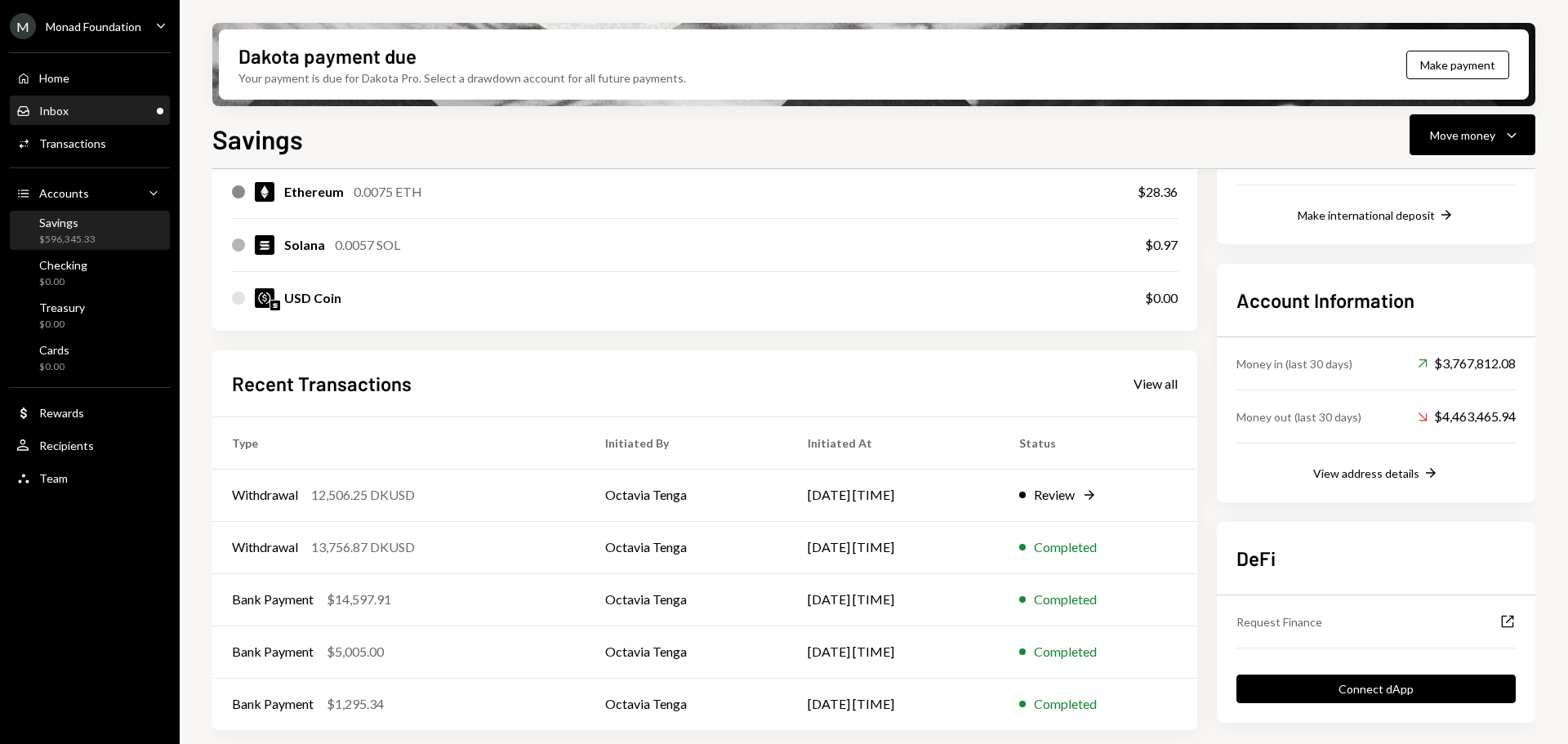click on "Inbox Inbox" at bounding box center (90, 111) 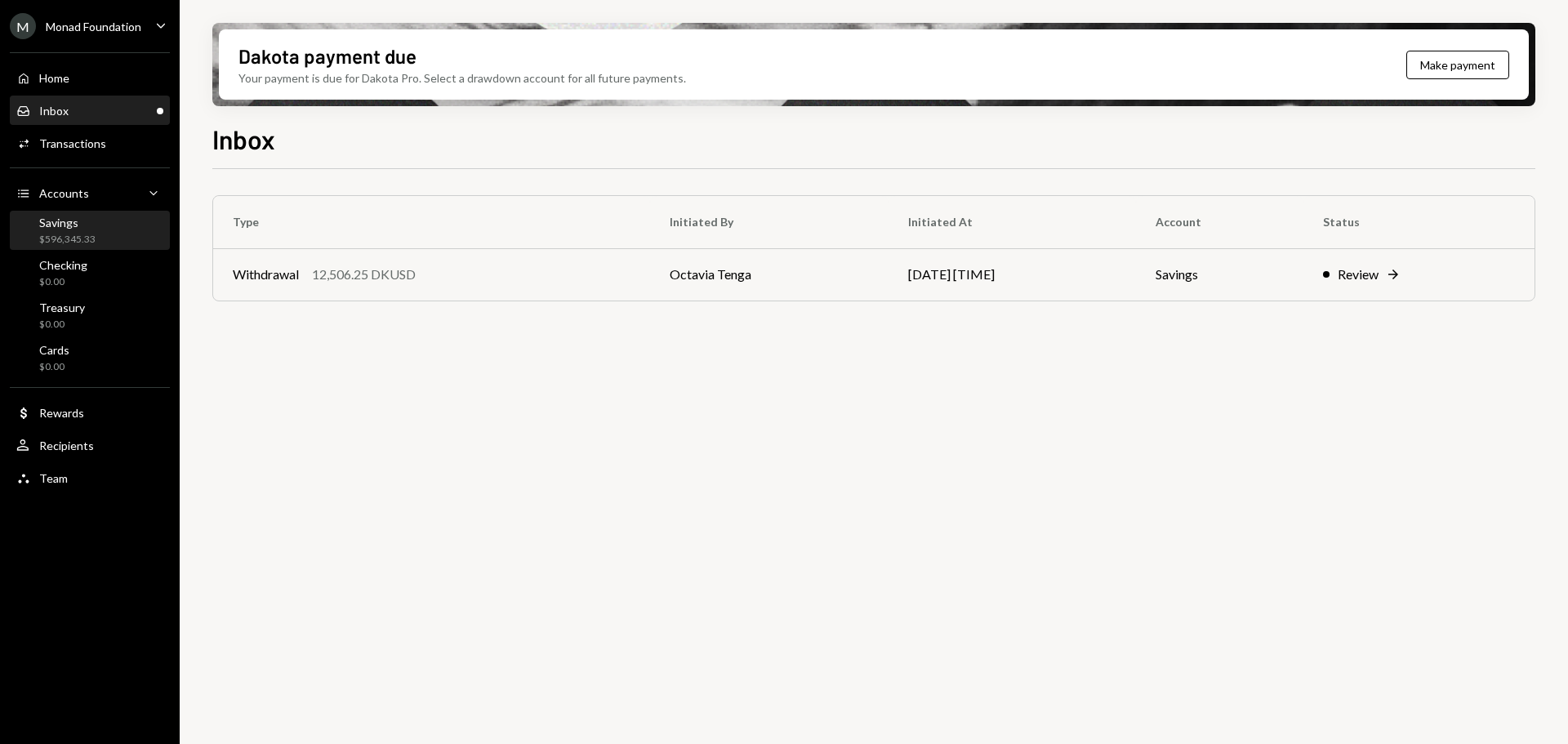 click on "Savings $596,345.33" at bounding box center (90, 231) 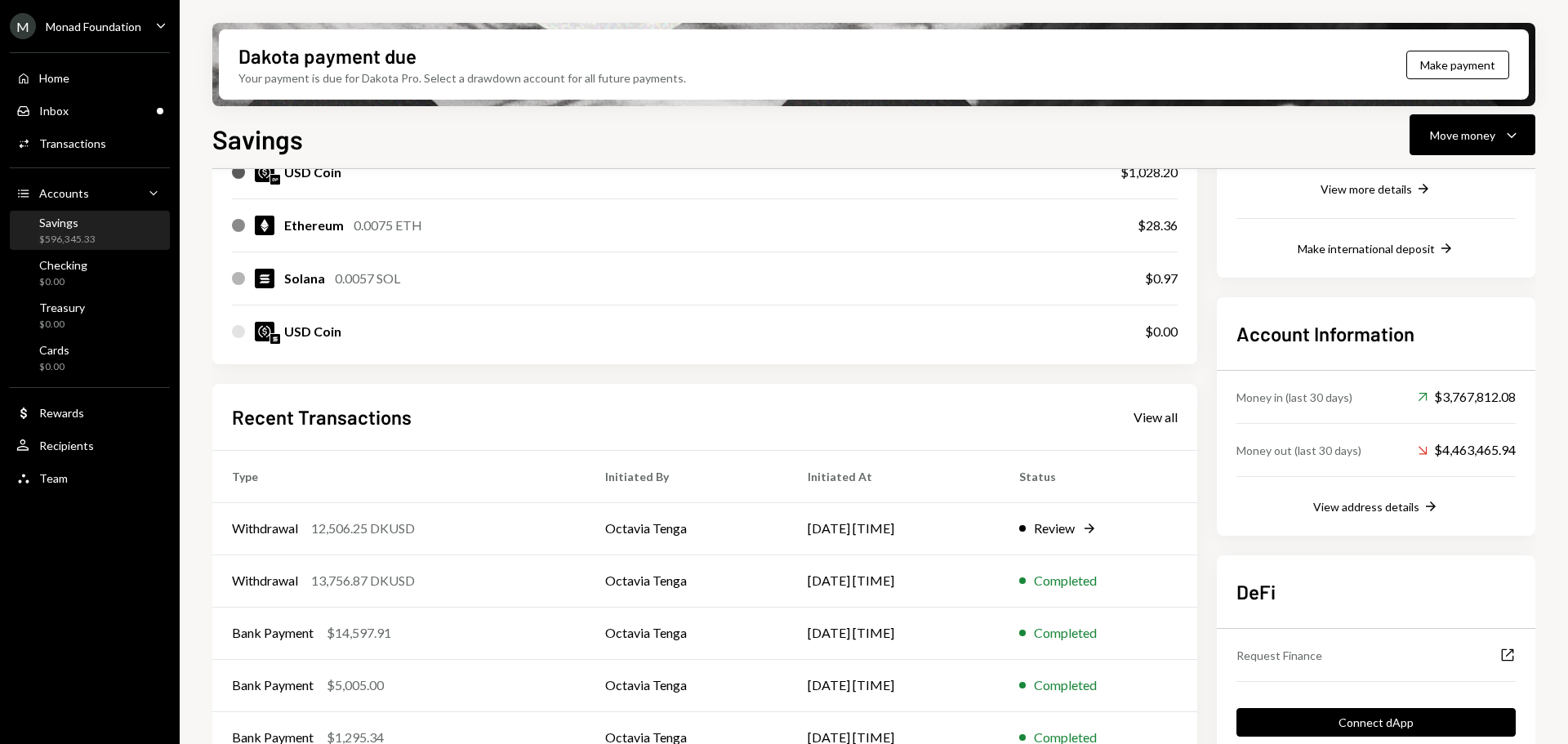 scroll, scrollTop: 372, scrollLeft: 0, axis: vertical 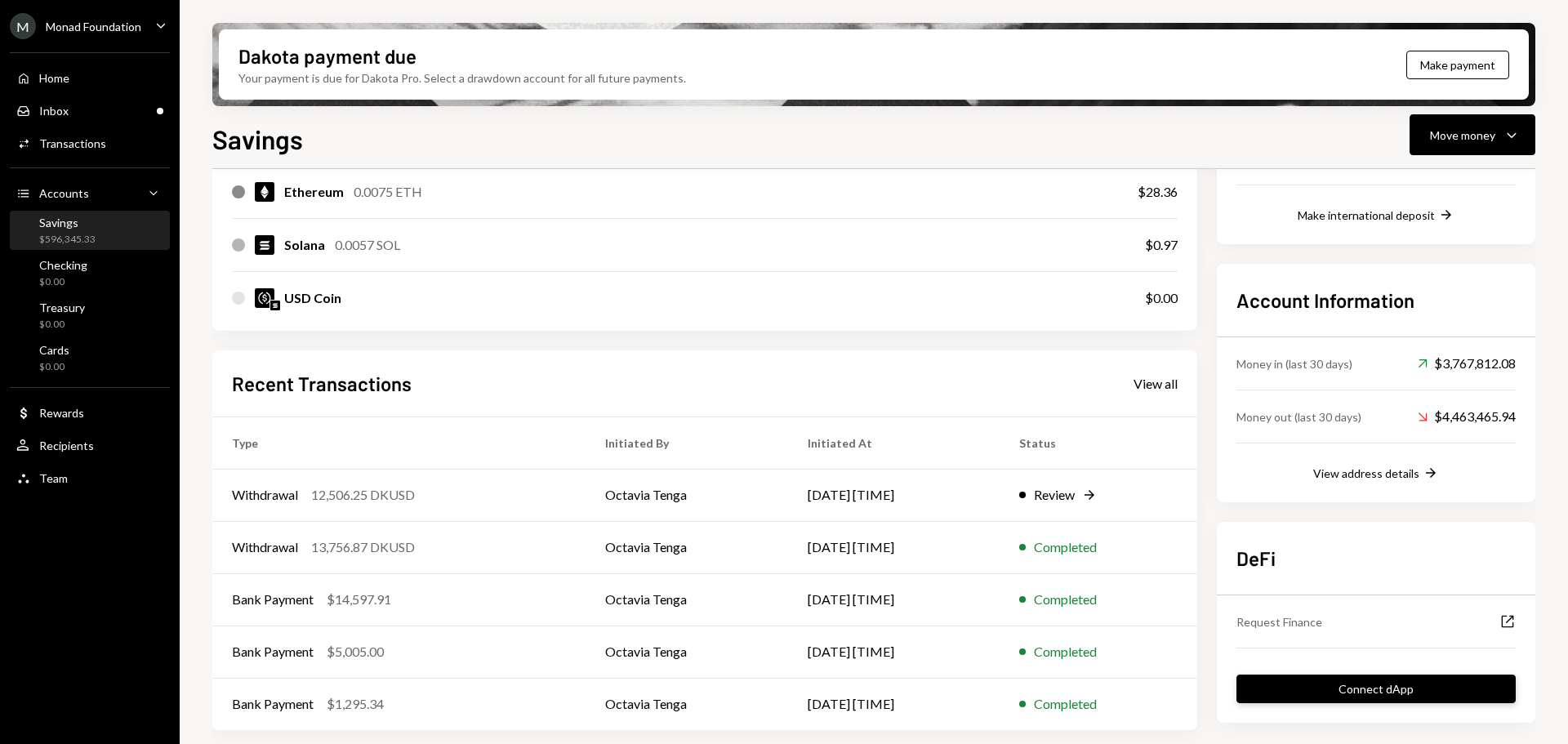 click on "Connect dApp" at bounding box center [1376, 688] 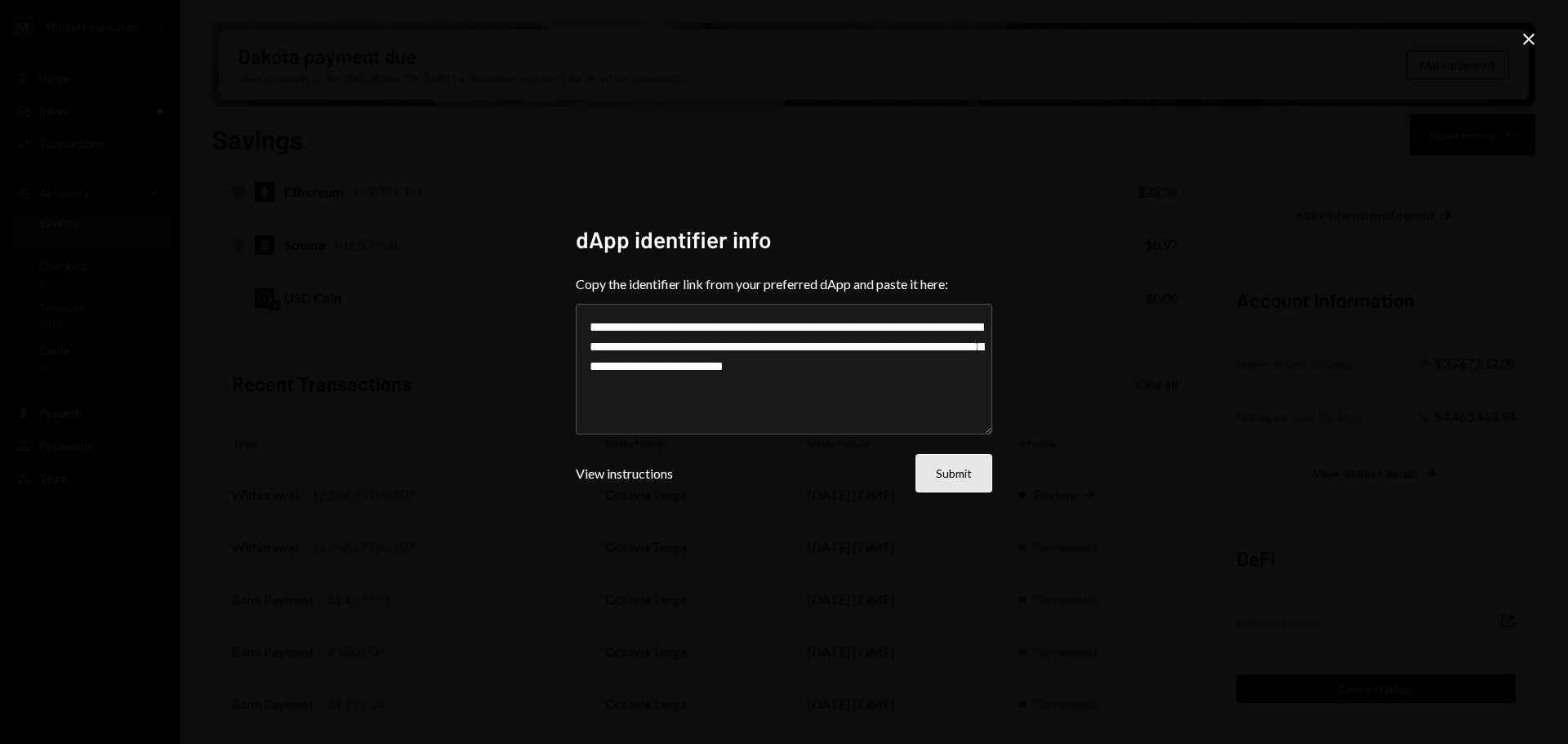 type on "**********" 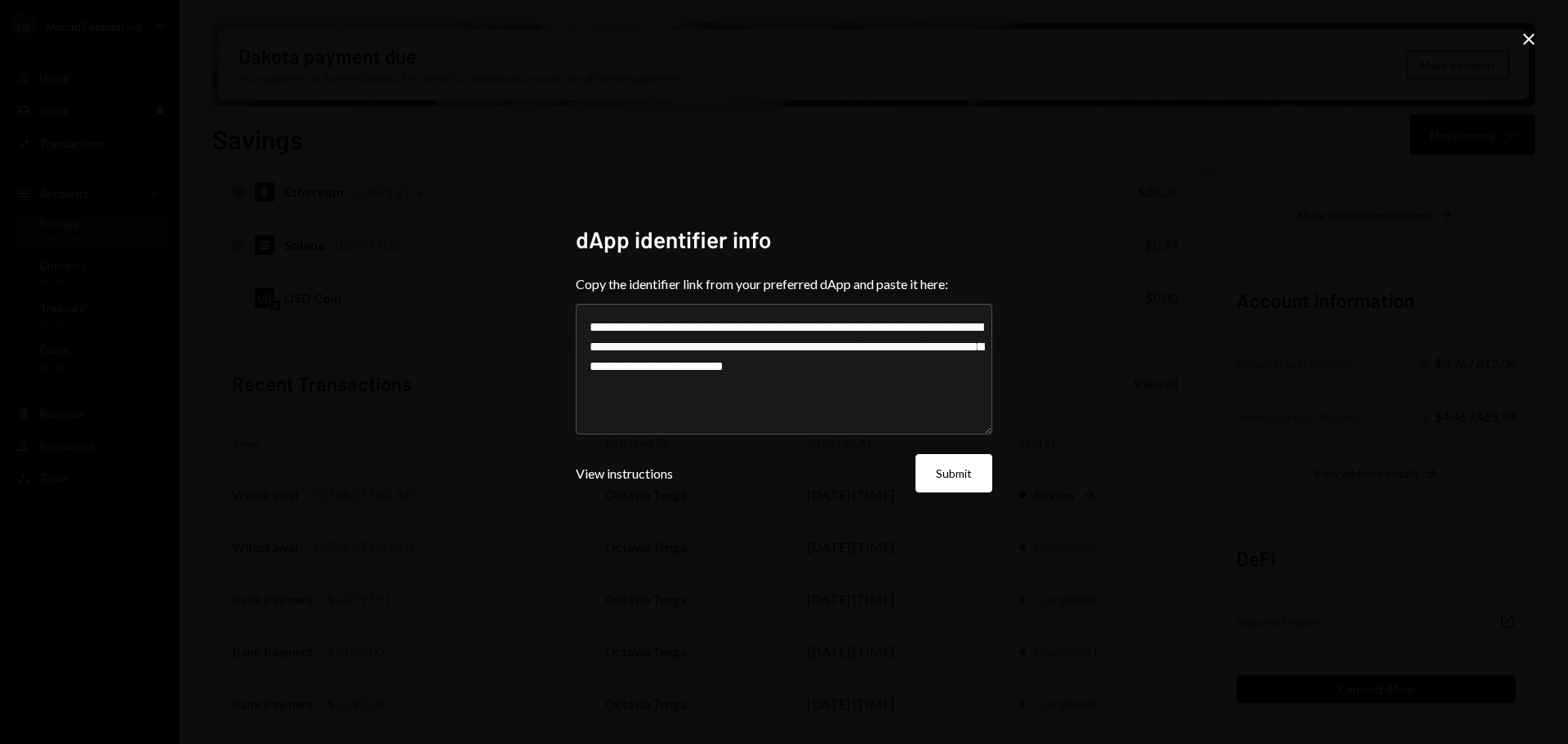 click on "Submit" at bounding box center [954, 473] 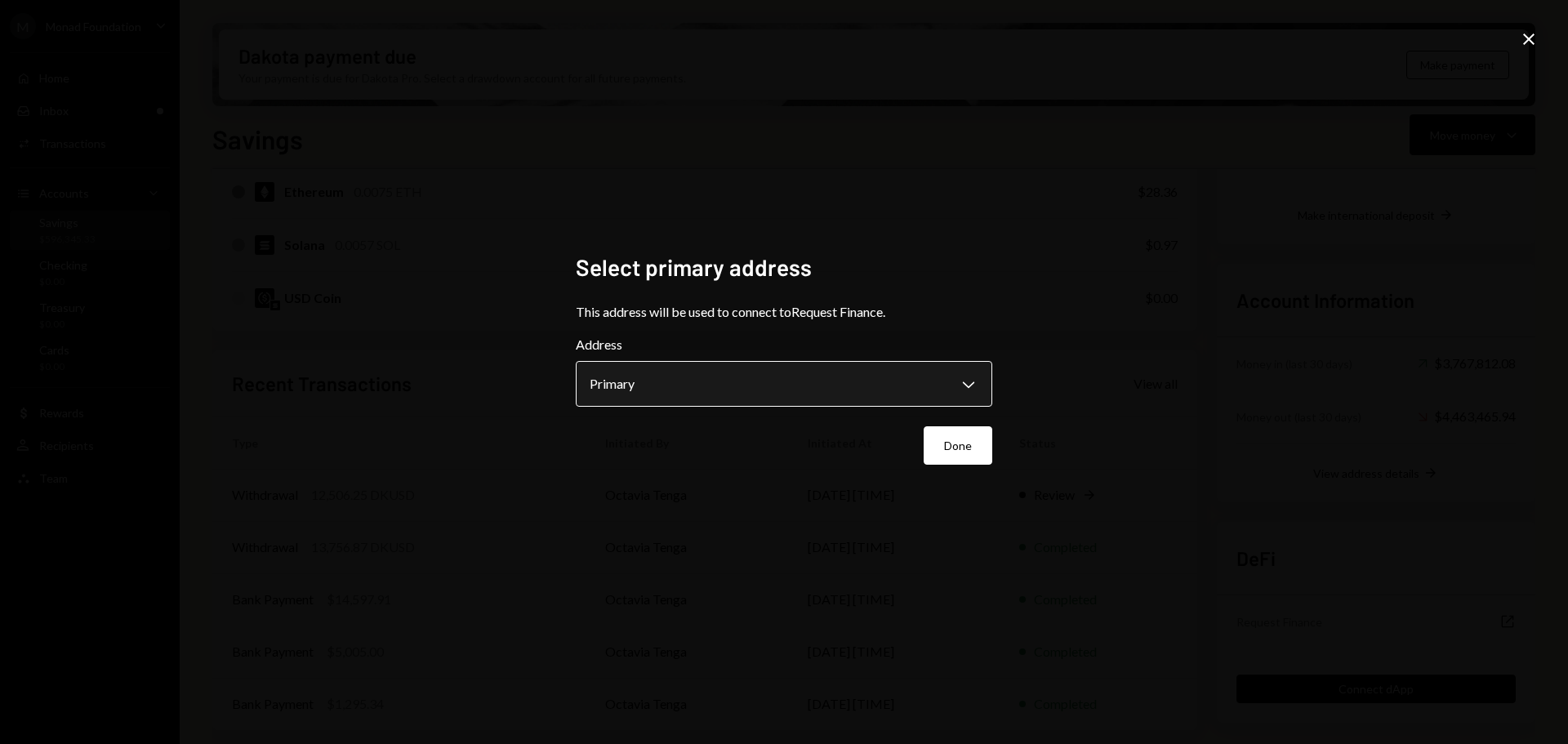 click on "M Monad Foundation Caret Down Home Home Inbox Inbox Activities Transactions Accounts Accounts Caret Down Savings $596,345.33 Checking $0.00 Treasury $0.00 Cards $0.00 Dollar Rewards User Recipients Team Team Dakota payment due Your payment is due for Dakota Pro. Select a drawdown account for all future payments. Make payment Savings Move money Caret Down Overview Yield Security Settings My balance $ 596,345.33 DKUSD Dakota USD $546,407.56 USD Coin $48,880.24 USD Coin $1,028.20 Ethereum 0.0075  ETH $28.36 Solana 0.0057  SOL $0.97 USD Coin $0.00 Recent Transactions View all Type Initiated By Initiated At Status Withdrawal 12,506.25  DKUSD Octavia Tenga 07/31/25 7:29 PM Review Right Arrow Withdrawal 13,756.87  DKUSD Octavia Tenga 07/31/25 8:58 AM Completed Bank Payment $14,597.91 Octavia Tenga 07/31/25 8:56 AM Completed Bank Payment $5,005.00 Octavia Tenga 07/31/25 8:54 AM Completed Bank Payment $1,295.34 Octavia Tenga 07/31/25 8:40 AM Completed Account Details Routing Number 101019644 Copy Account Number Show ." at bounding box center [784, 372] 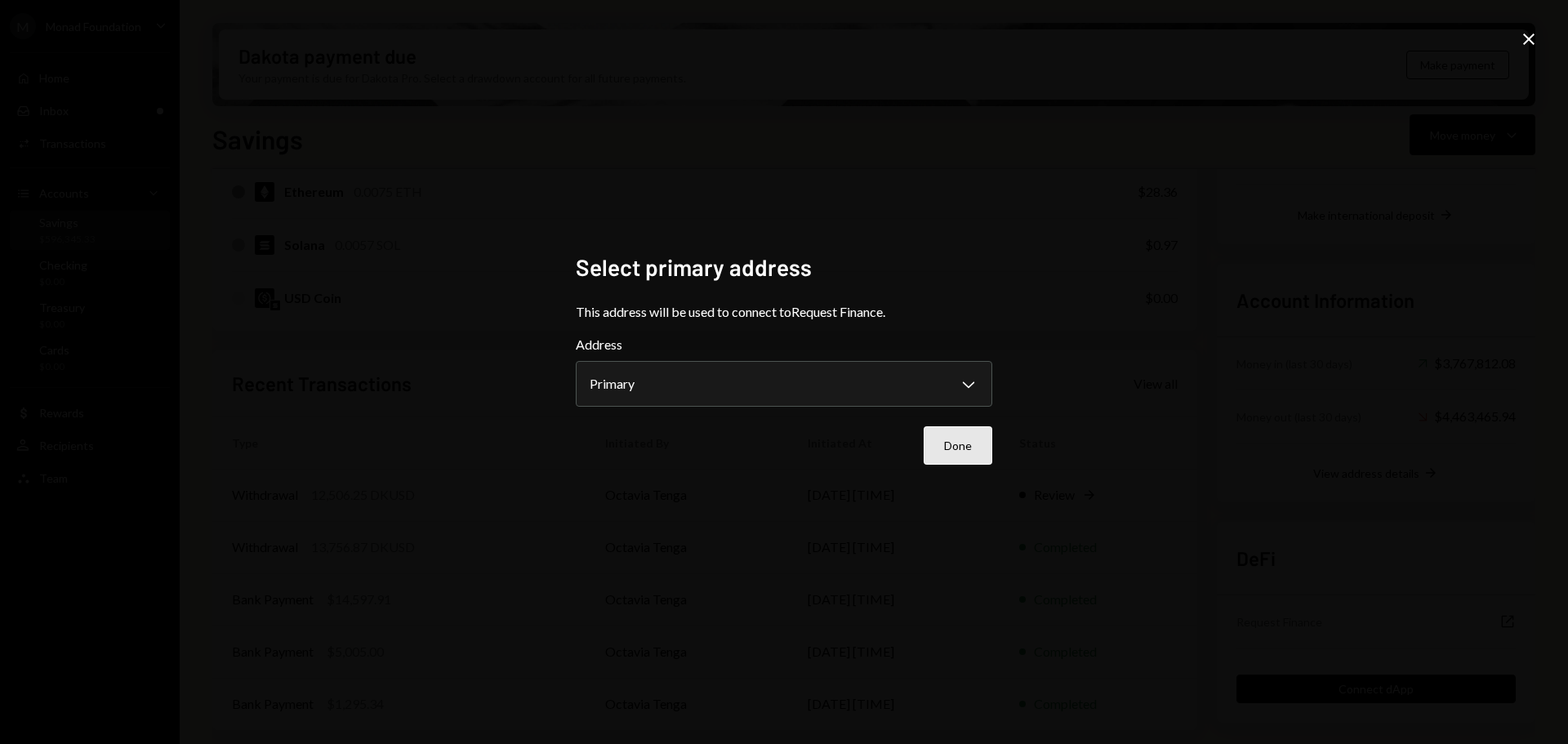 click on "Done" at bounding box center [958, 445] 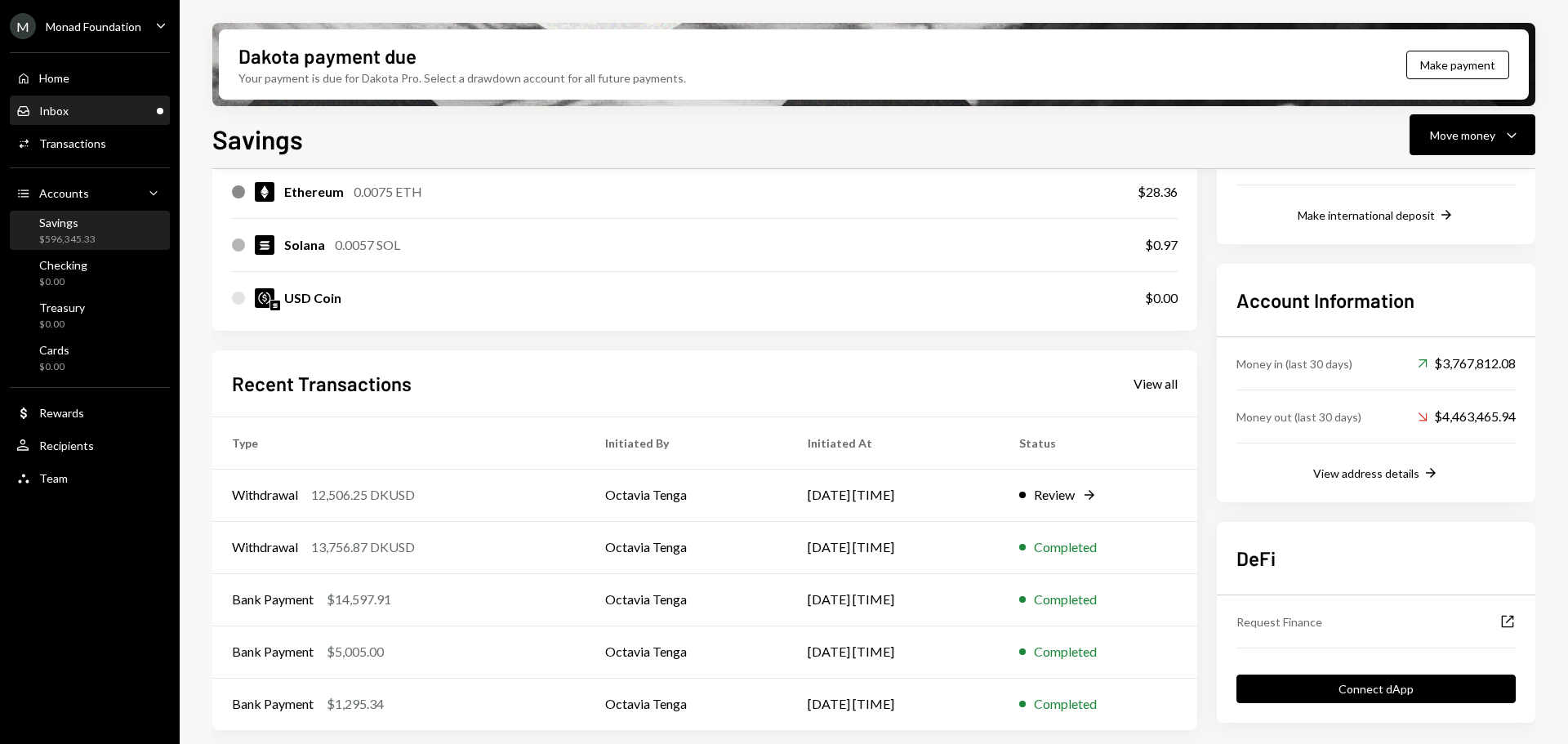 click on "Inbox Inbox" at bounding box center (90, 111) 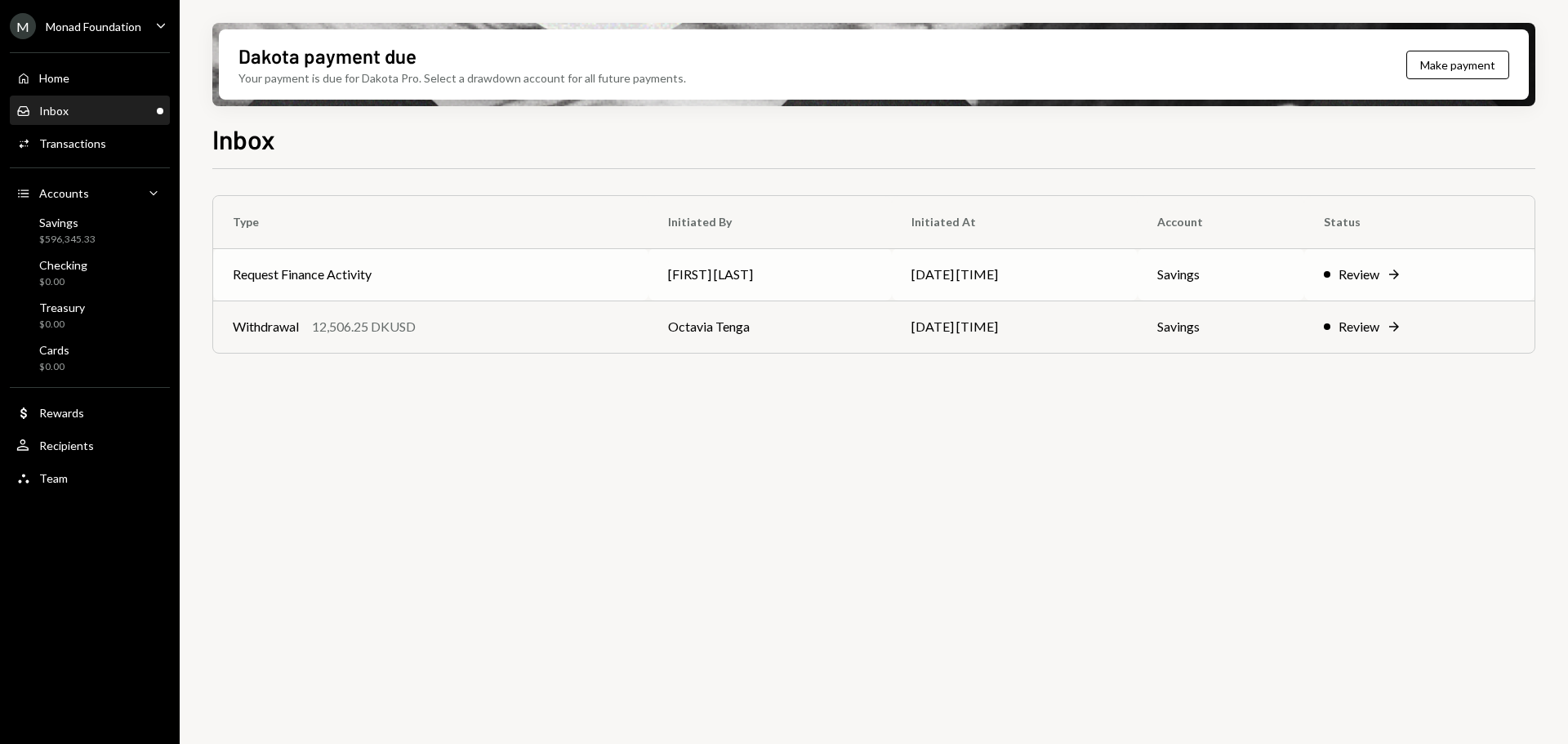 click on "Request Finance Activity" at bounding box center [430, 274] 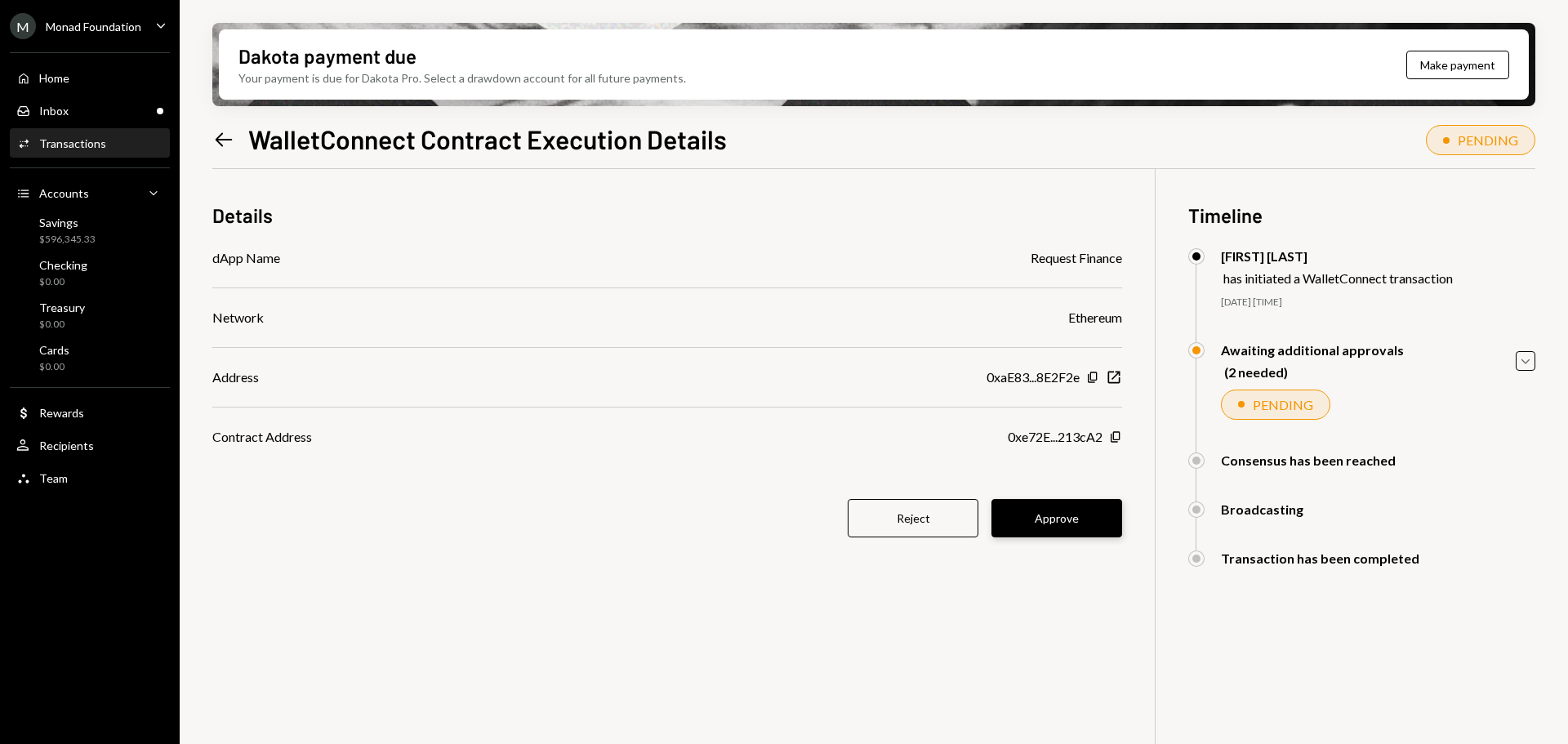 click on "Approve" at bounding box center [1057, 518] 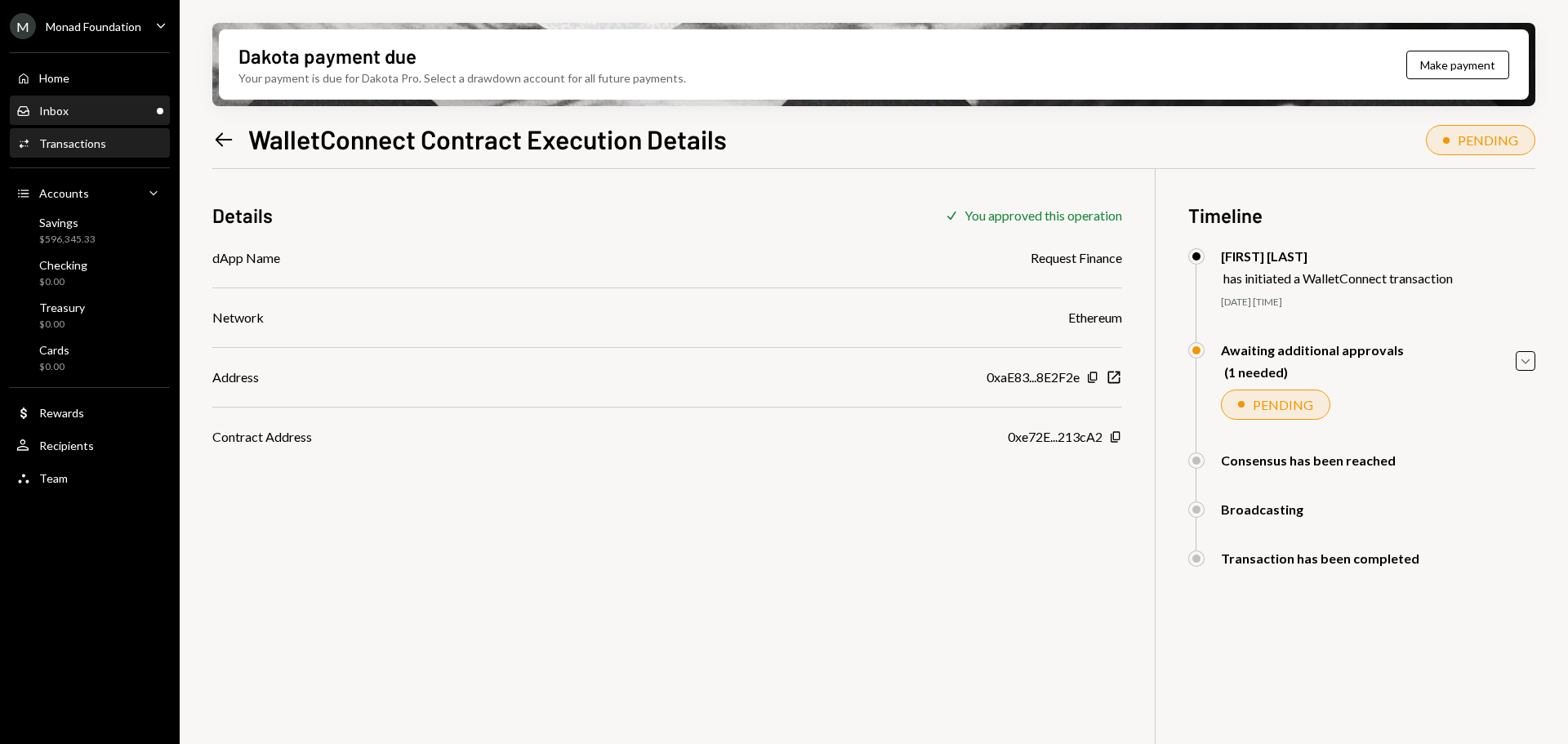 click on "Inbox" at bounding box center [54, 110] 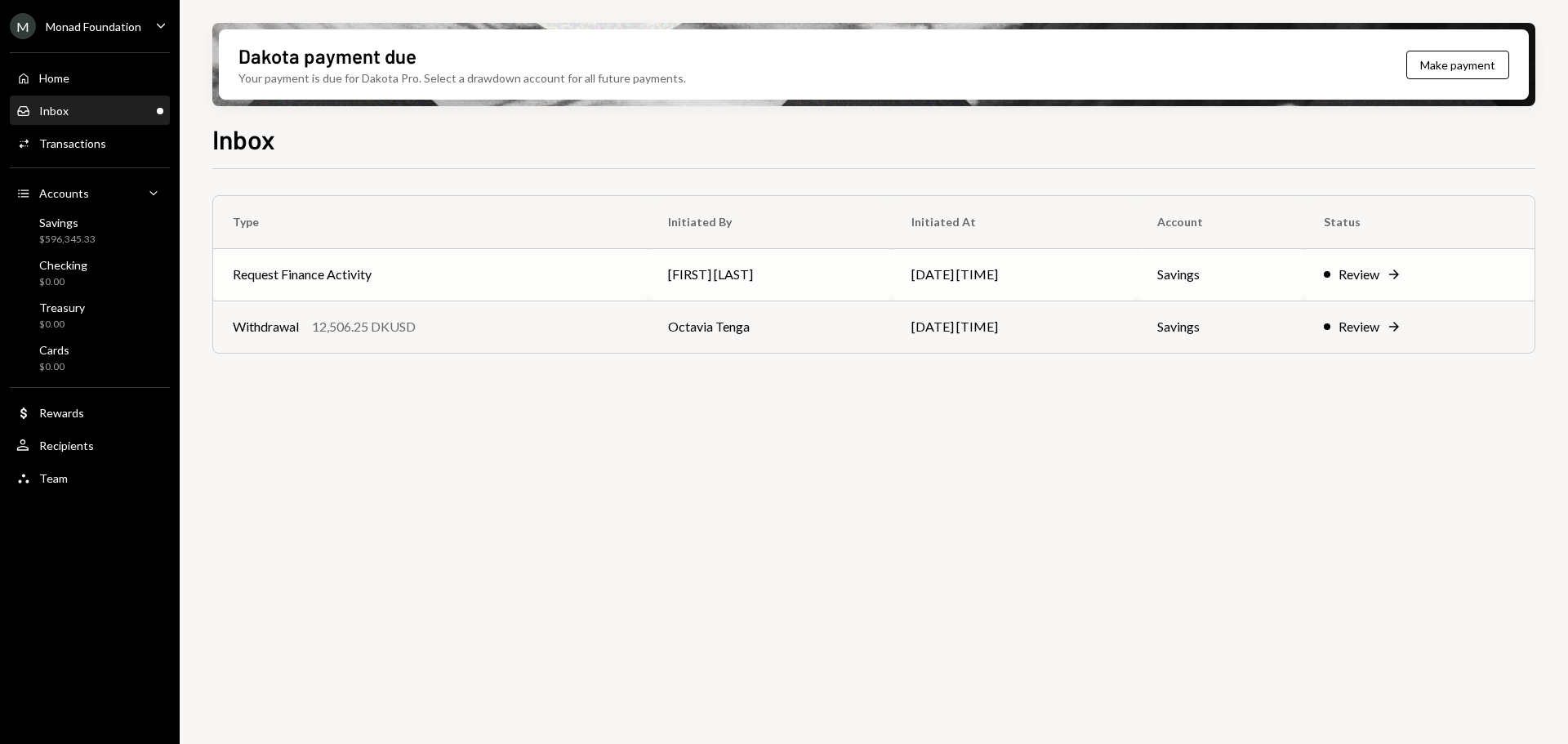 click on "Request Finance Activity" at bounding box center [430, 274] 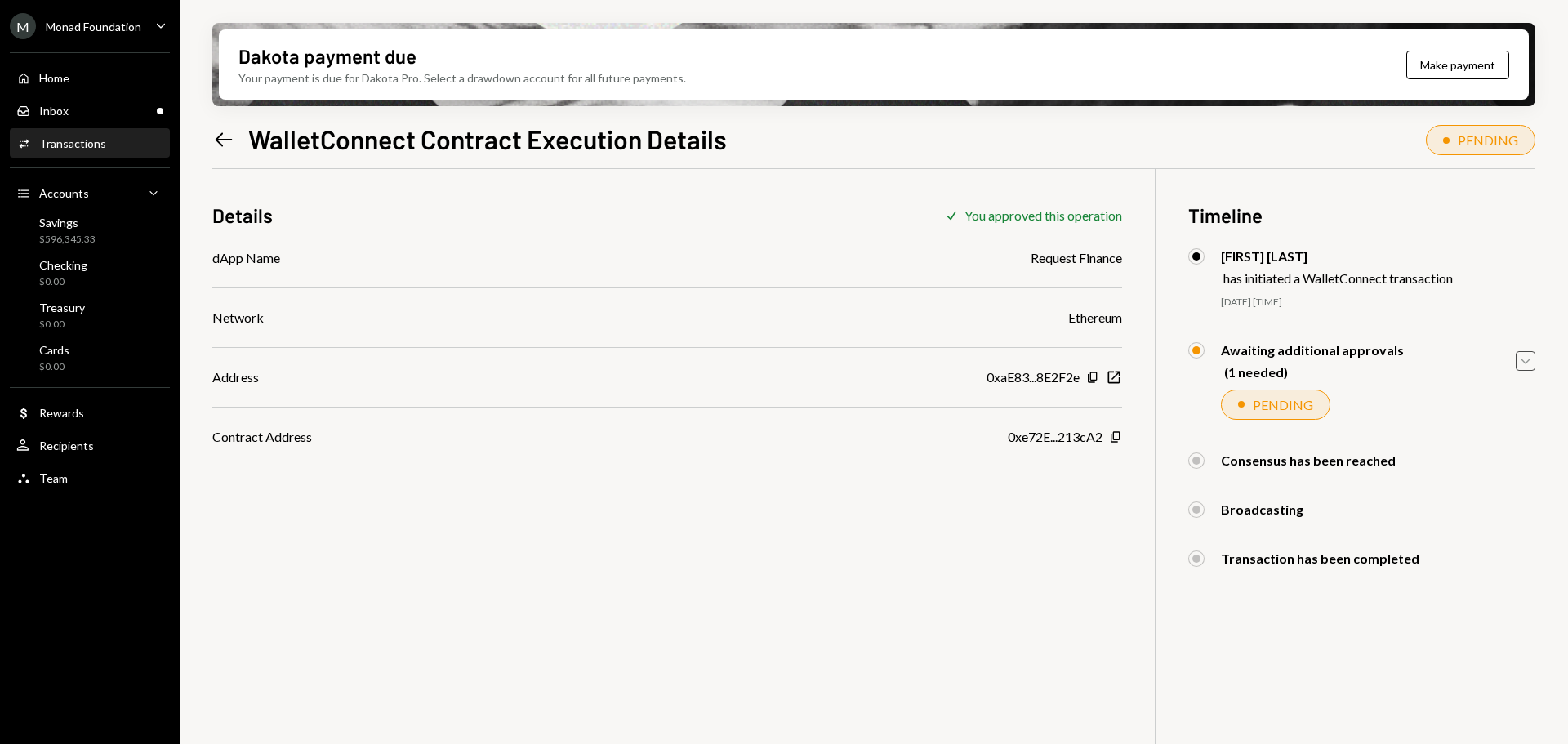 click on "Caret Down" 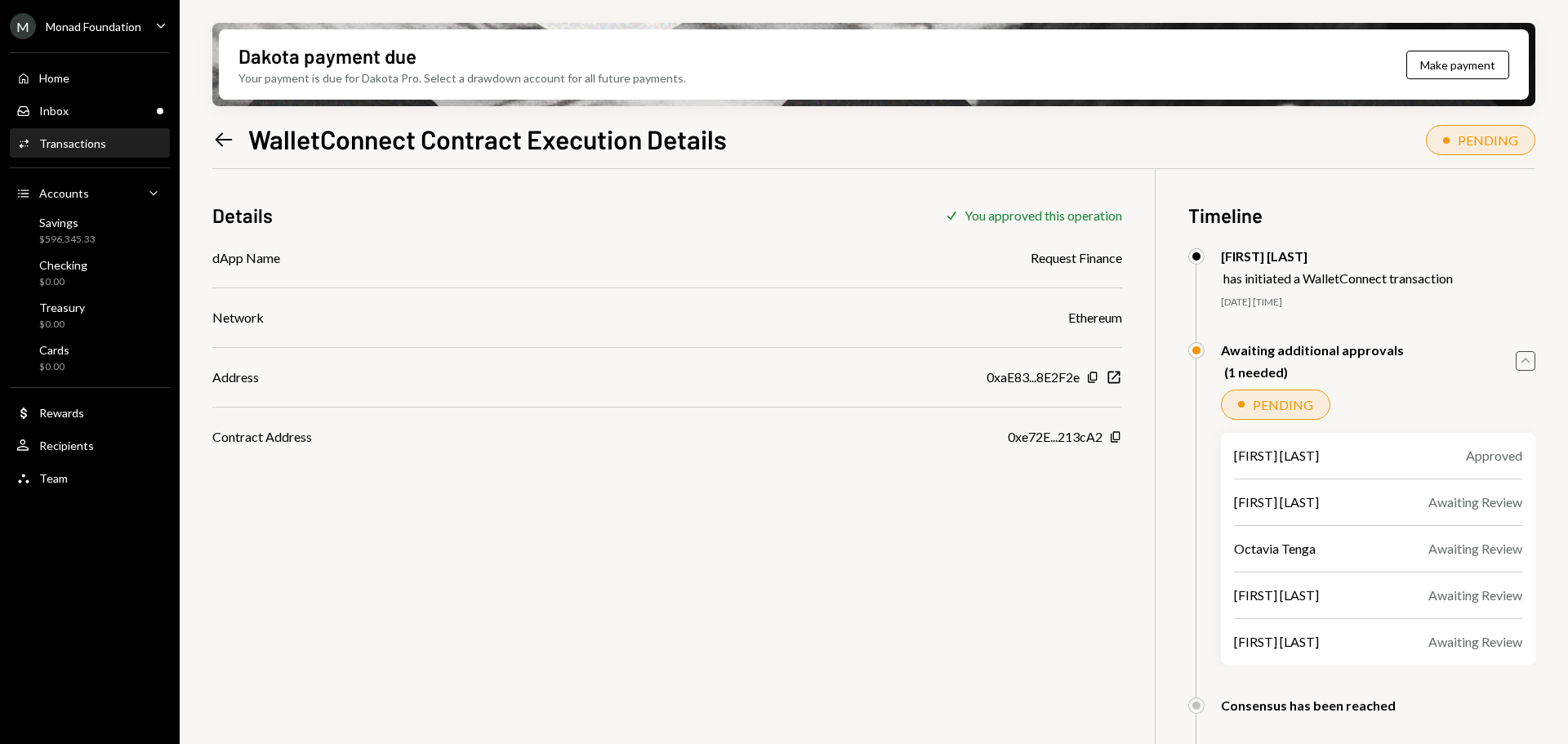click on "Caret Up" 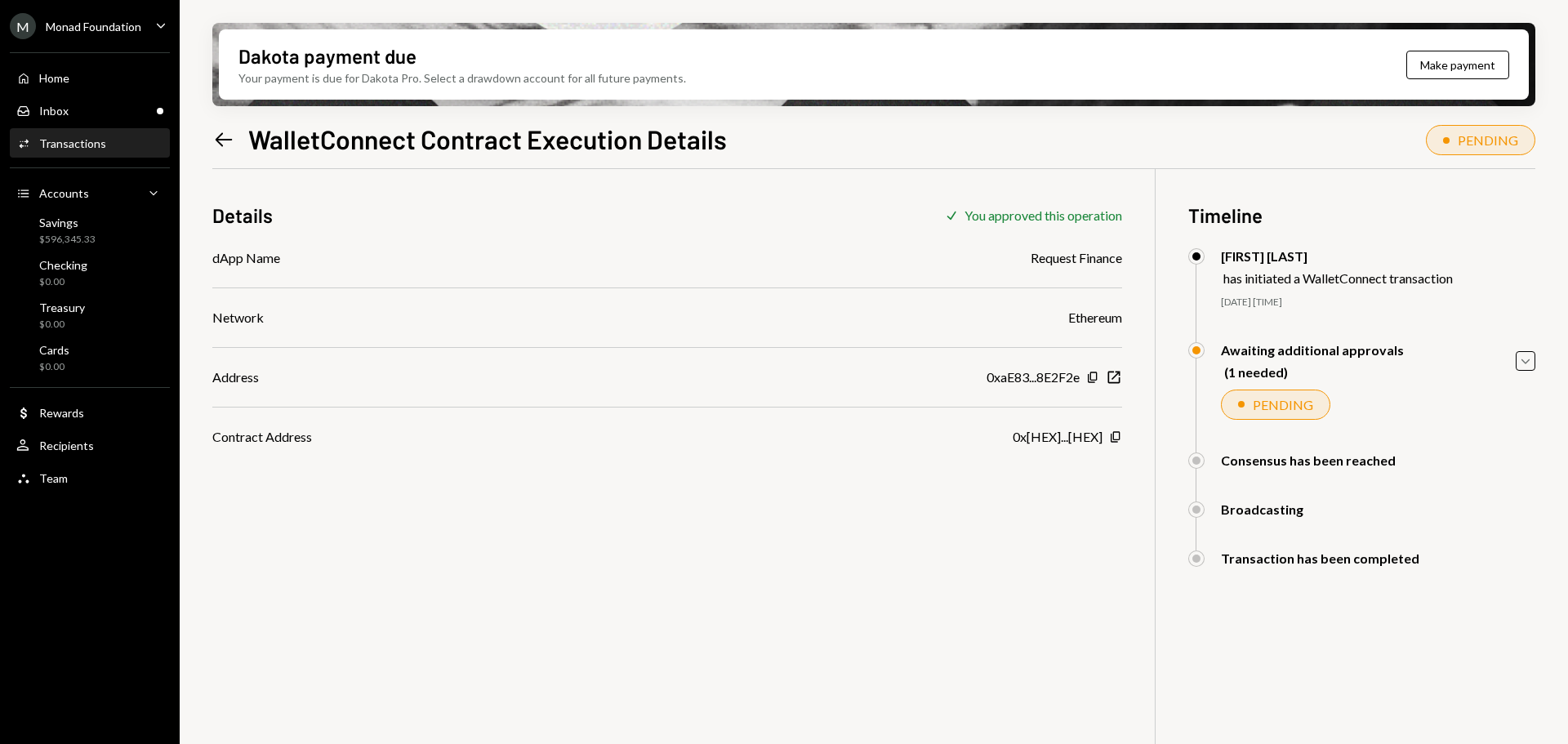 scroll, scrollTop: 0, scrollLeft: 0, axis: both 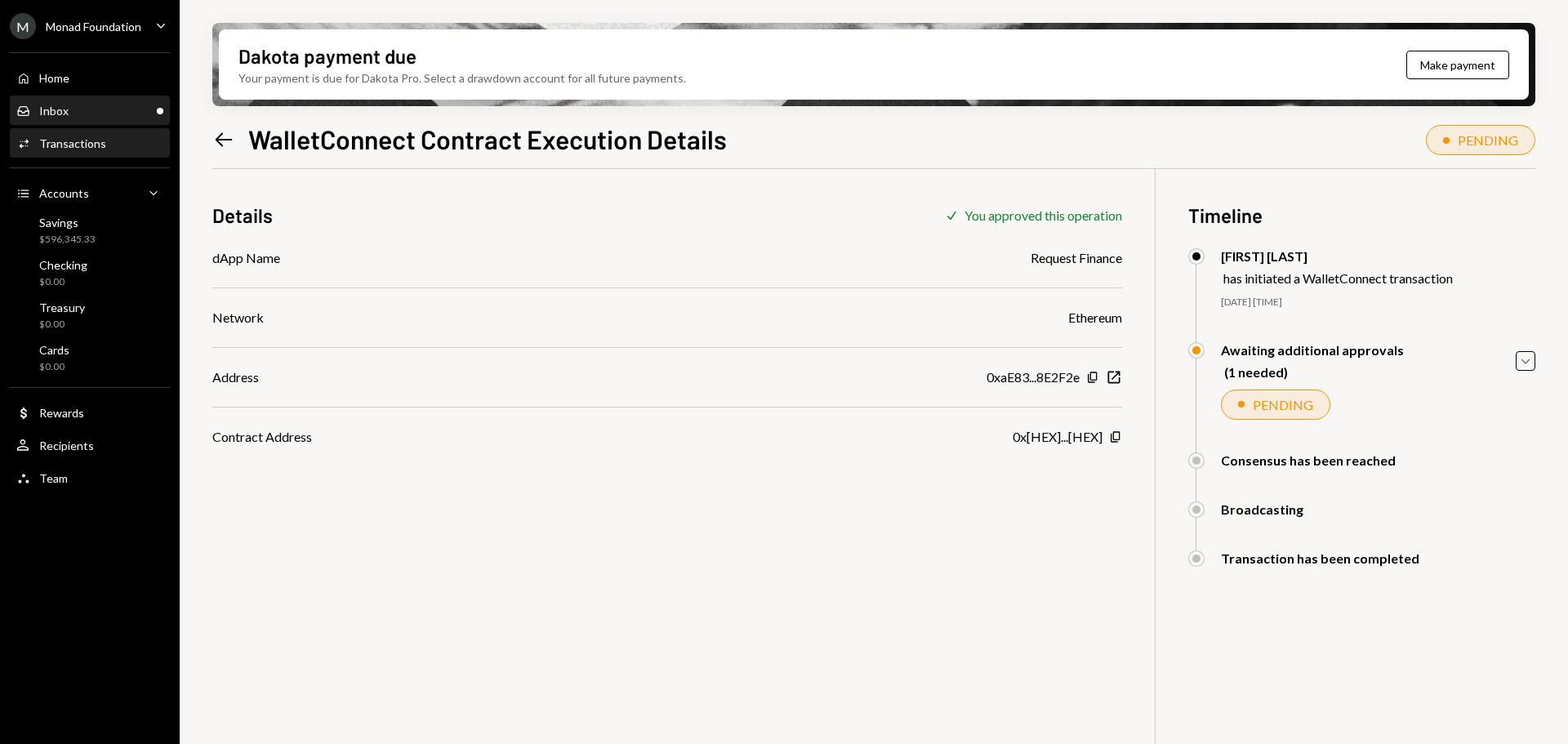 click on "Inbox Inbox" at bounding box center (90, 111) 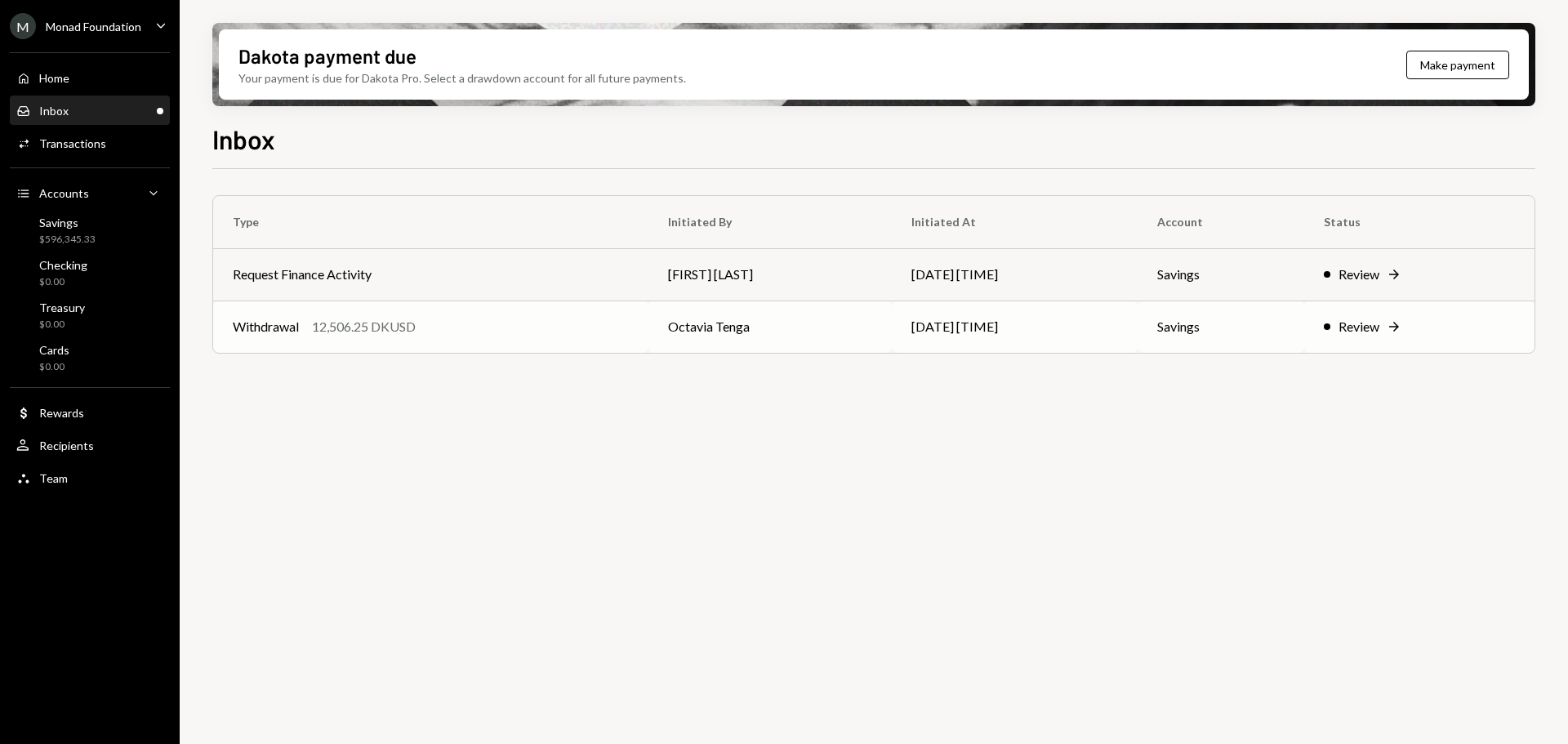 click on "Withdrawal [NUMBER] DKUSD" at bounding box center (430, 327) 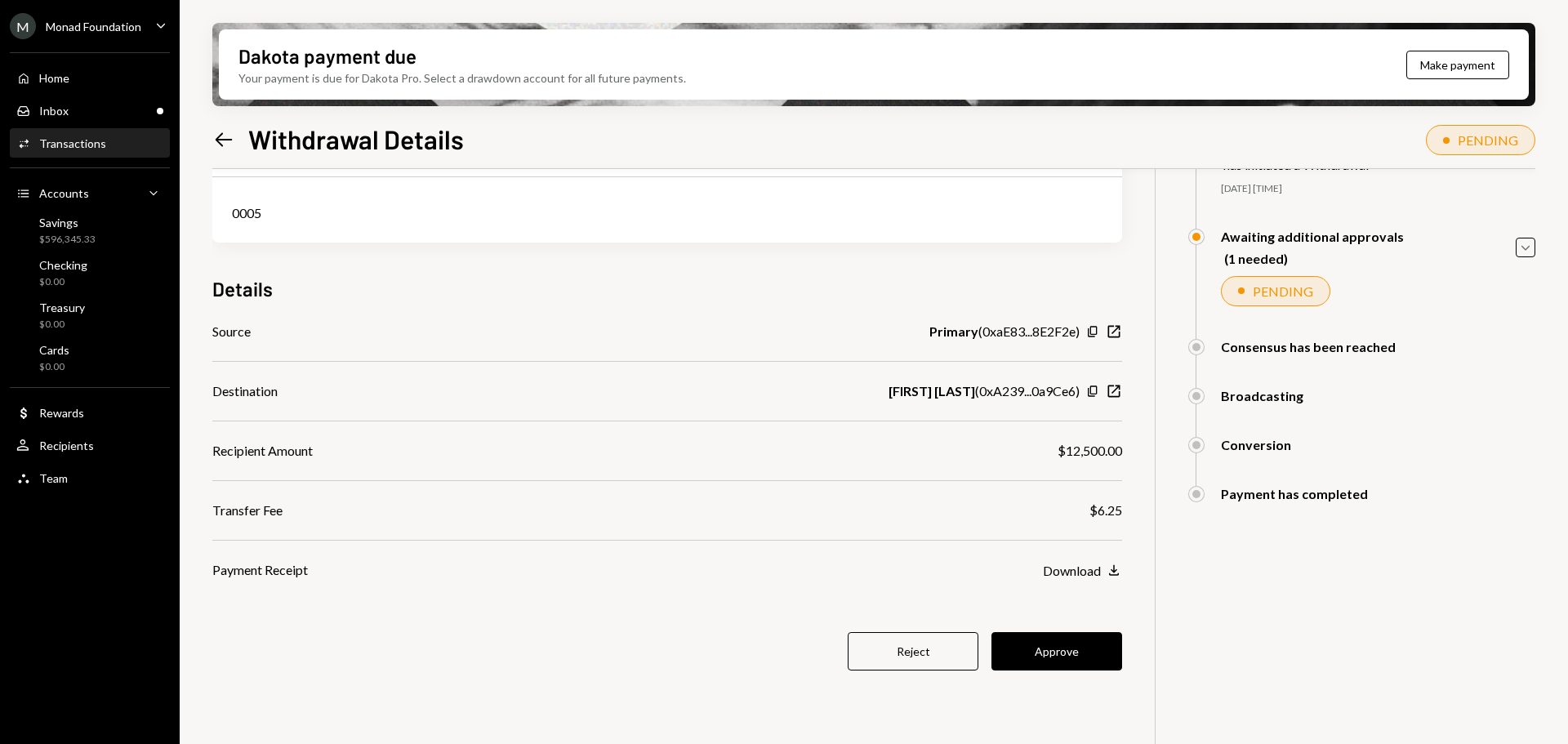 scroll, scrollTop: 131, scrollLeft: 0, axis: vertical 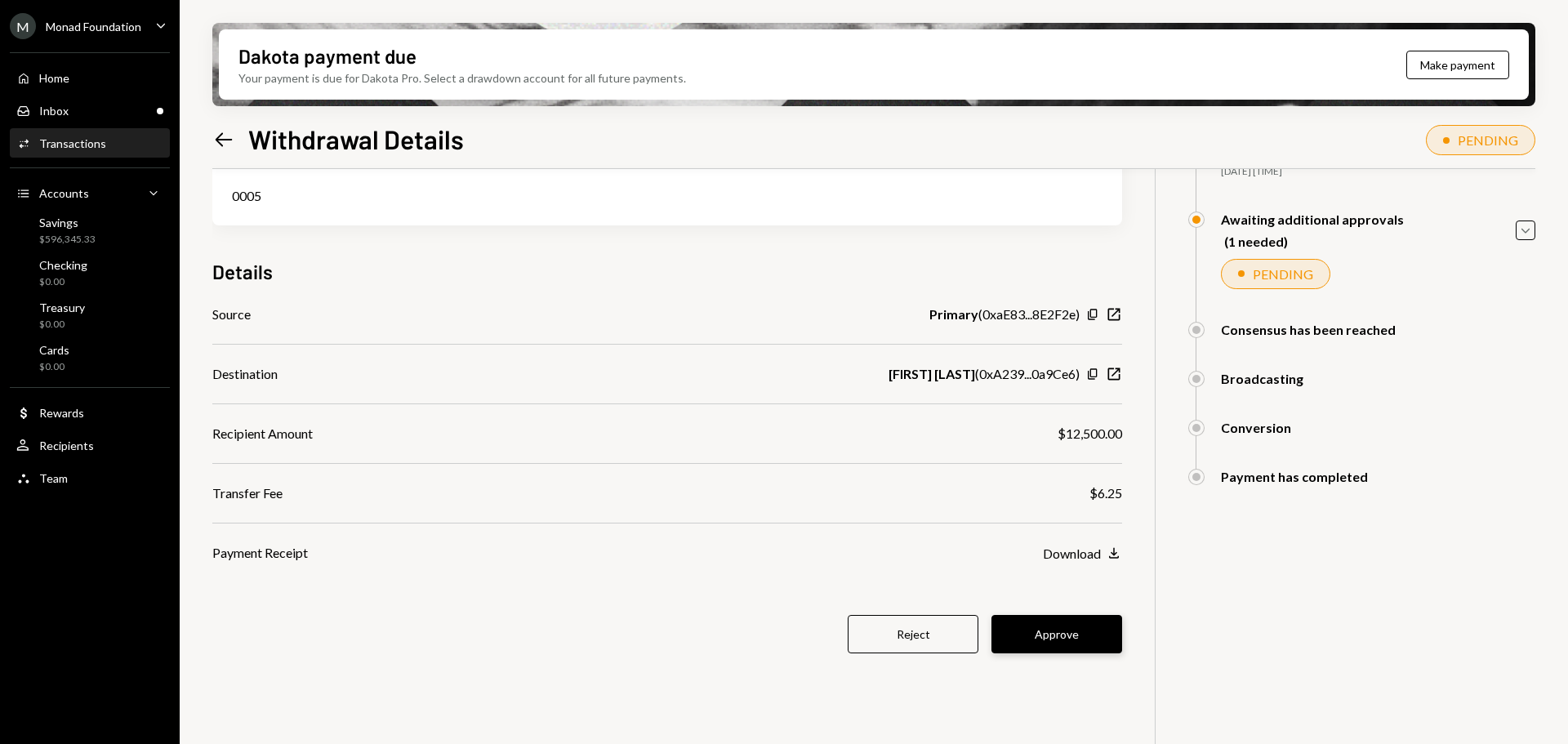 click on "Approve" at bounding box center (1057, 634) 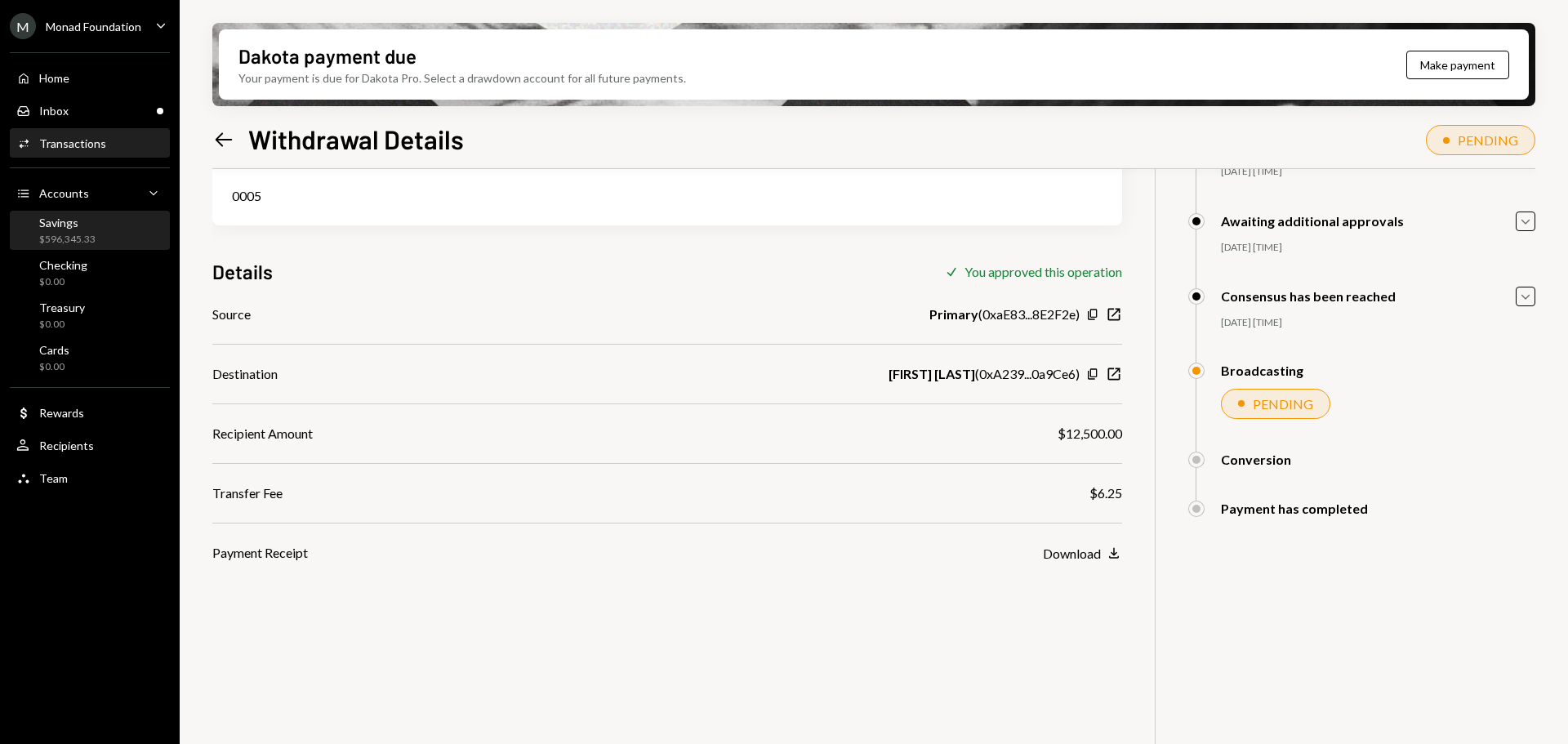 click on "Savings $596,345.33" at bounding box center (67, 231) 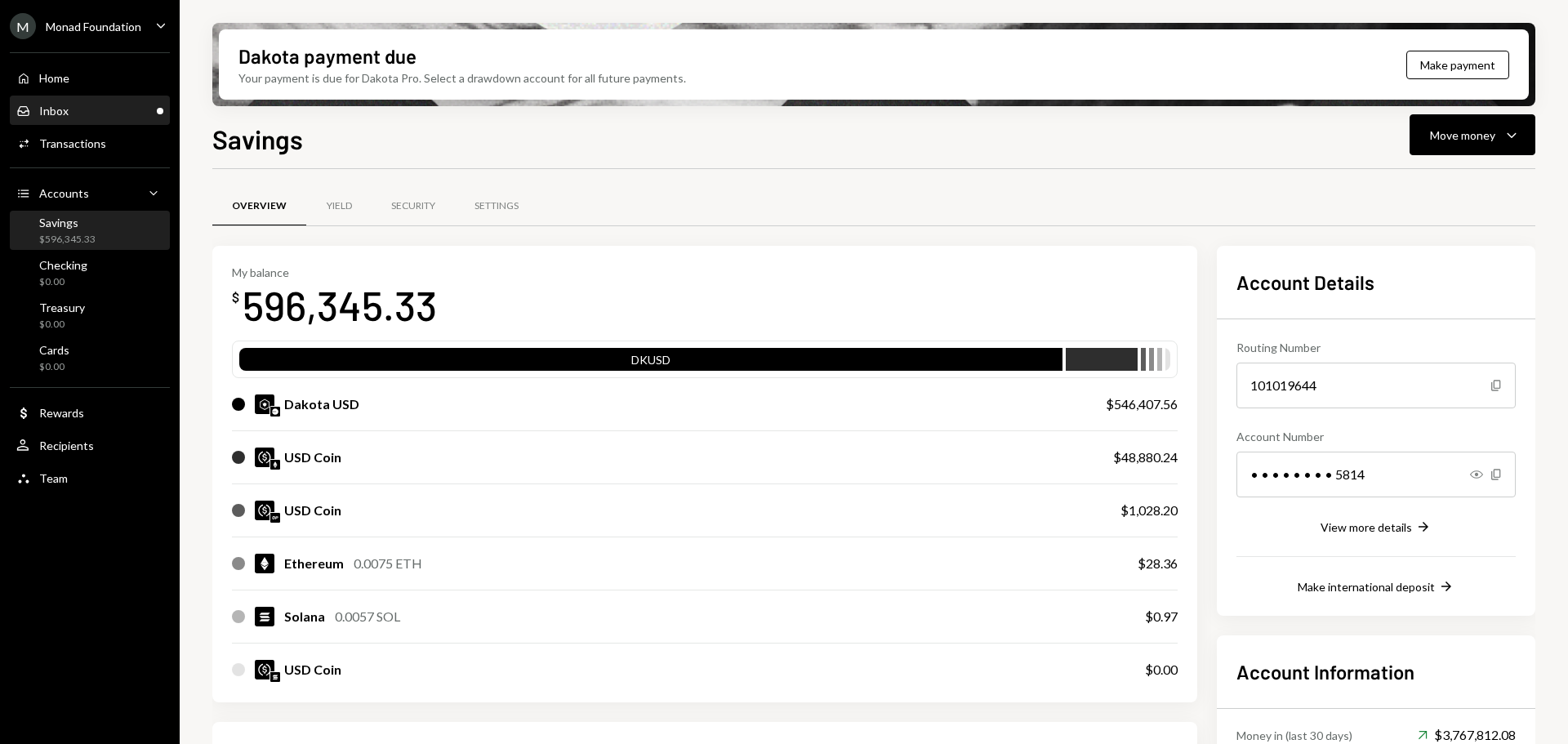 click on "Inbox" at bounding box center [54, 110] 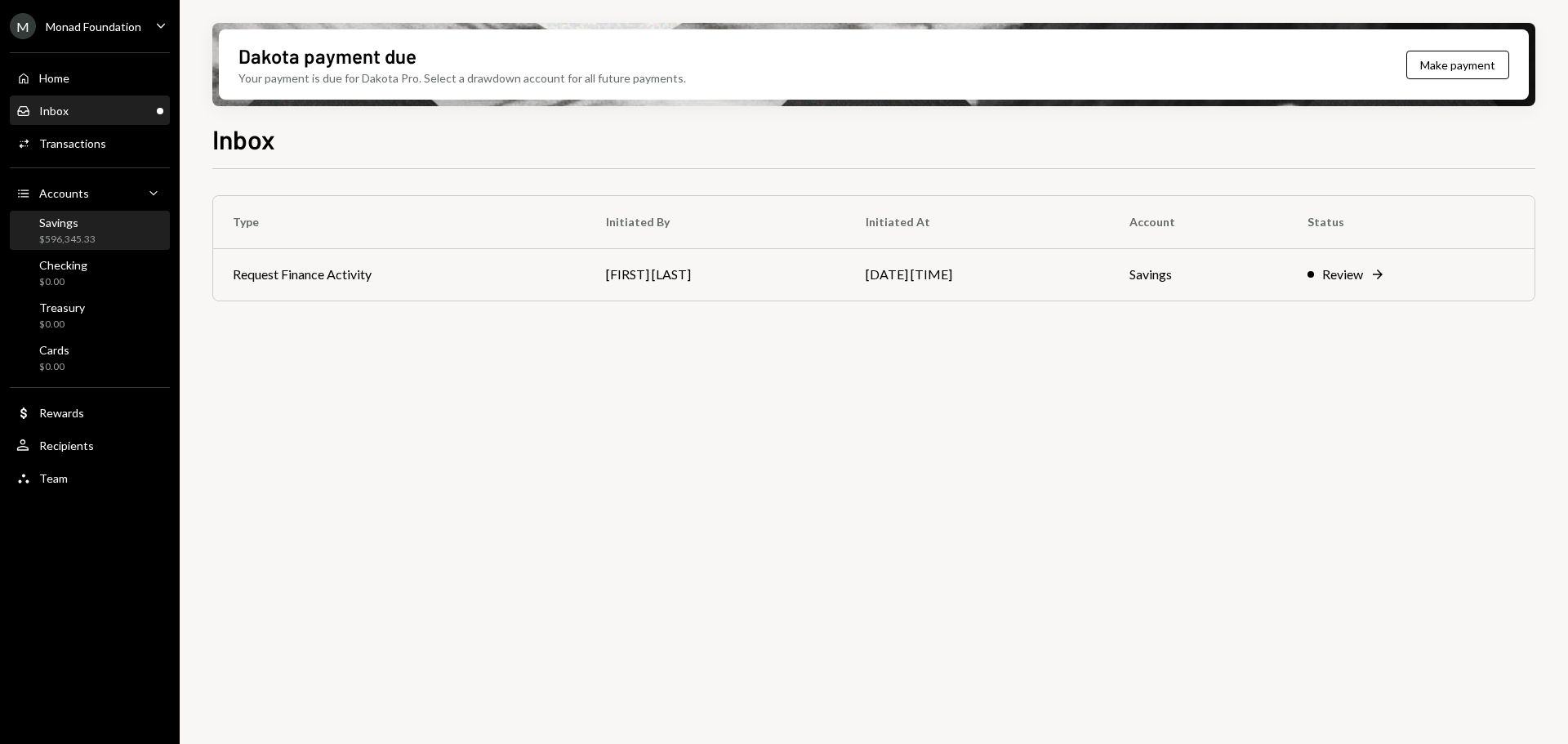 click on "Savings $596,345.33" at bounding box center (90, 231) 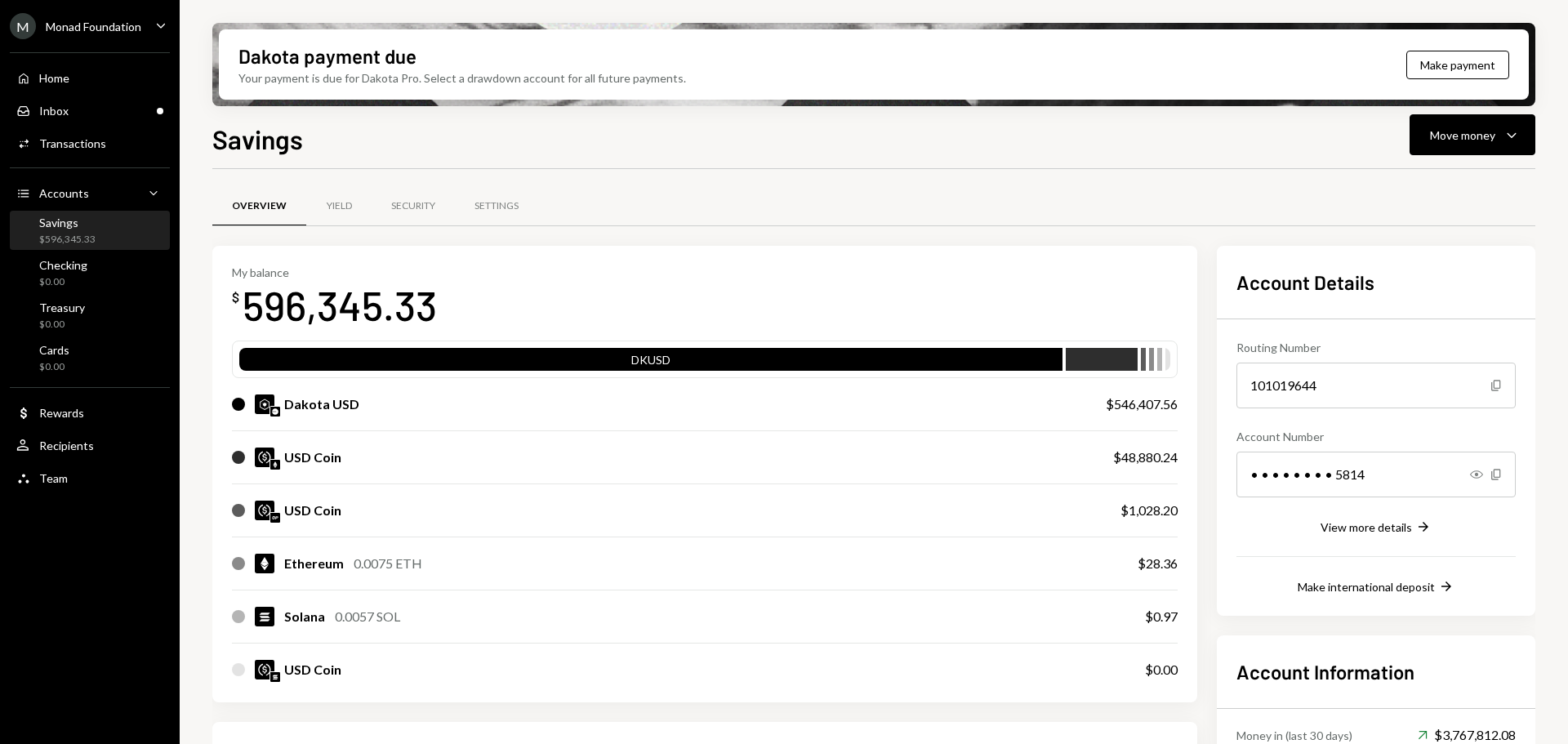drag, startPoint x: 96, startPoint y: 235, endPoint x: 122, endPoint y: 243, distance: 27.202941 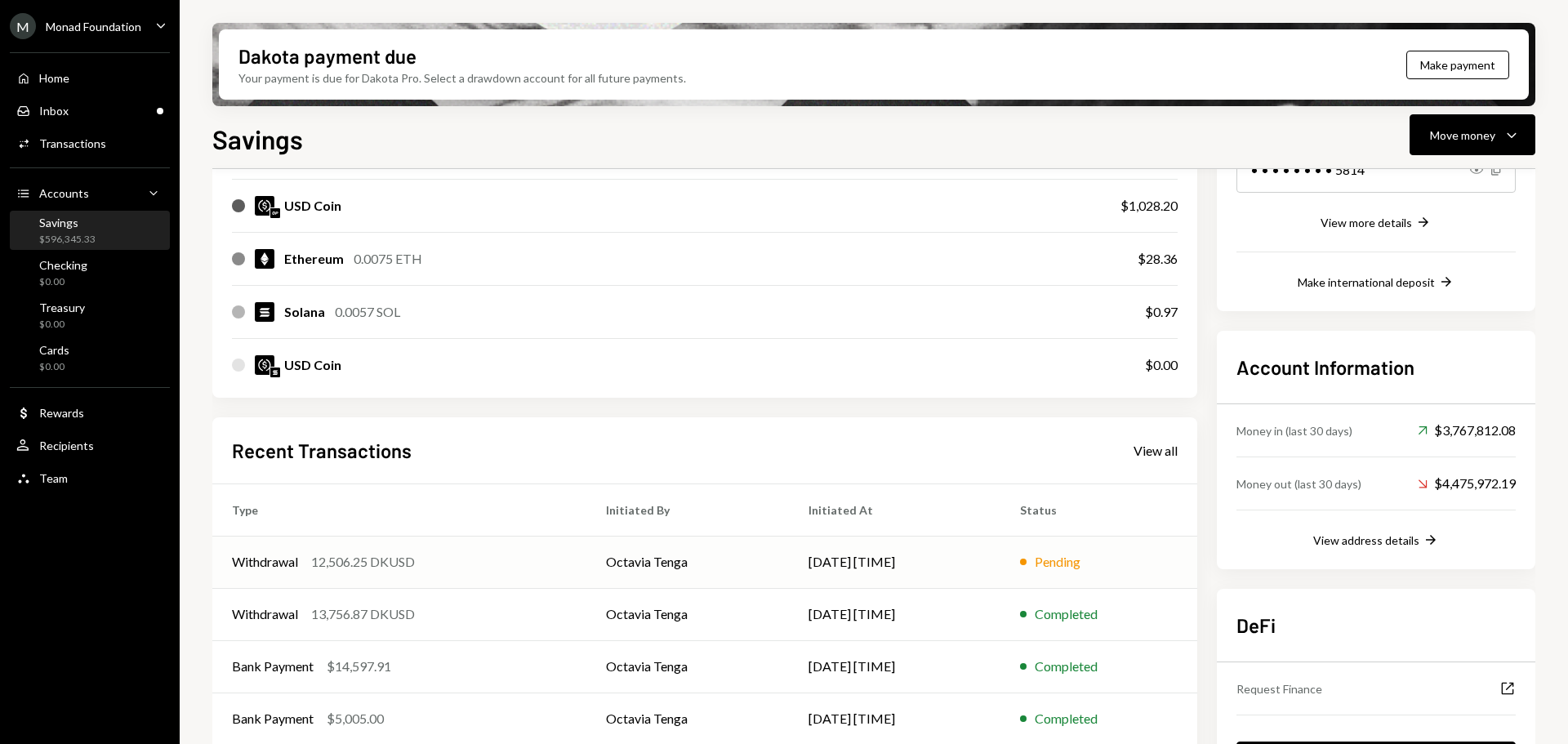 scroll, scrollTop: 372, scrollLeft: 0, axis: vertical 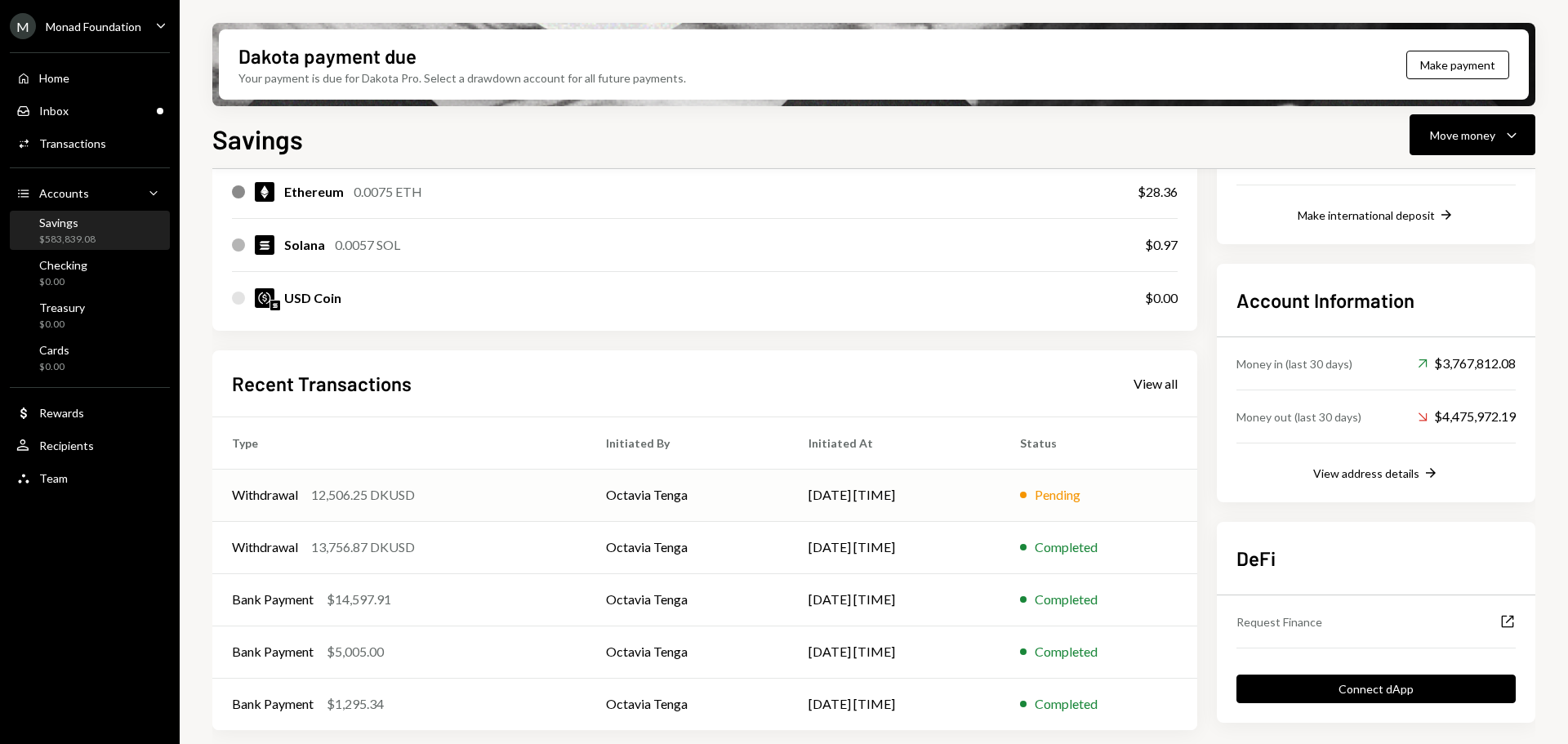 click on "Withdrawal 12,506.25  DKUSD" at bounding box center [399, 495] 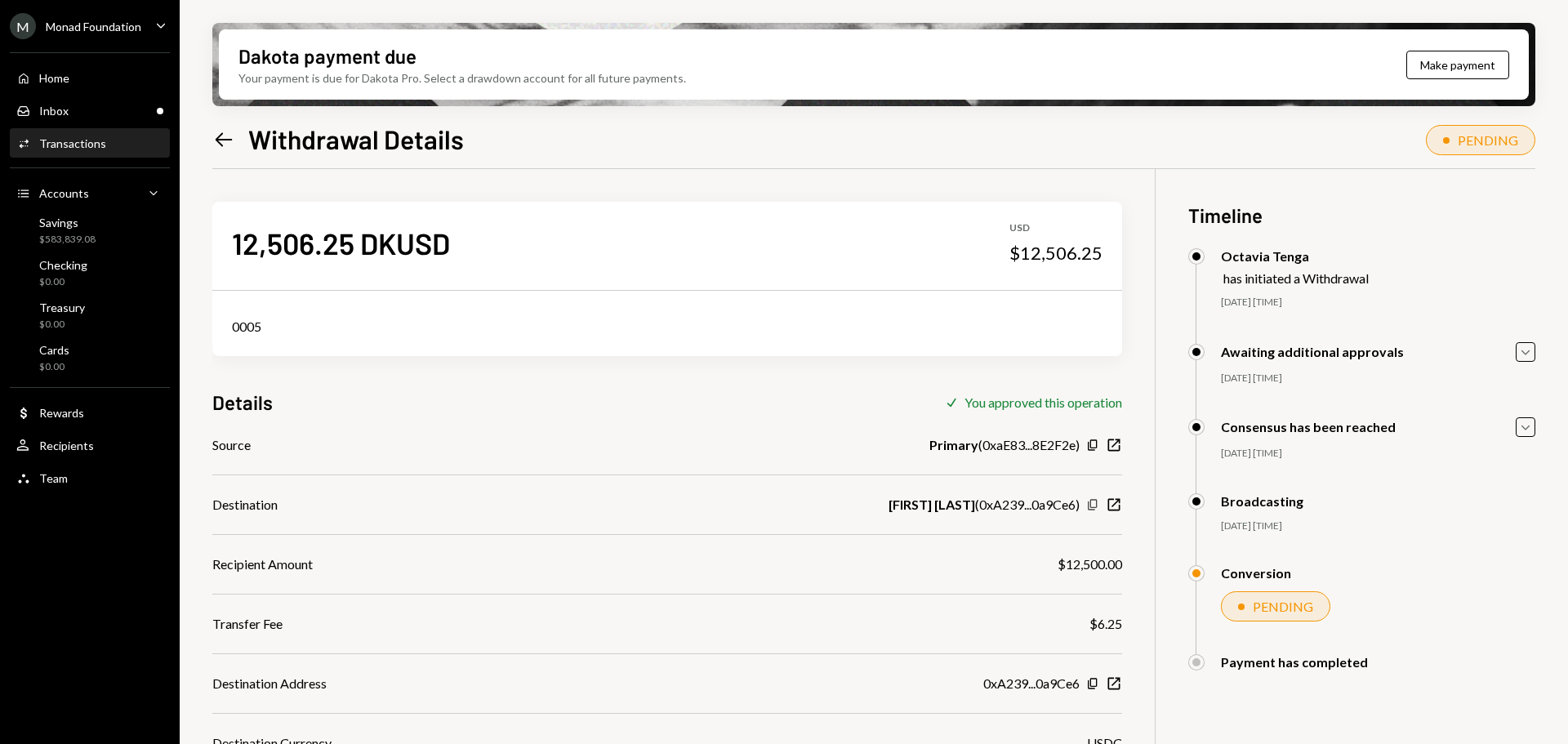 click 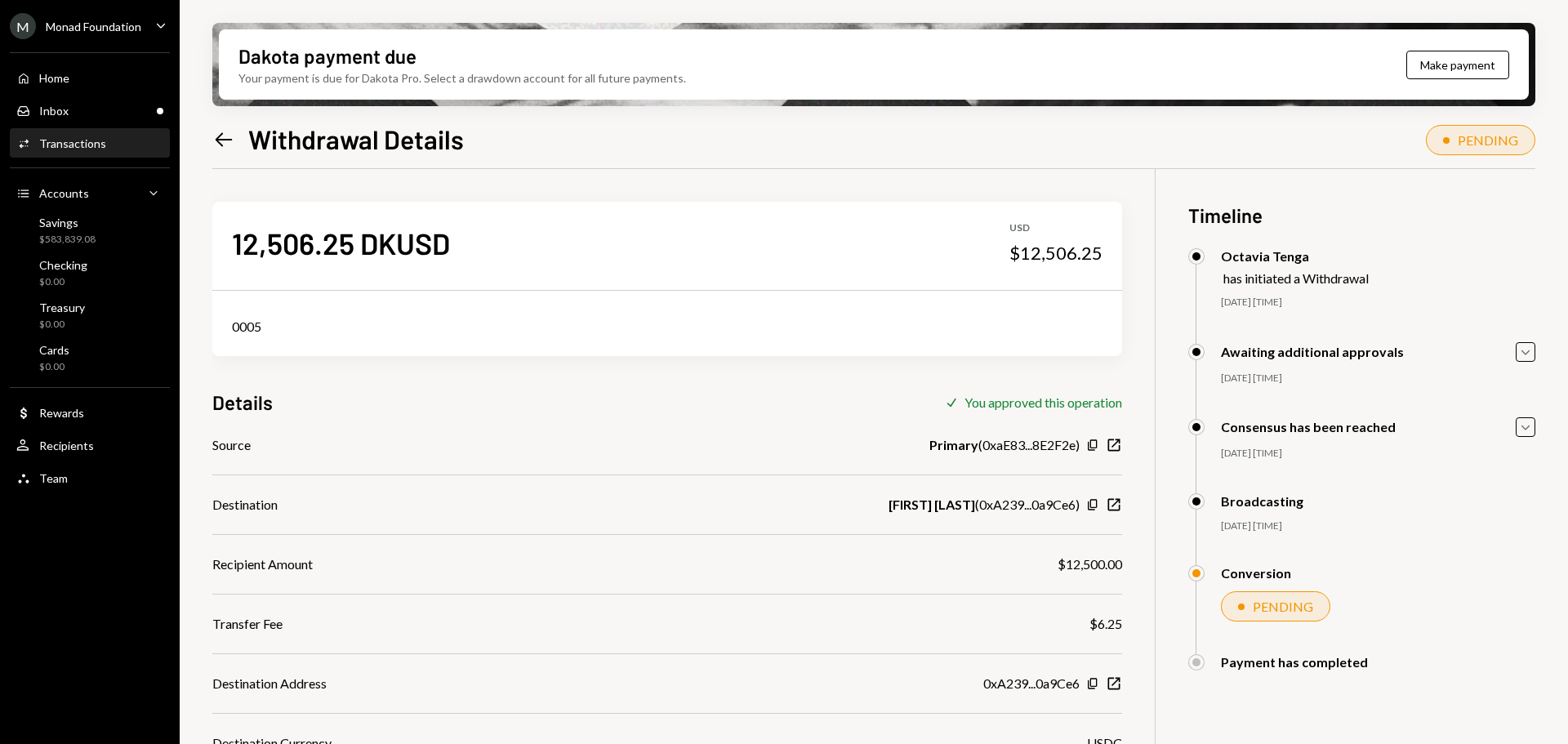 scroll, scrollTop: 0, scrollLeft: 0, axis: both 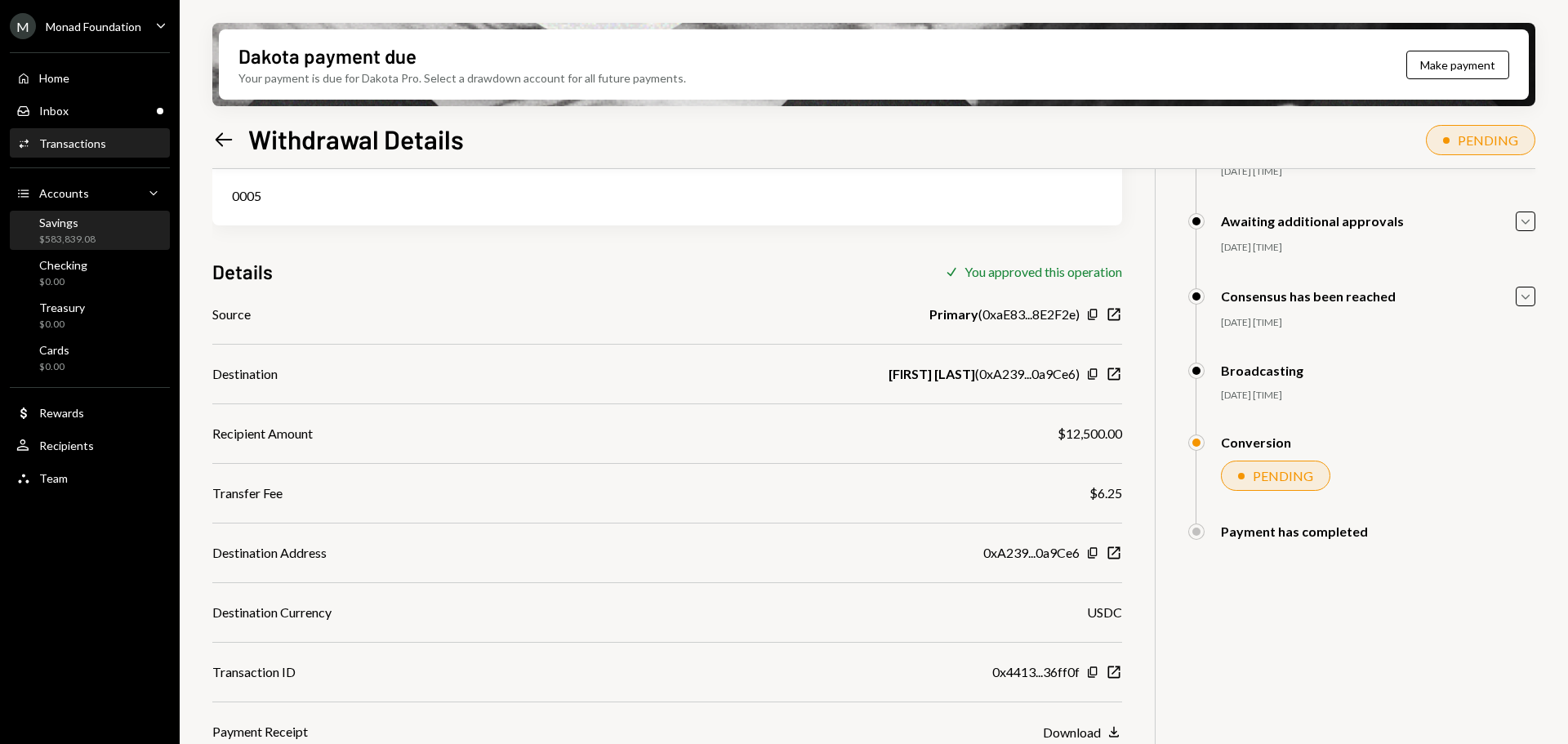 click on "Savings" at bounding box center [67, 222] 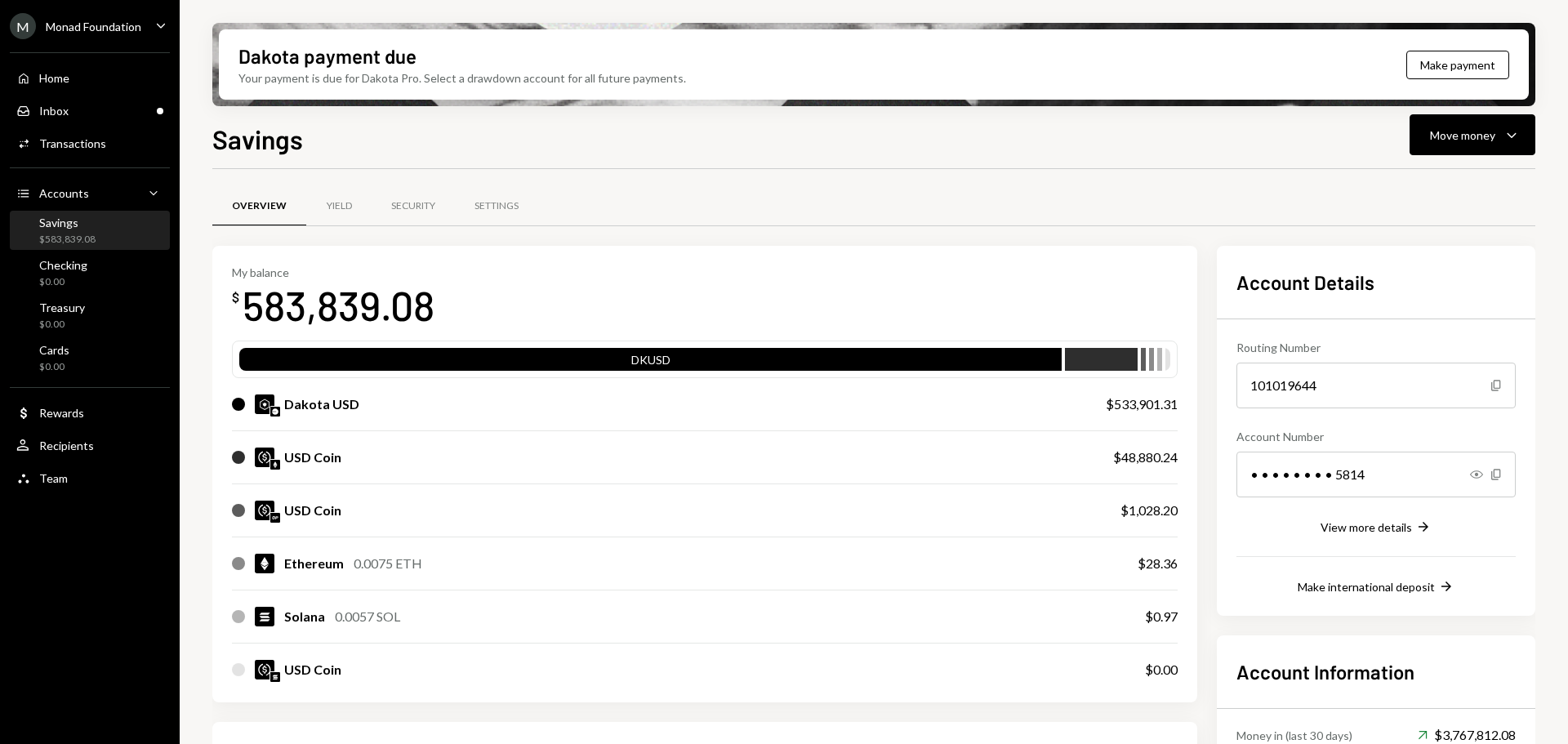 click on "Savings $583,839.08" at bounding box center (67, 231) 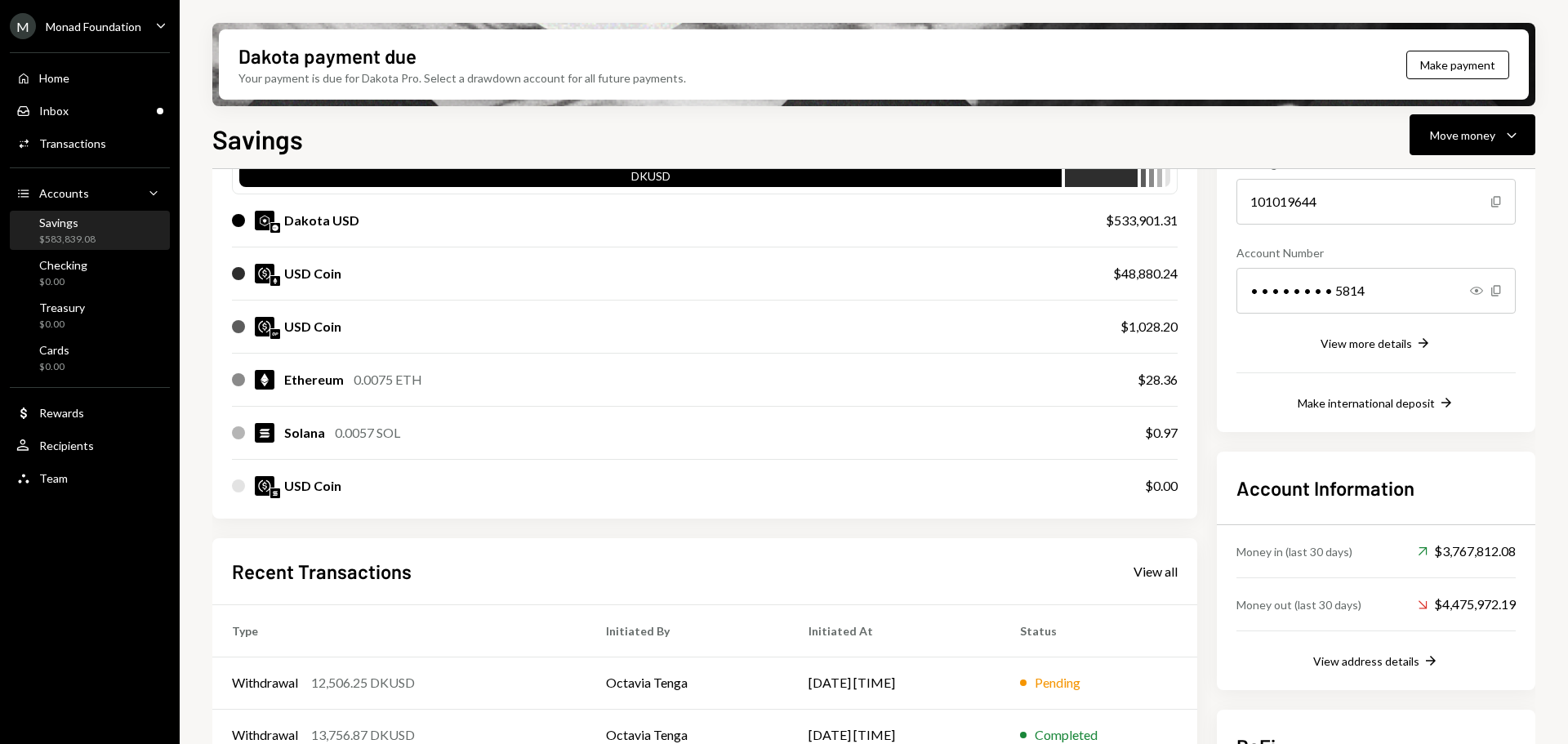 scroll, scrollTop: 0, scrollLeft: 0, axis: both 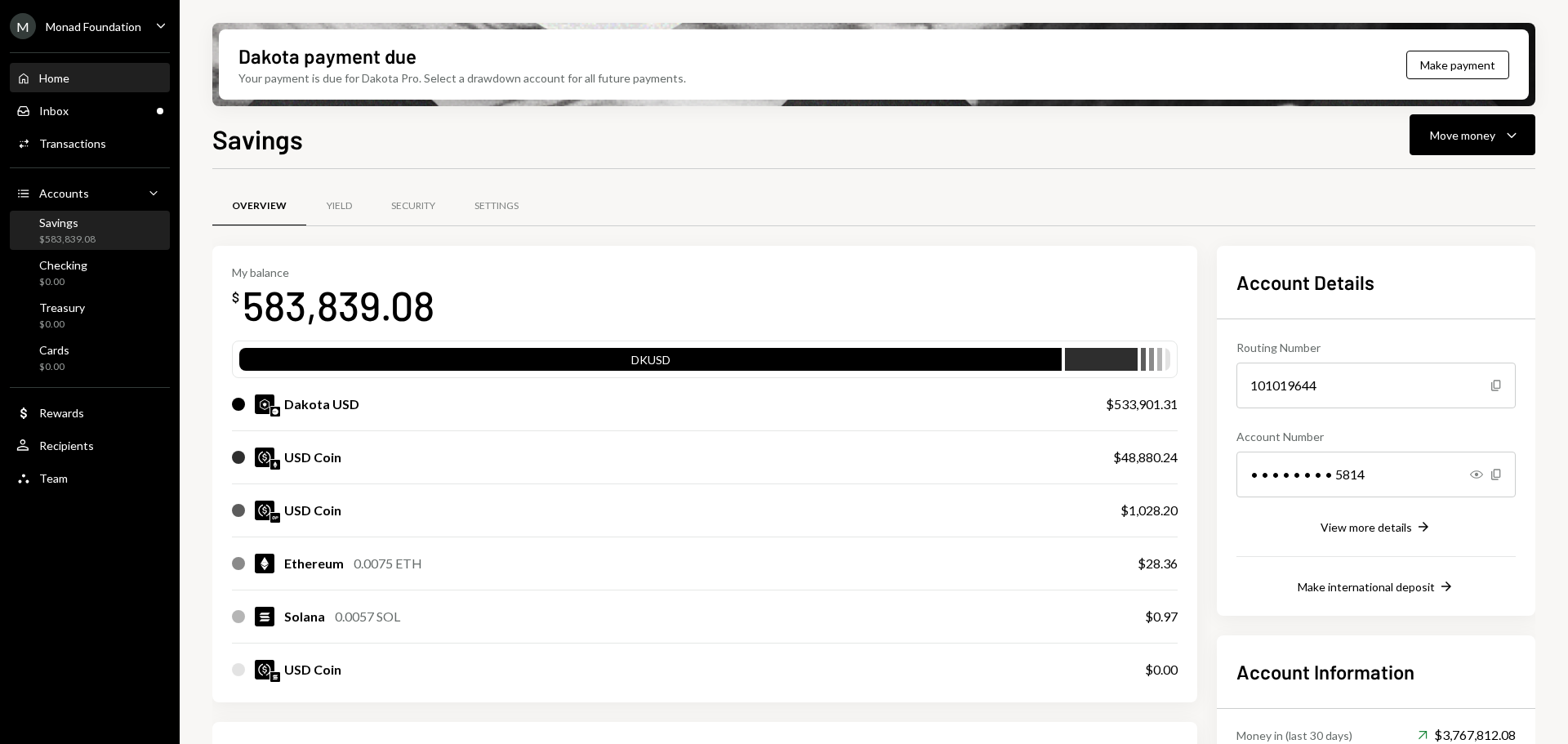 click on "Home Home" at bounding box center [90, 78] 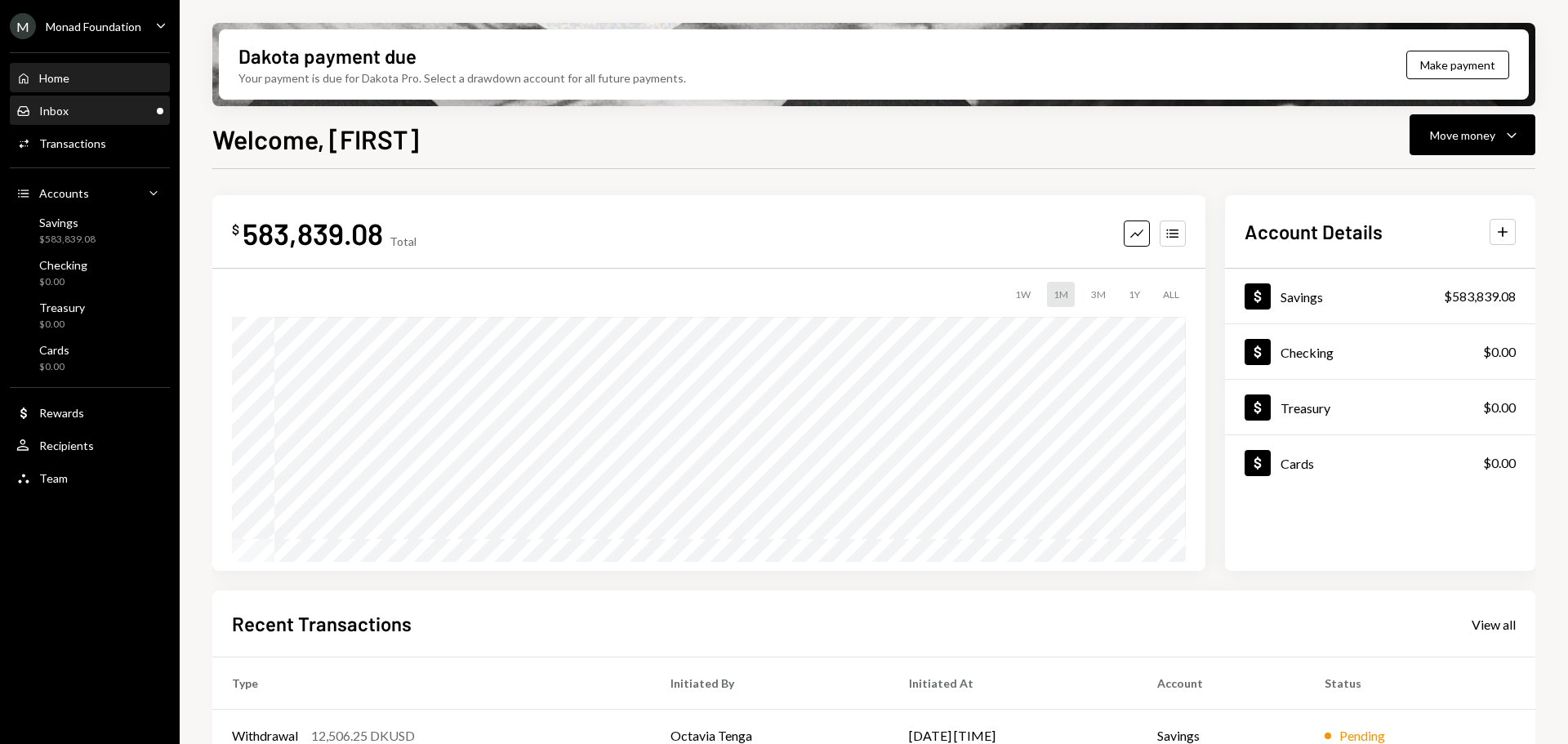 click on "Inbox Inbox" at bounding box center (90, 111) 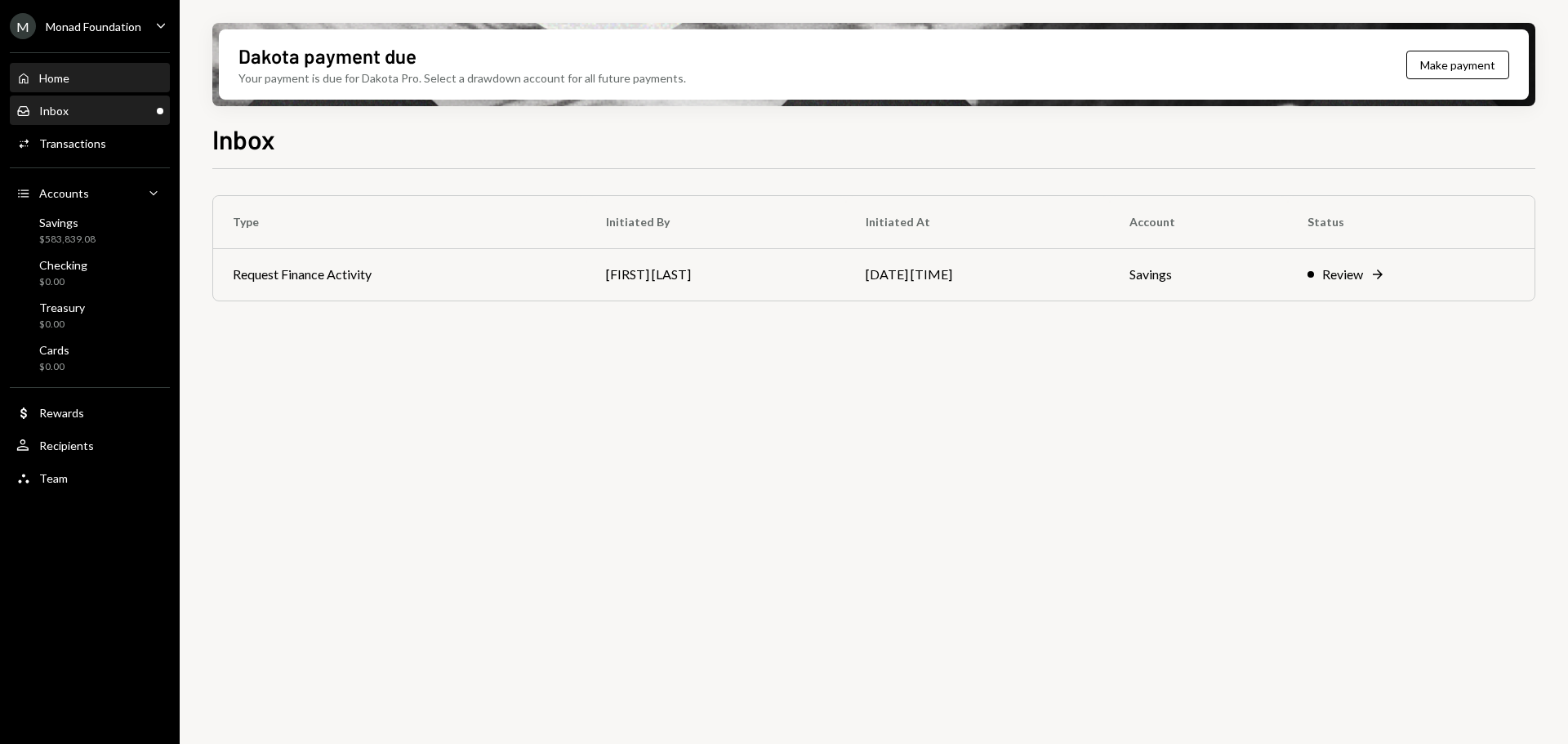 click on "Home Home" at bounding box center (90, 78) 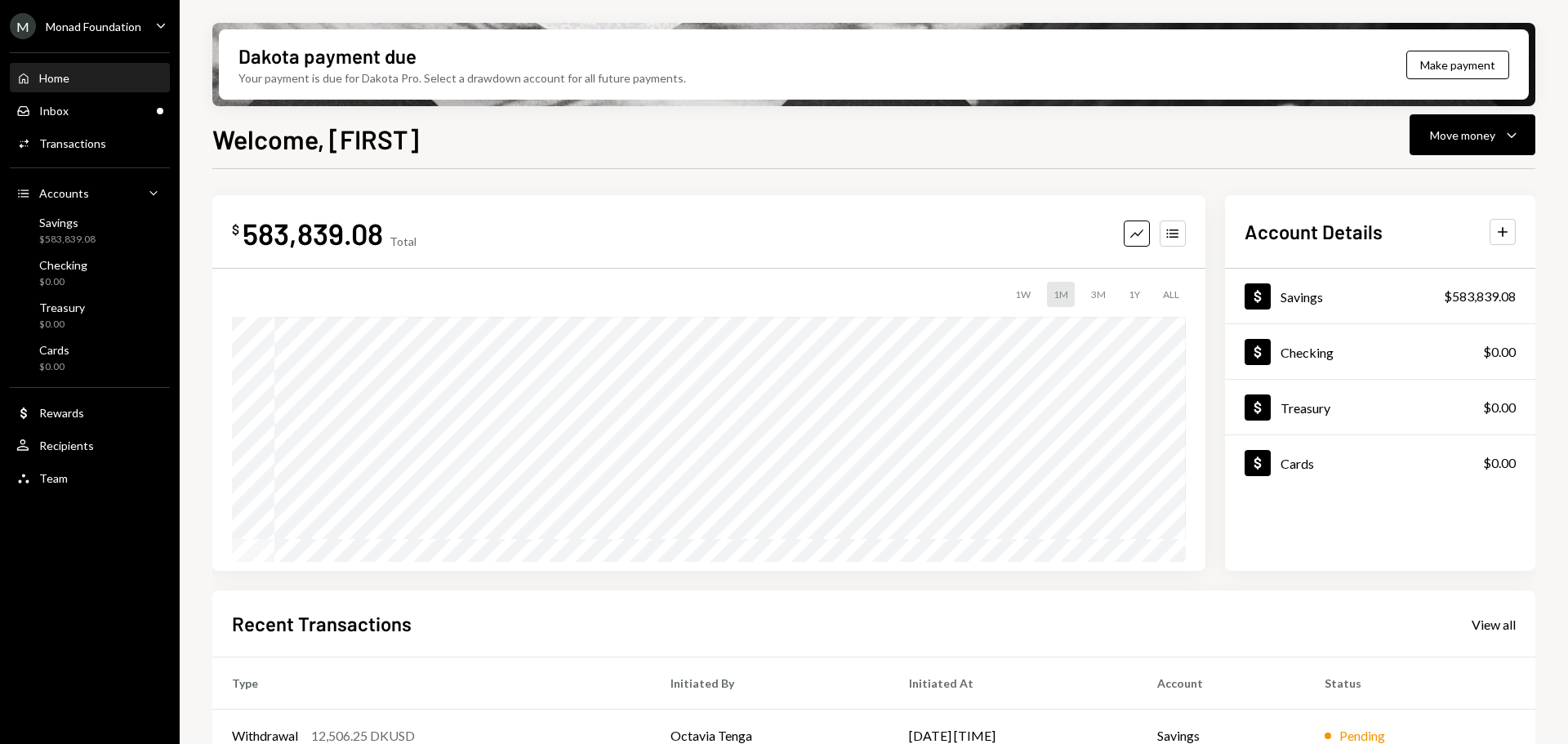 click on "Monad Foundation" at bounding box center (93, 26) 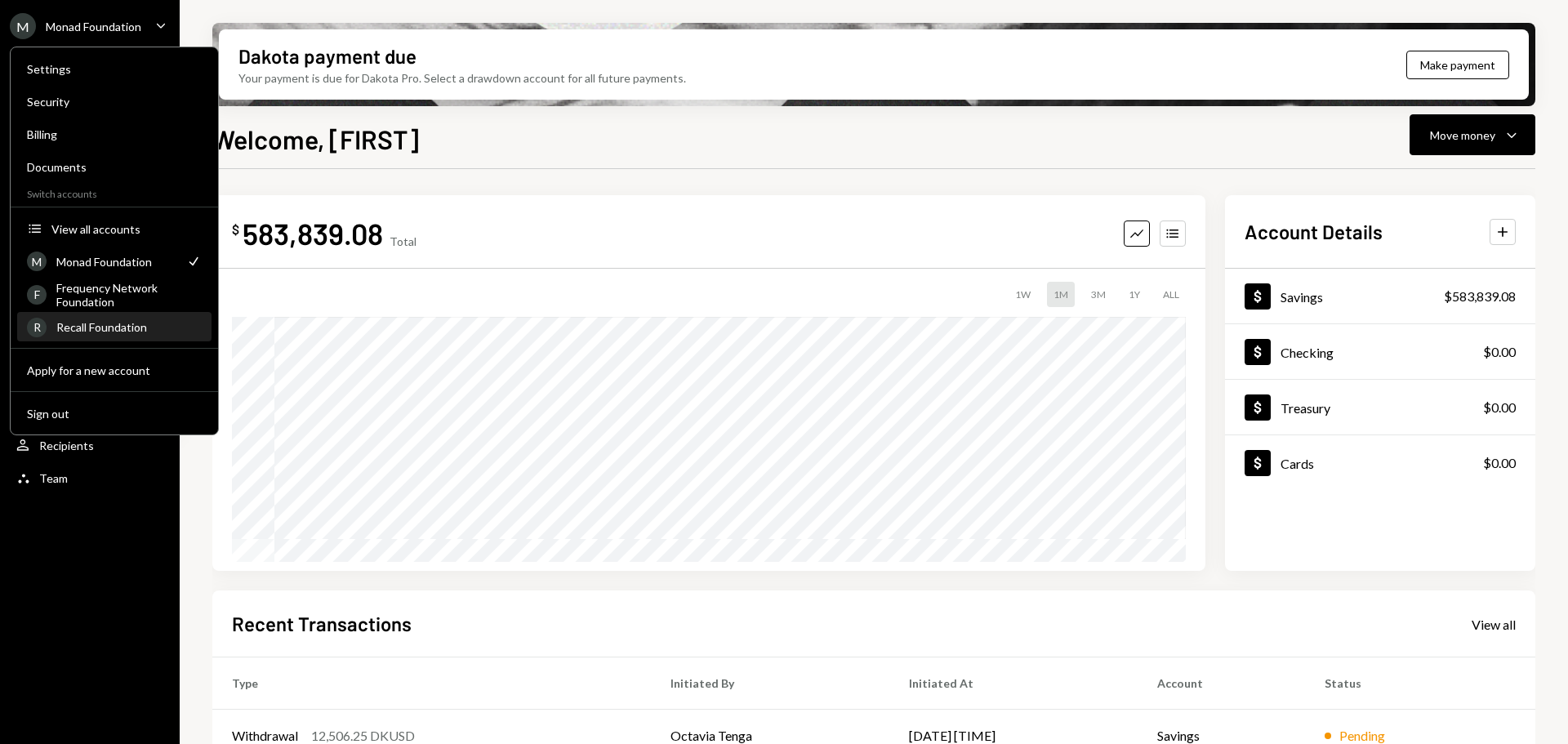click on "Recall Foundation" at bounding box center (129, 327) 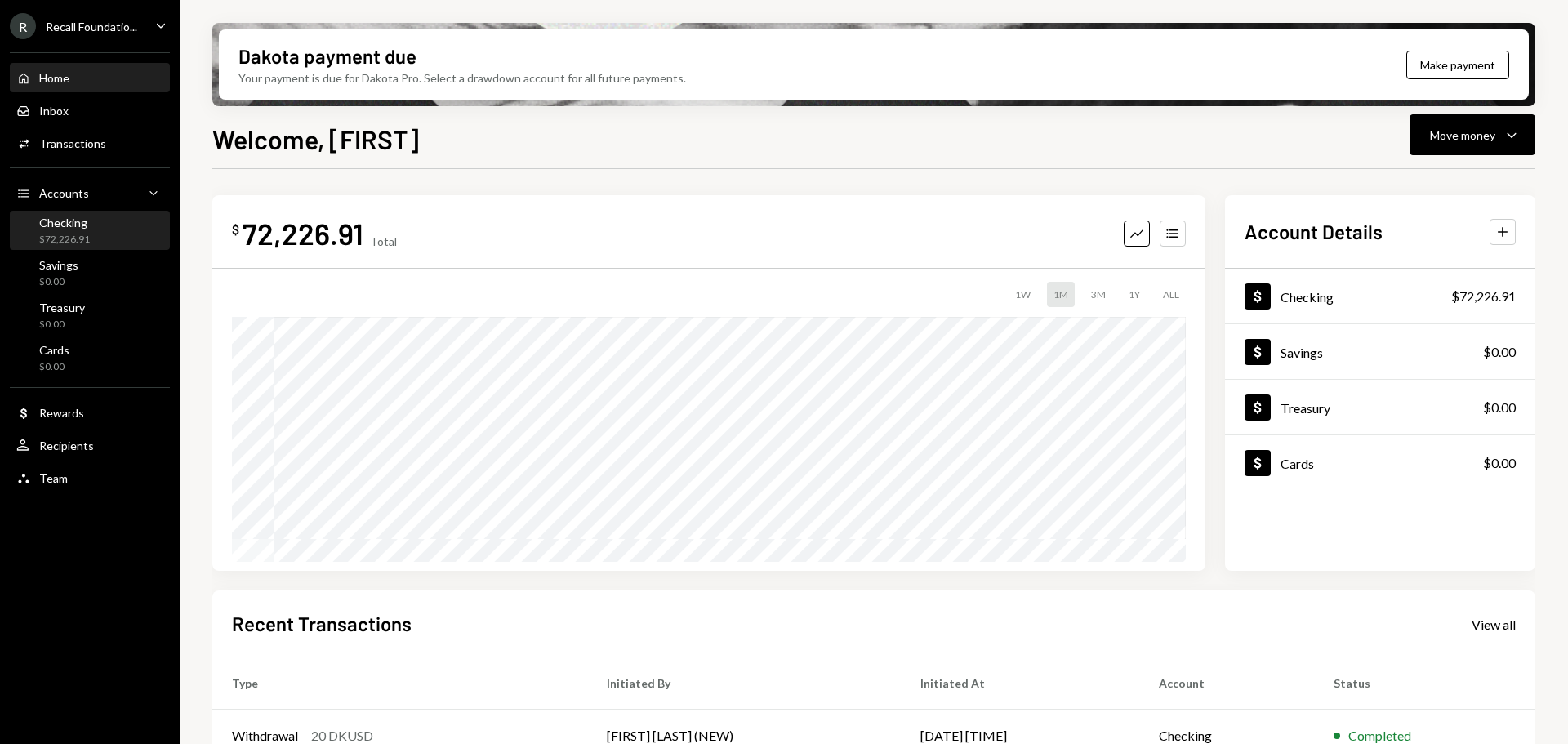 click on "Checking $72,226.91" at bounding box center [90, 231] 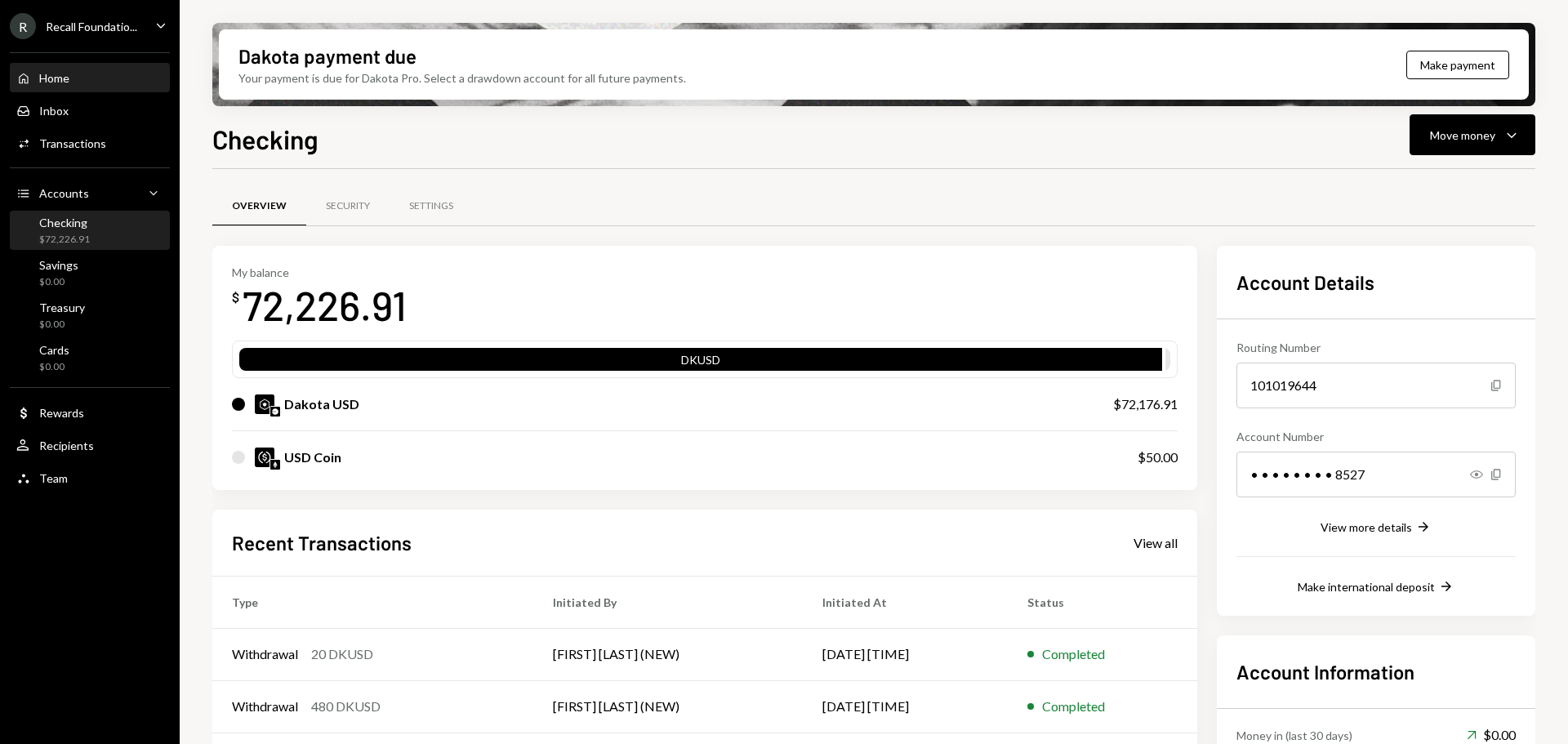 click on "Home" at bounding box center (54, 78) 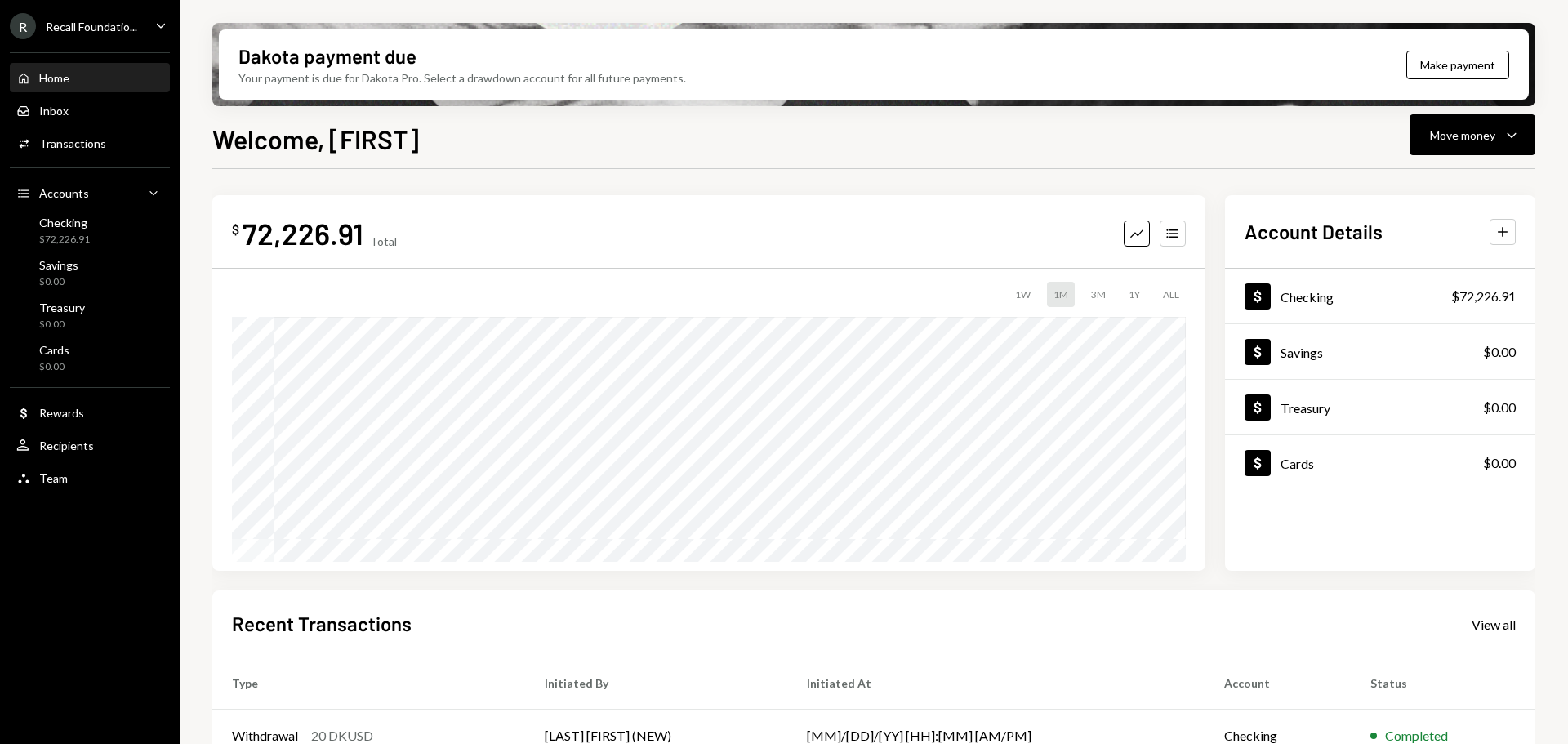 scroll, scrollTop: 0, scrollLeft: 0, axis: both 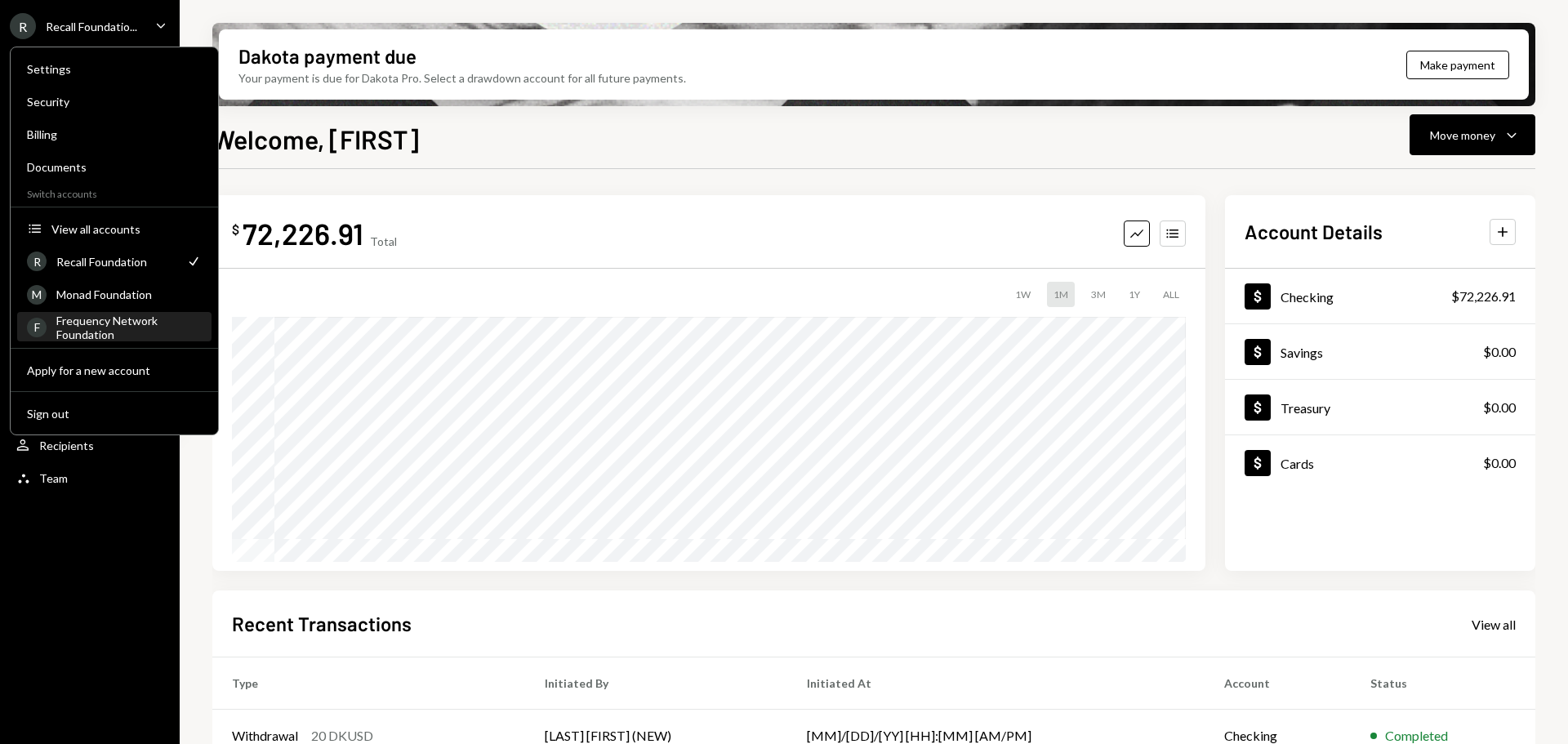 click on "Frequency Network Foundation" at bounding box center (129, 327) 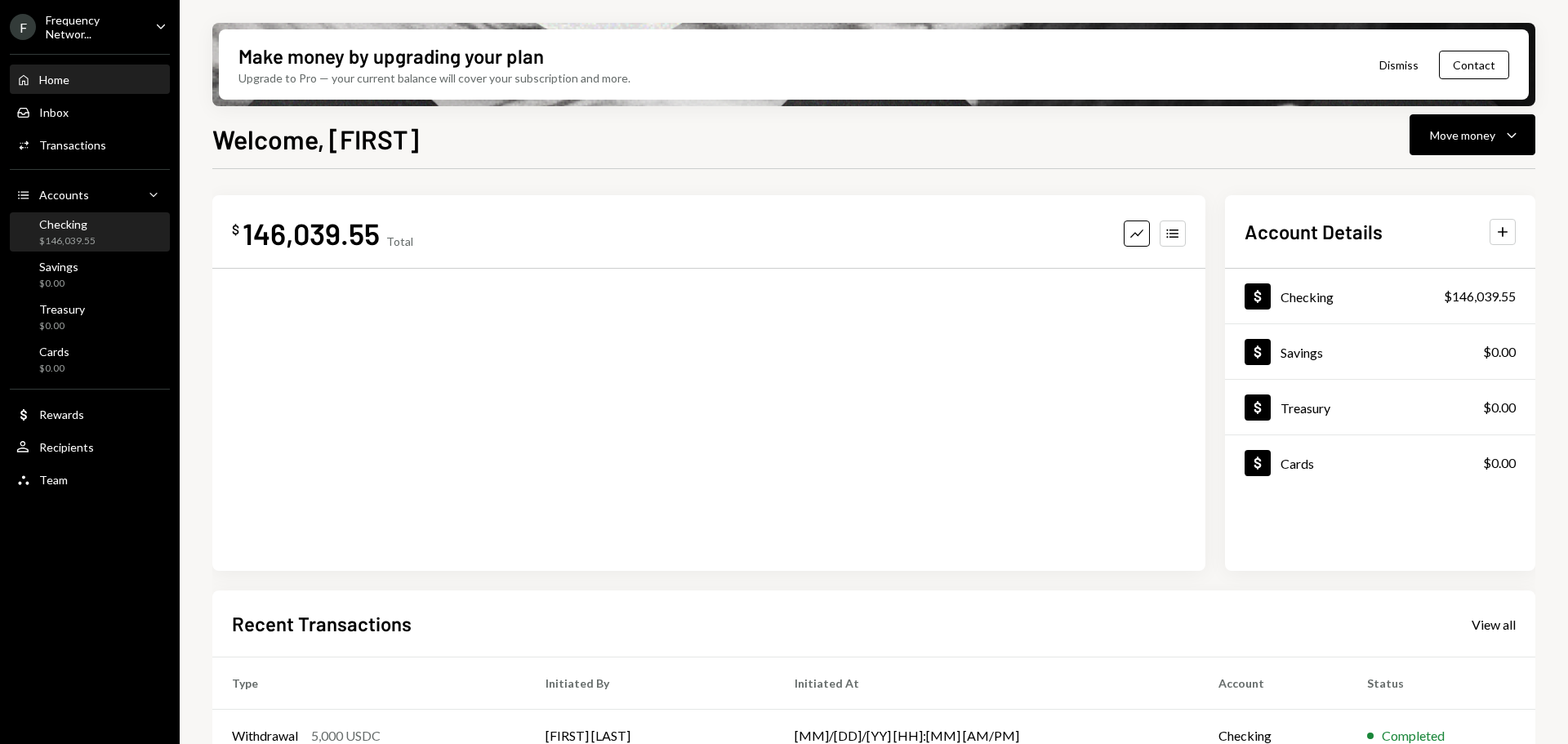 click on "$146,039.55" at bounding box center (67, 241) 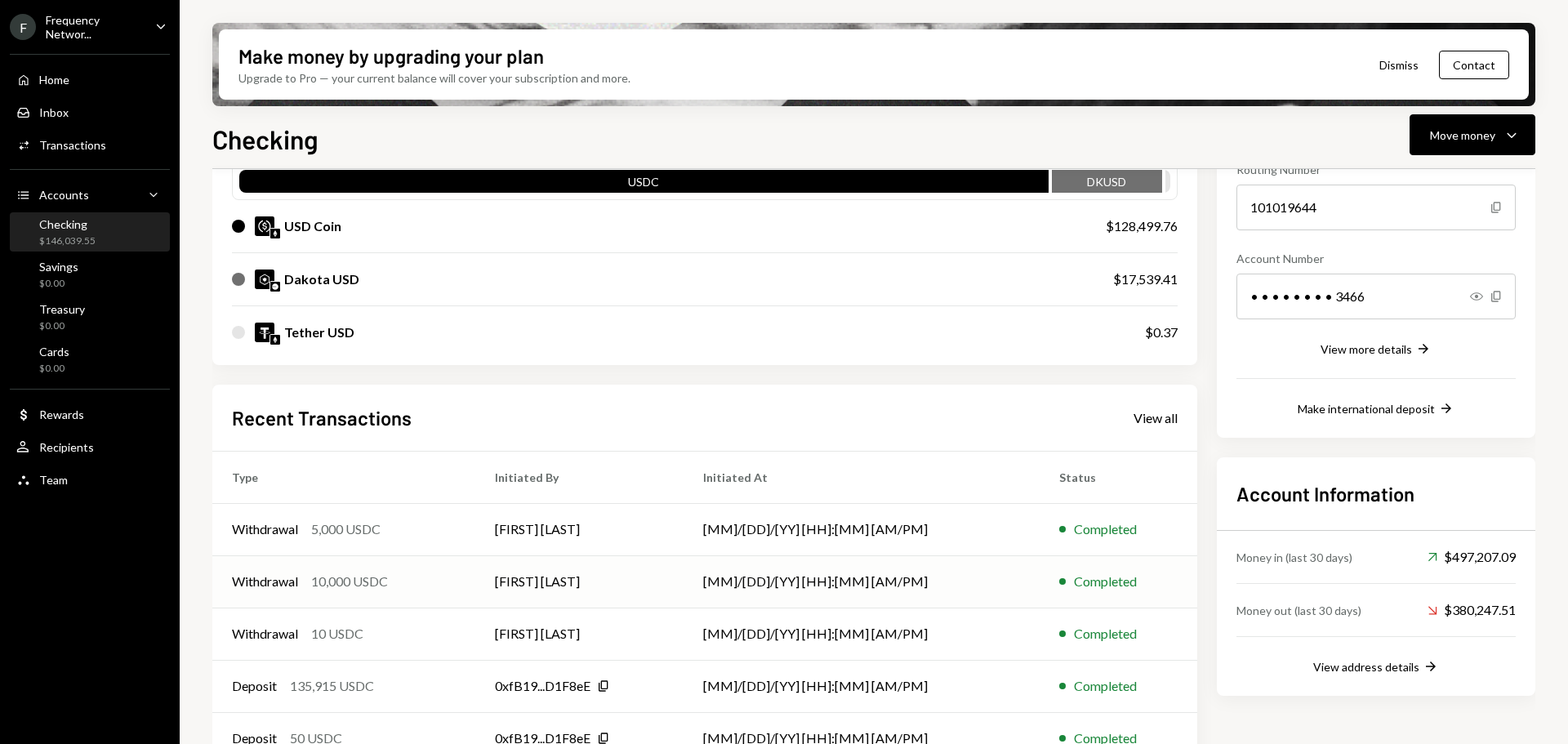 scroll, scrollTop: 212, scrollLeft: 0, axis: vertical 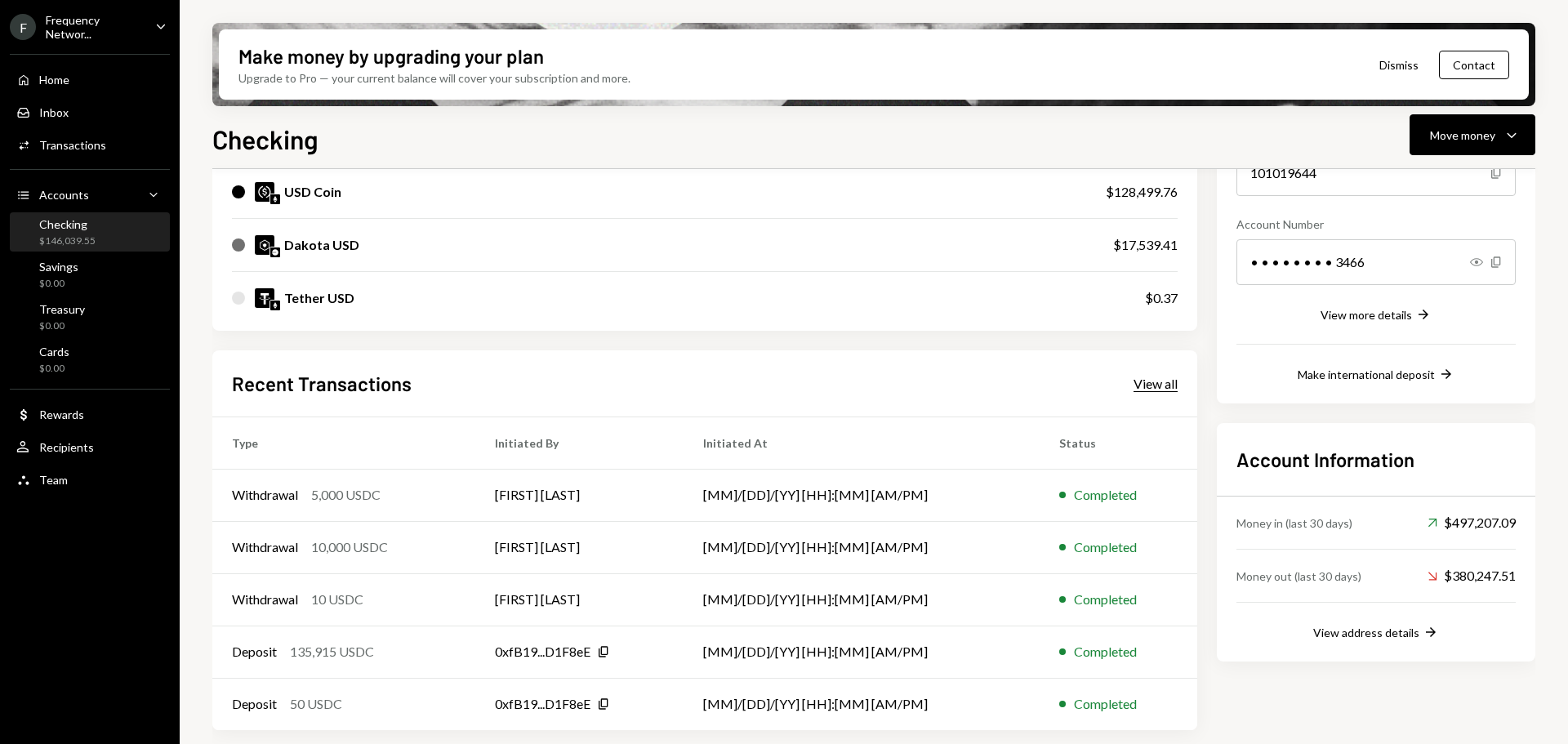 click on "View all" at bounding box center (1156, 384) 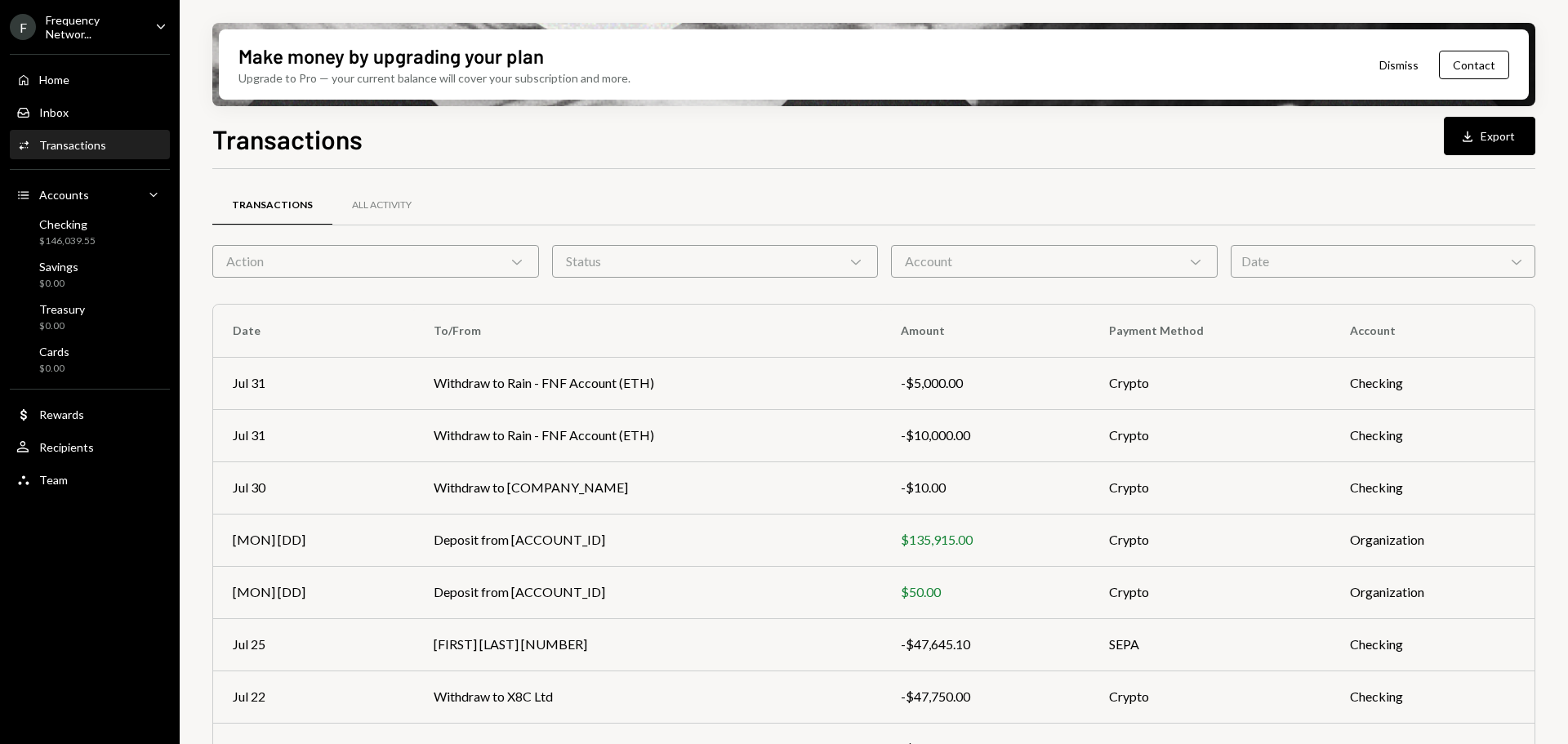 scroll, scrollTop: 0, scrollLeft: 0, axis: both 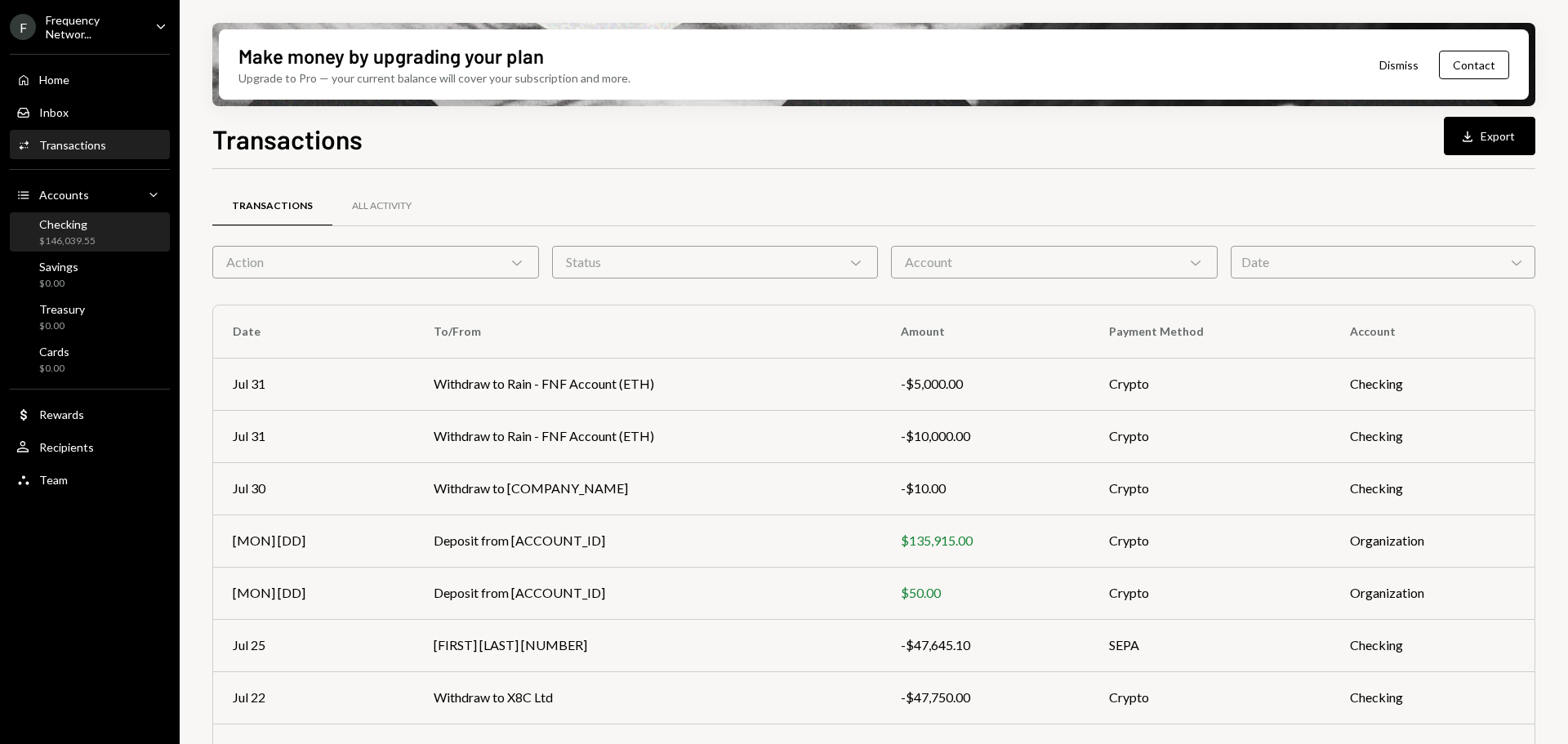 click on "Checking $146,039.55" at bounding box center (90, 233) 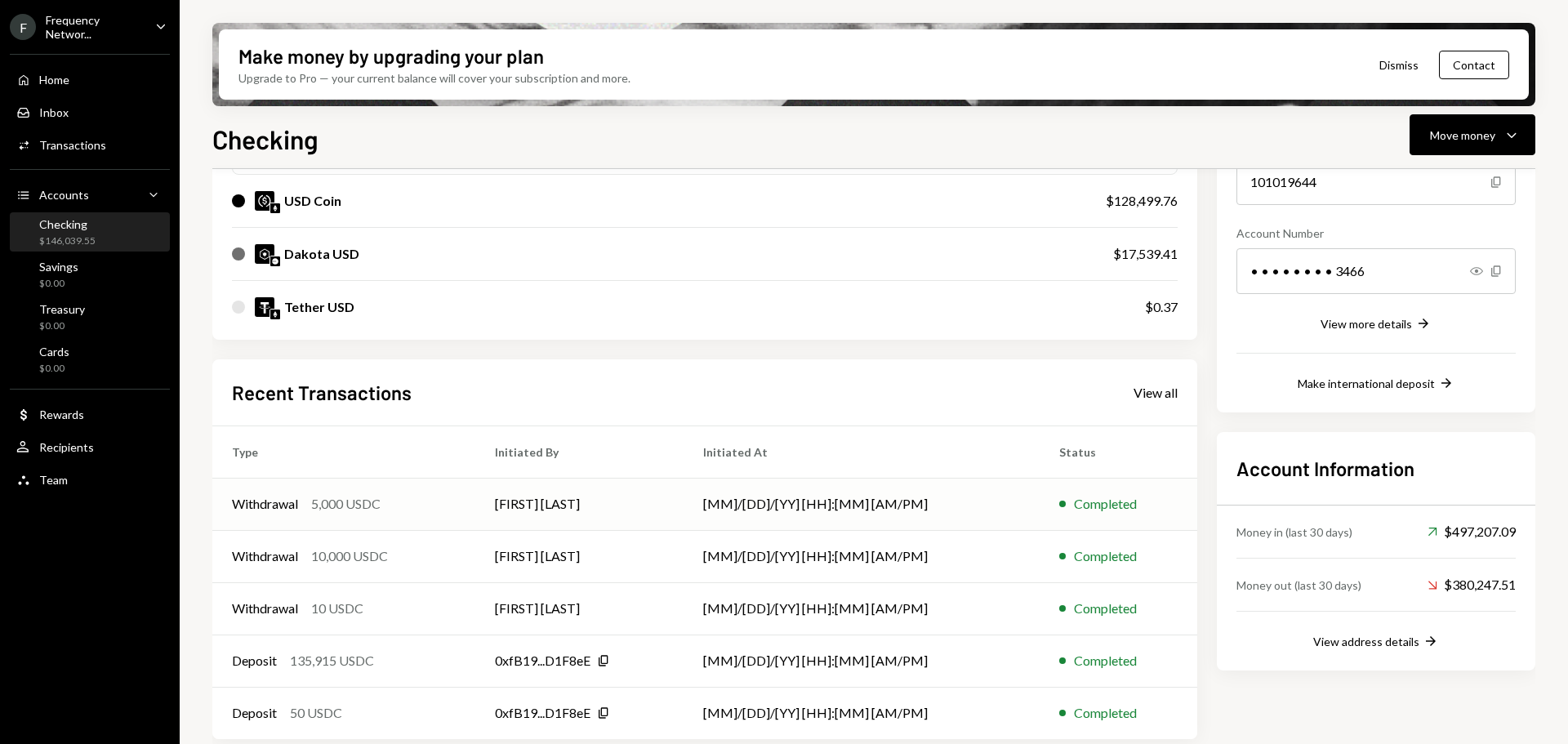 scroll, scrollTop: 212, scrollLeft: 0, axis: vertical 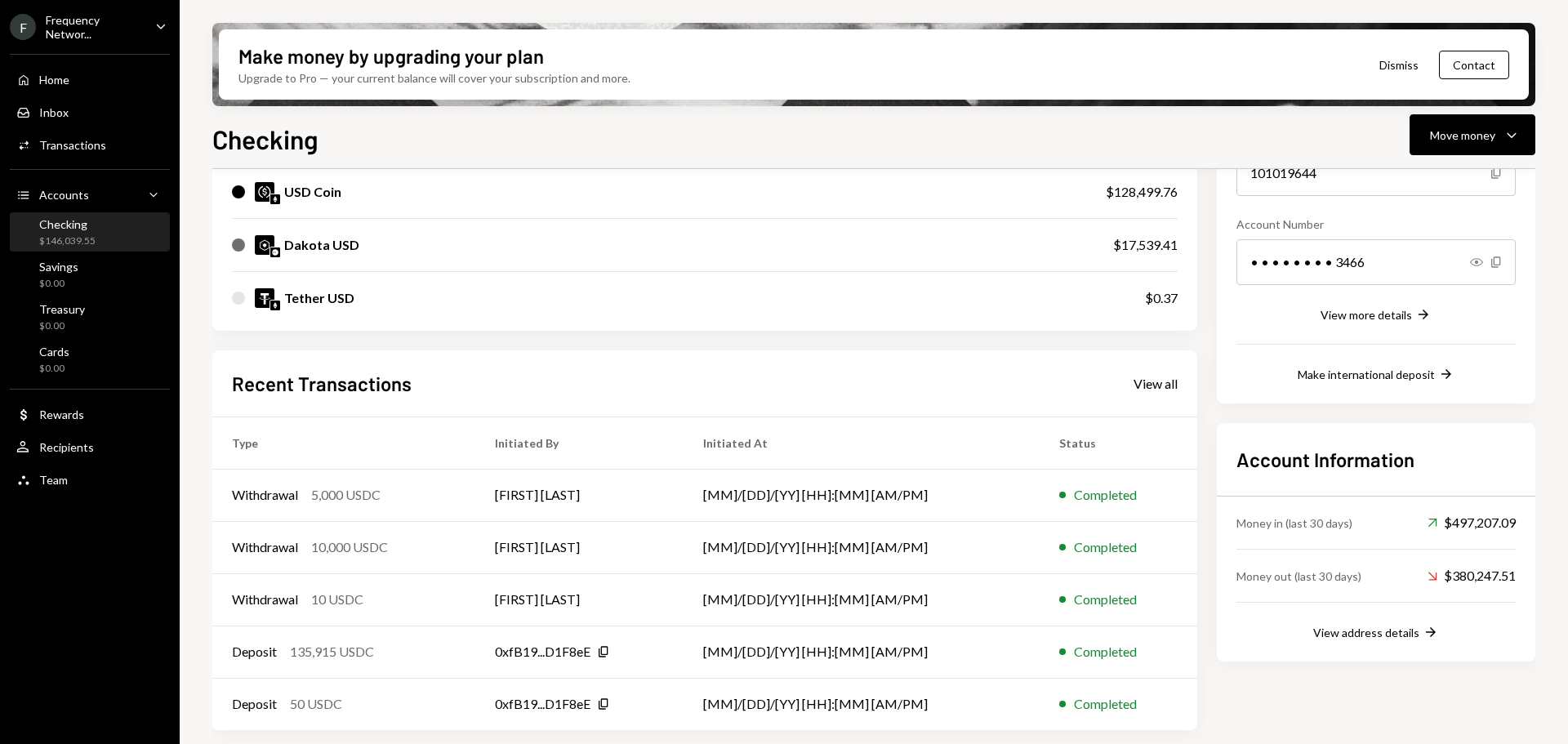 click on "Checking" at bounding box center [67, 224] 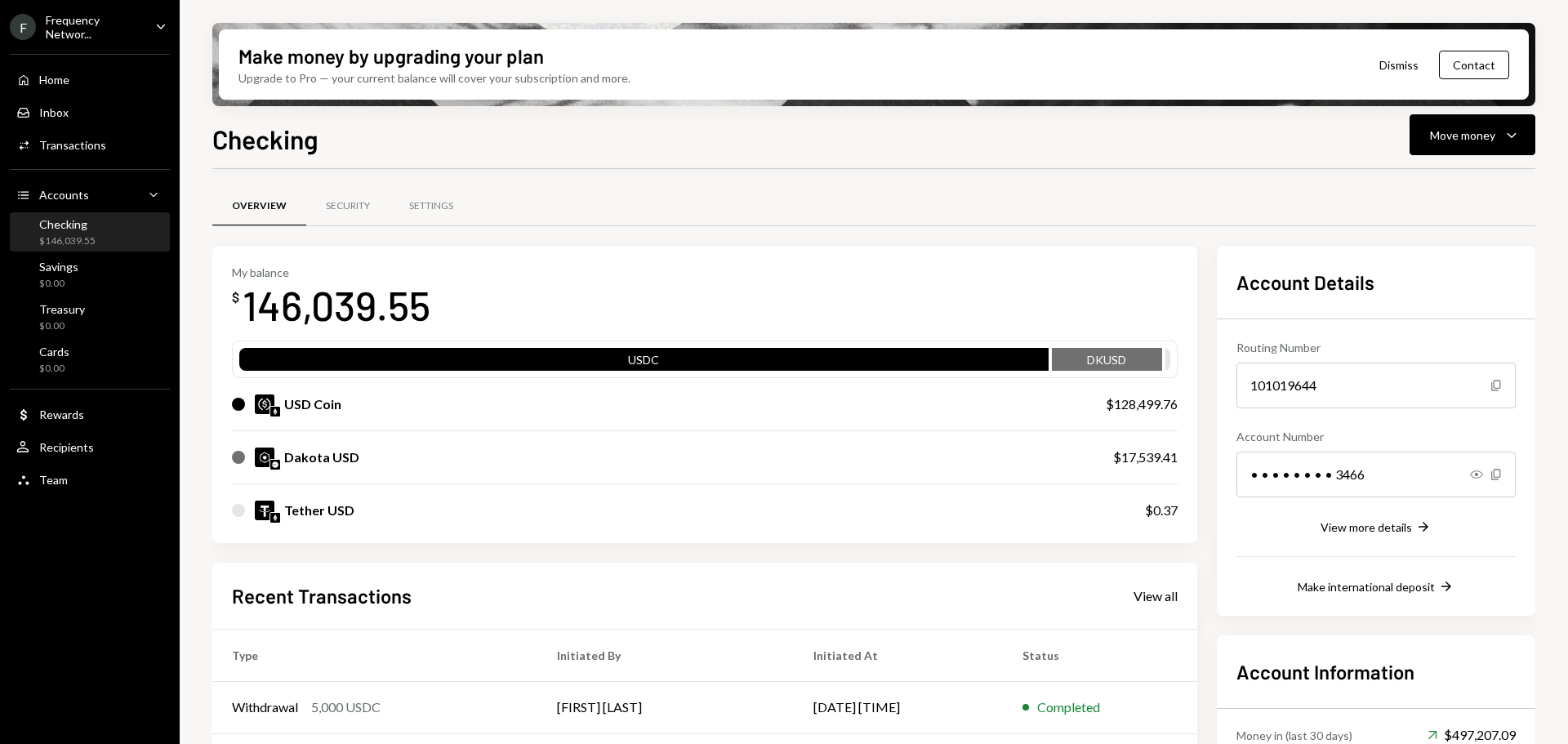 scroll, scrollTop: 0, scrollLeft: 0, axis: both 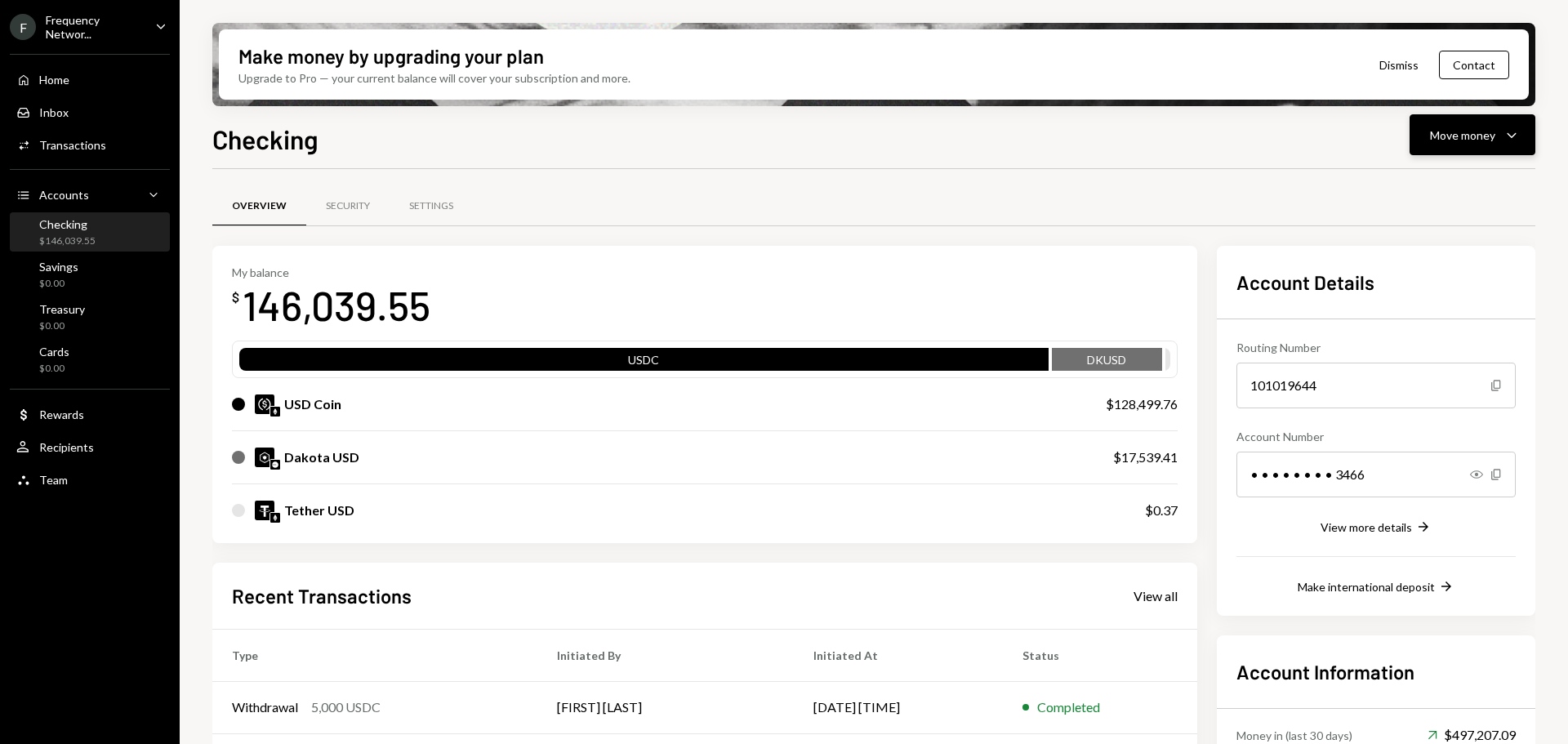 click on "Move money Caret Down" at bounding box center (1472, 135) 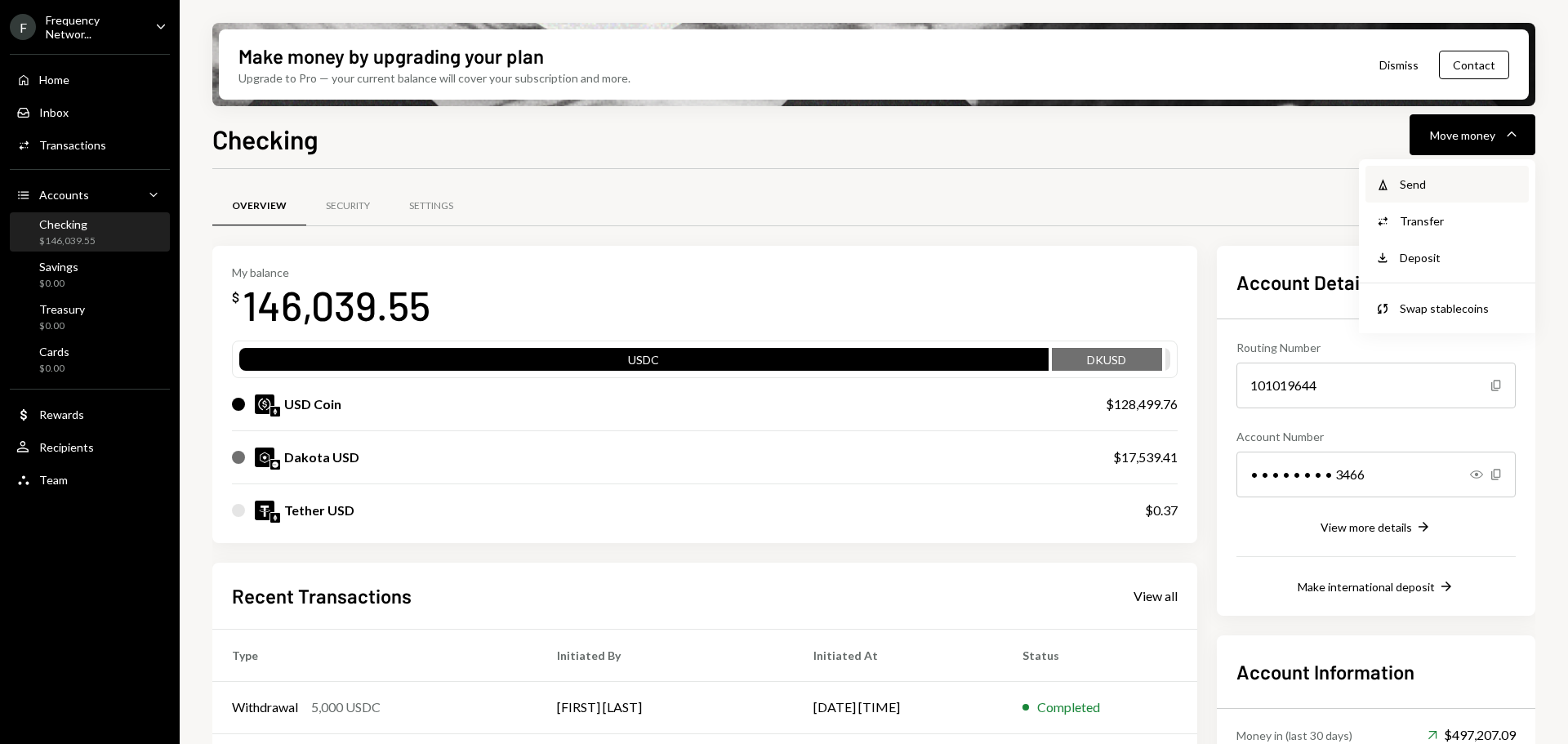 click on "Send" at bounding box center (1459, 184) 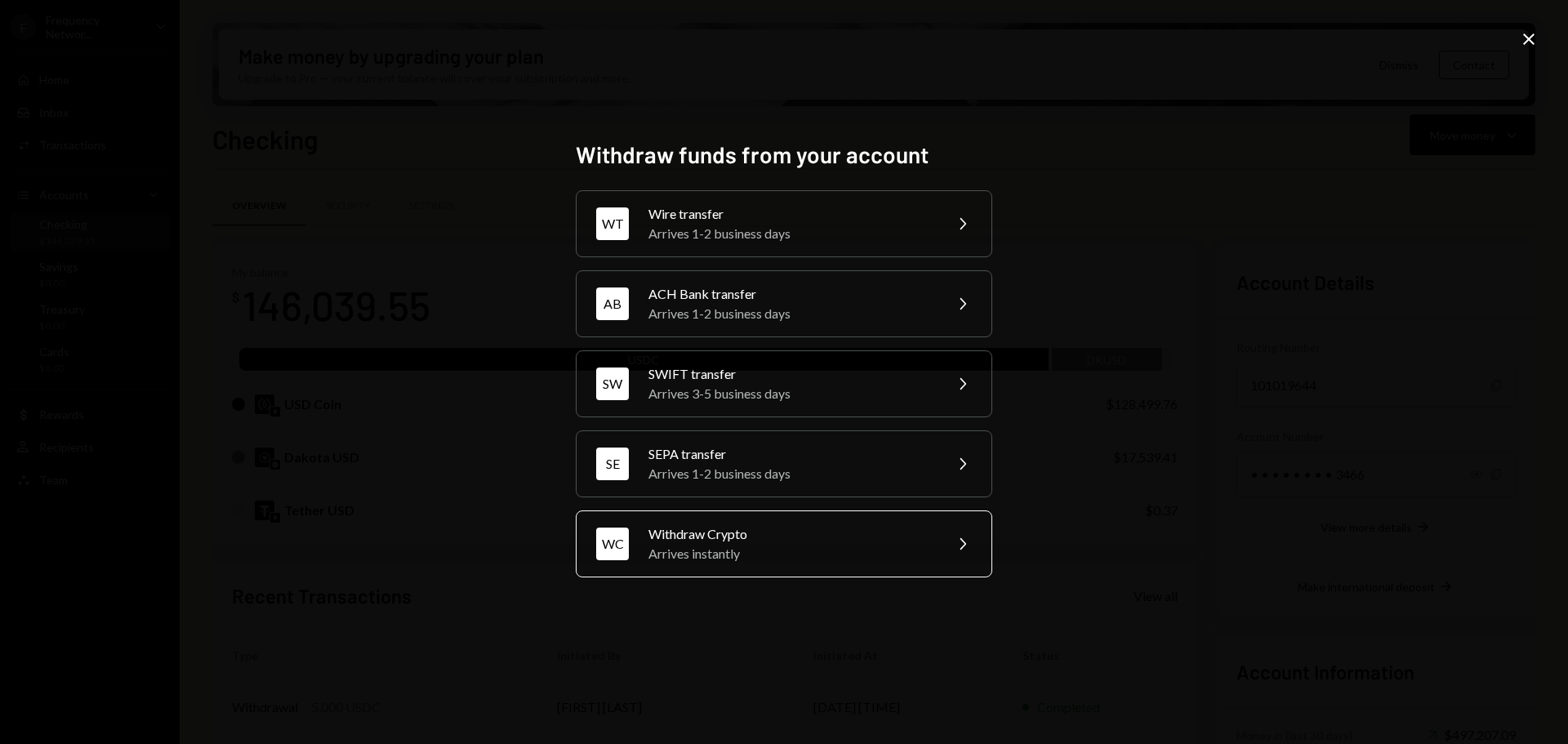 click on "Withdraw Crypto" at bounding box center (791, 534) 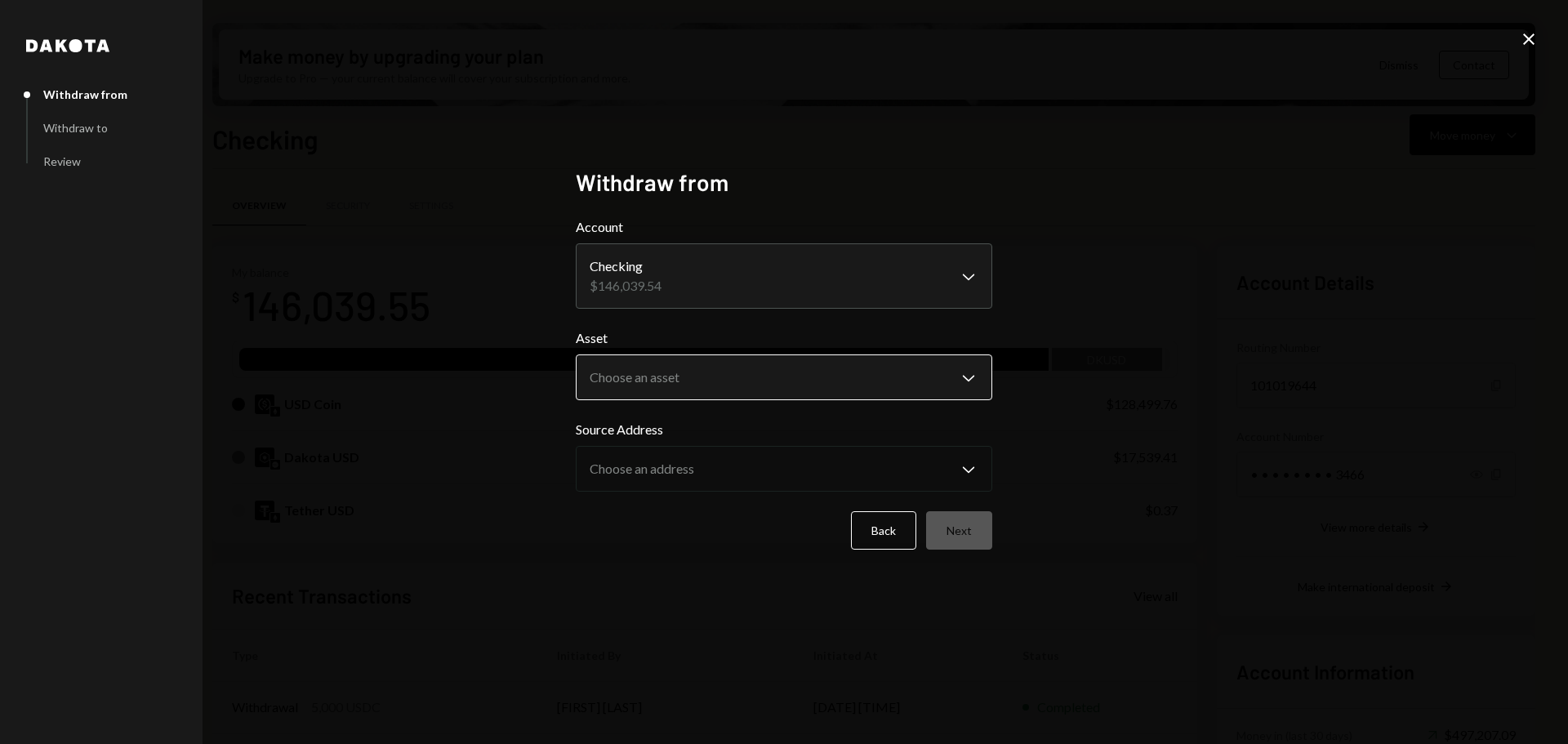 click on "F Frequency Networ... Caret Down Home Home Inbox Inbox Activities Transactions Accounts Accounts Caret Down Checking $146,039.55 Savings $0.00 Treasury $0.00 Cards $0.00 Dollar Rewards User Recipients Team Team Make money by upgrading your plan Upgrade to Pro — your current balance will cover your subscription and more. Dismiss Contact Checking Move money Caret Down Overview Security Settings My balance $ 146,039.55 USDC DKUSD USD Coin $128,499.76 Dakota USD $17,539.41 Tether USD $0.37 Recent Transactions View all Type Initiated By Initiated At Status Withdrawal 5,000  USDC [FIRST] [LAST] [DATE] [TIME] Completed Withdrawal 10,000  USDC [FIRST] [LAST] [DATE] [TIME] Completed Withdrawal 10  USDC [FIRST] [LAST] [DATE] [TIME] Completed Deposit 135,915  USDC 0xfB19...D1F8eE Copy [DATE] [TIME] Completed Deposit 50  USDC 0xfB19...D1F8eE Copy [DATE] [TIME] Completed Account Details Routing Number 101019644 Copy Account Number • • • • • • • •  3466 Show Copy View more details Right Arrow" at bounding box center [784, 372] 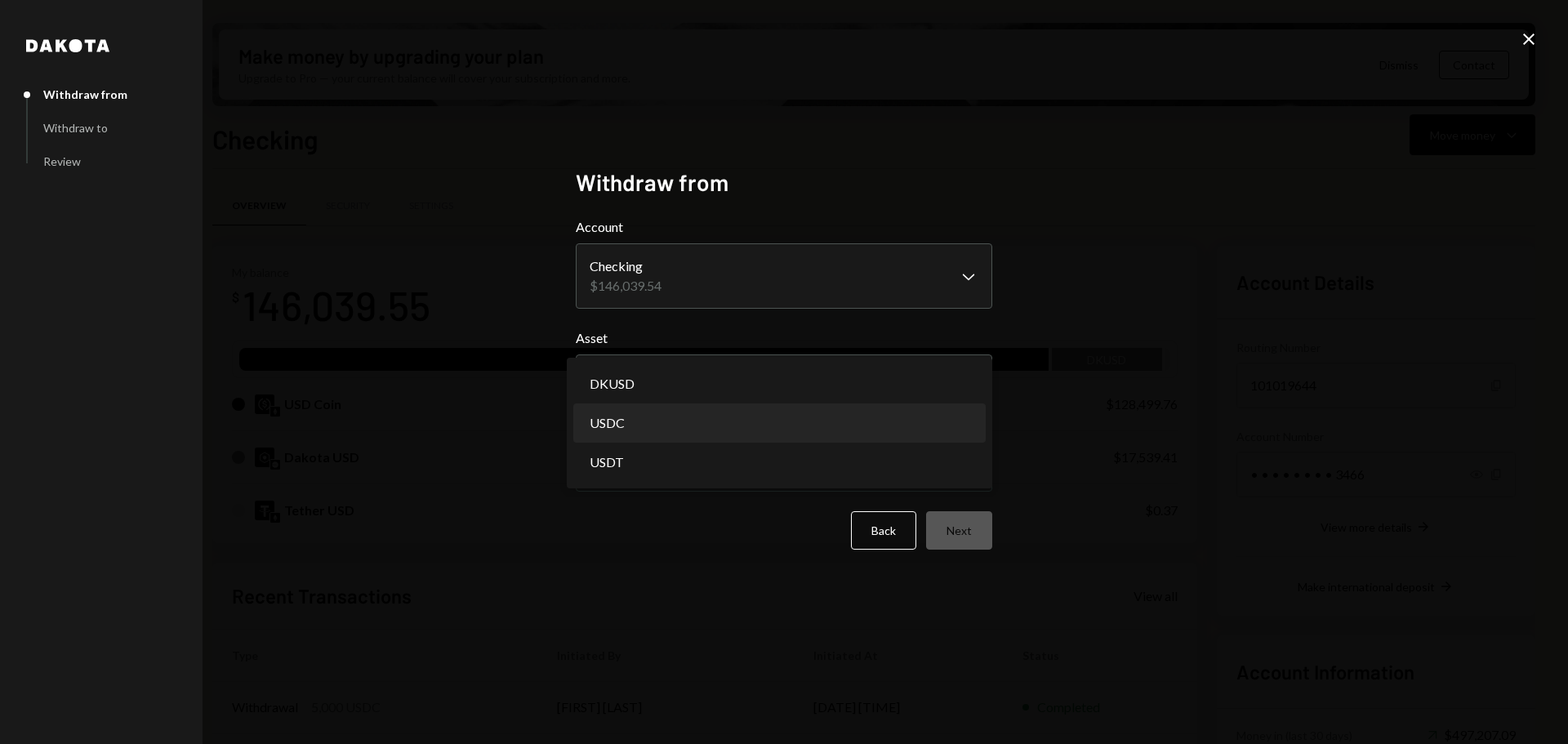 select on "****" 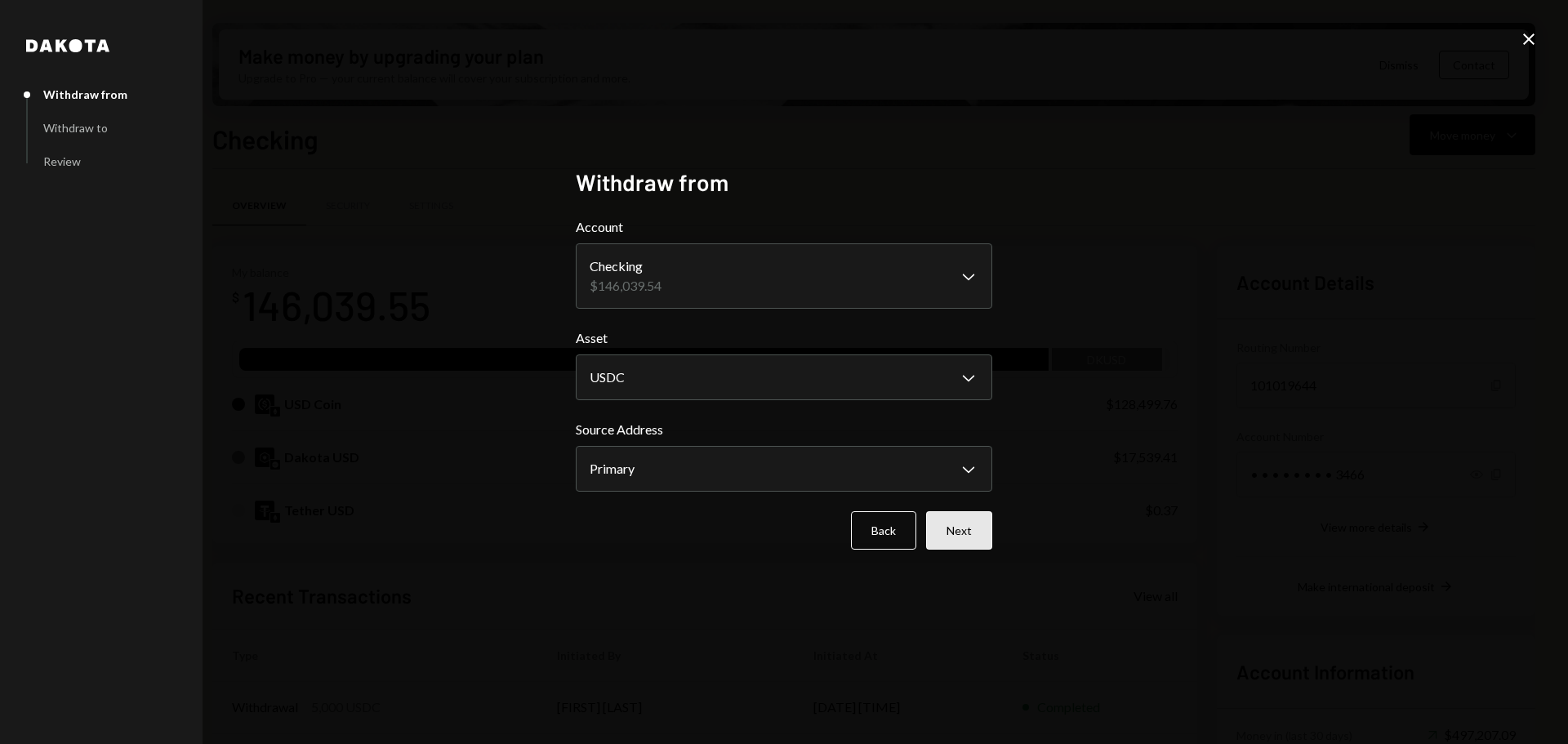 click on "Next" at bounding box center (959, 530) 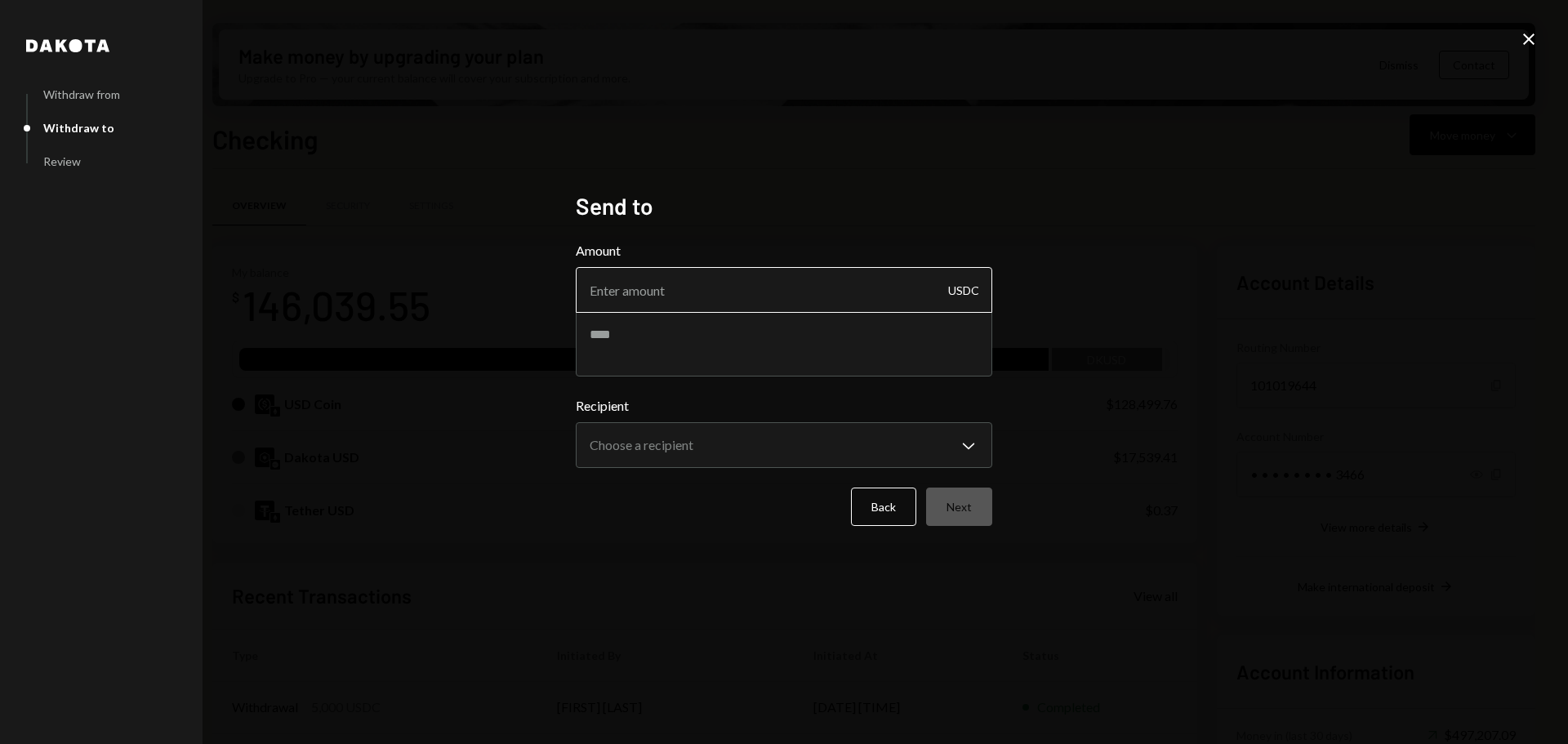 click on "Amount" at bounding box center (784, 290) 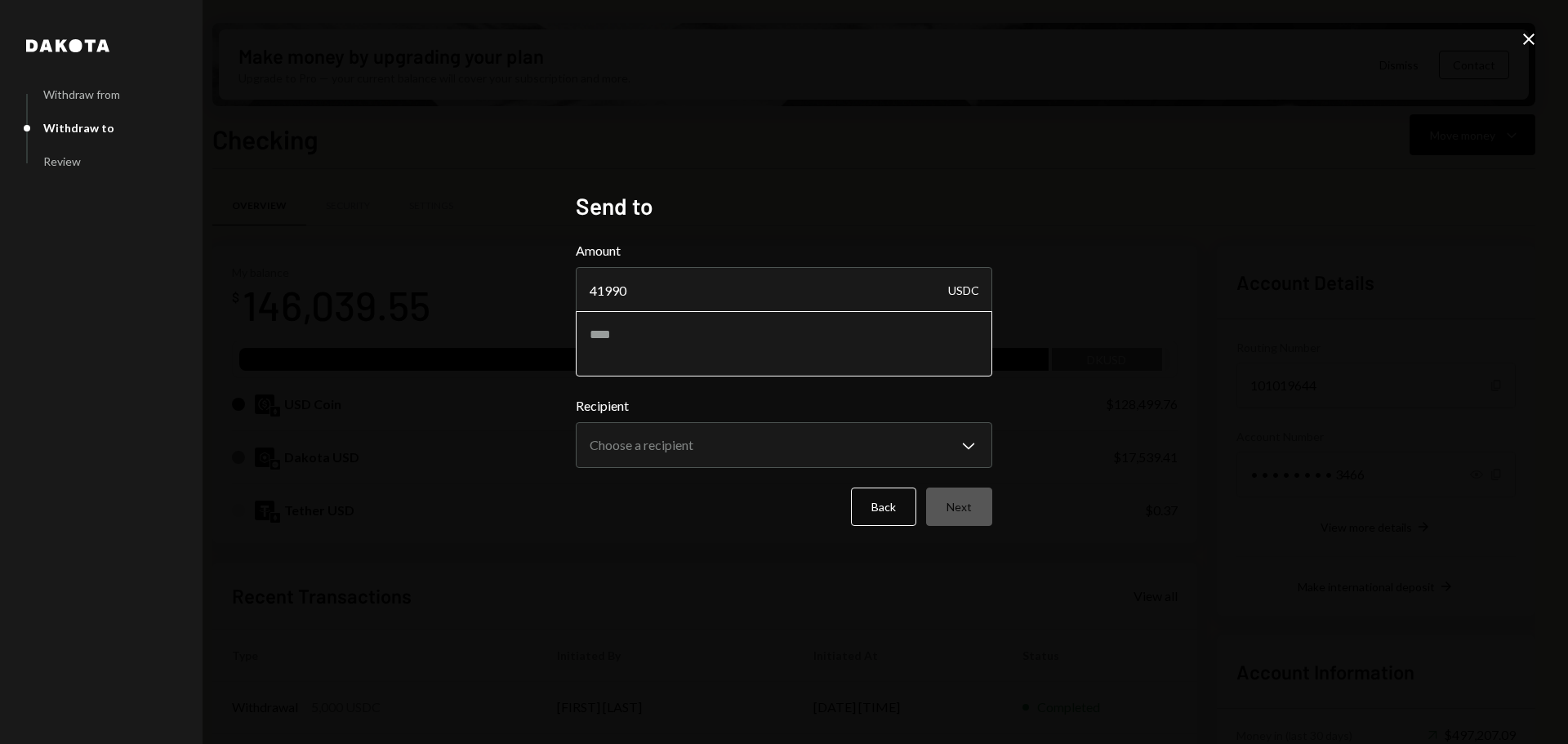 type on "41990" 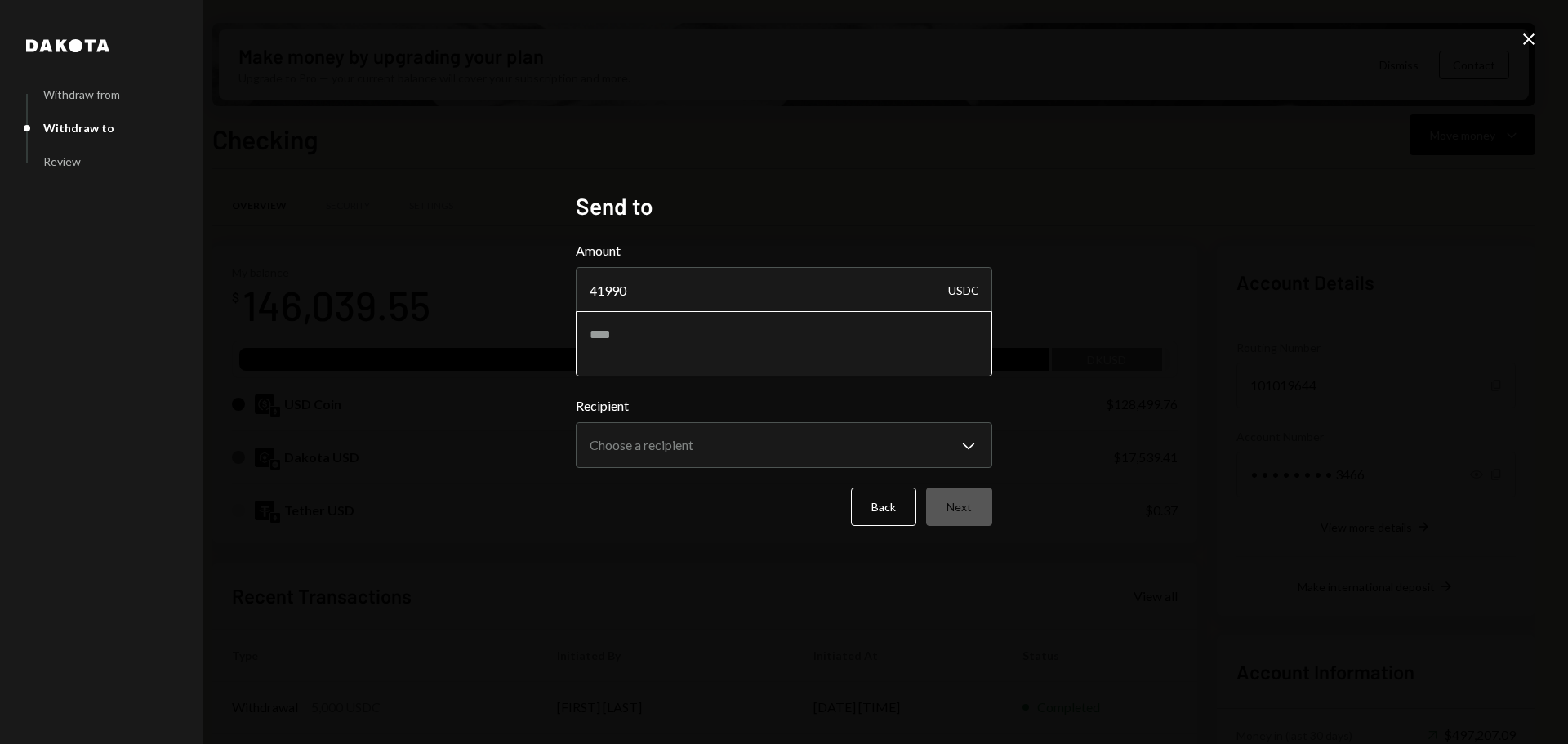 click at bounding box center [784, 344] 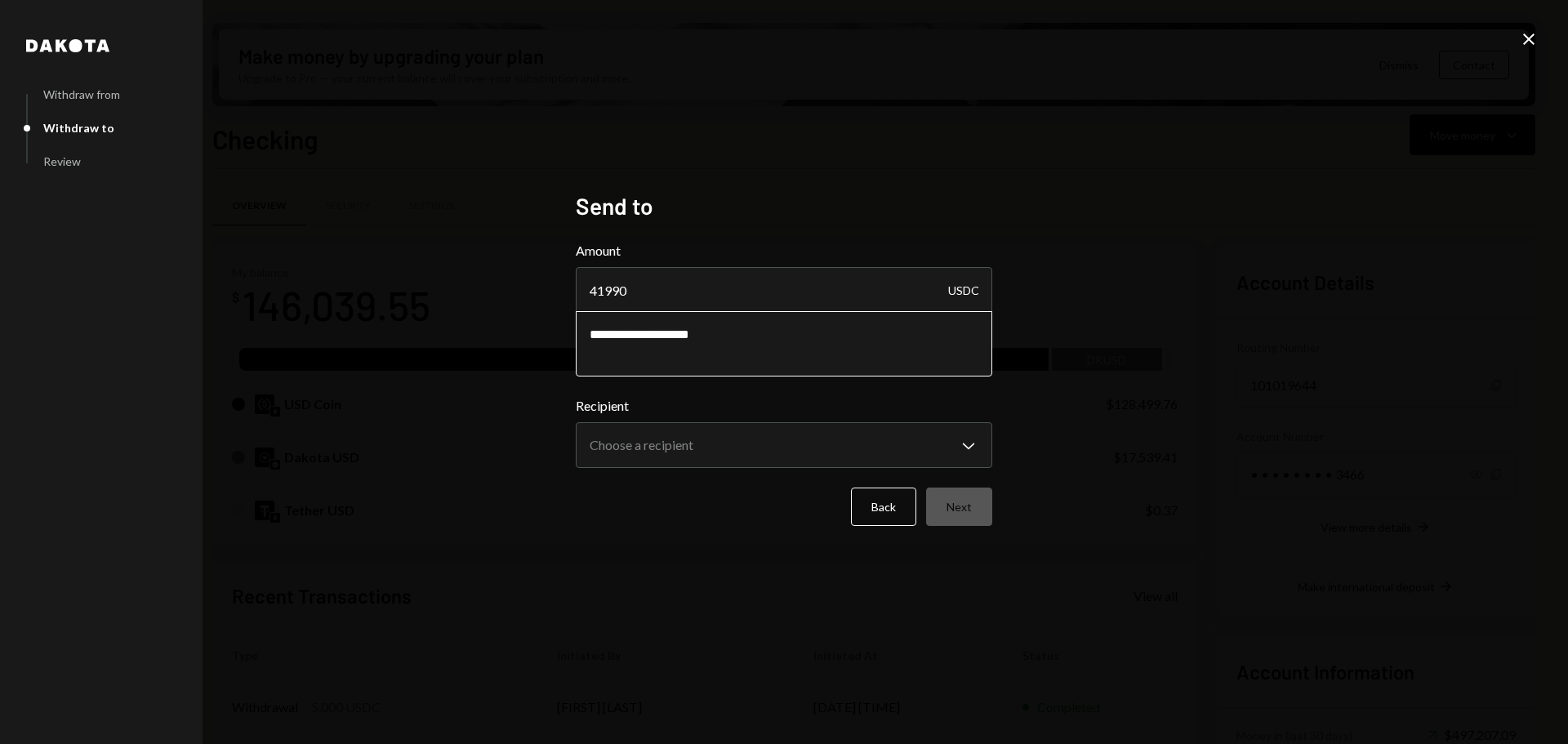 type on "**********" 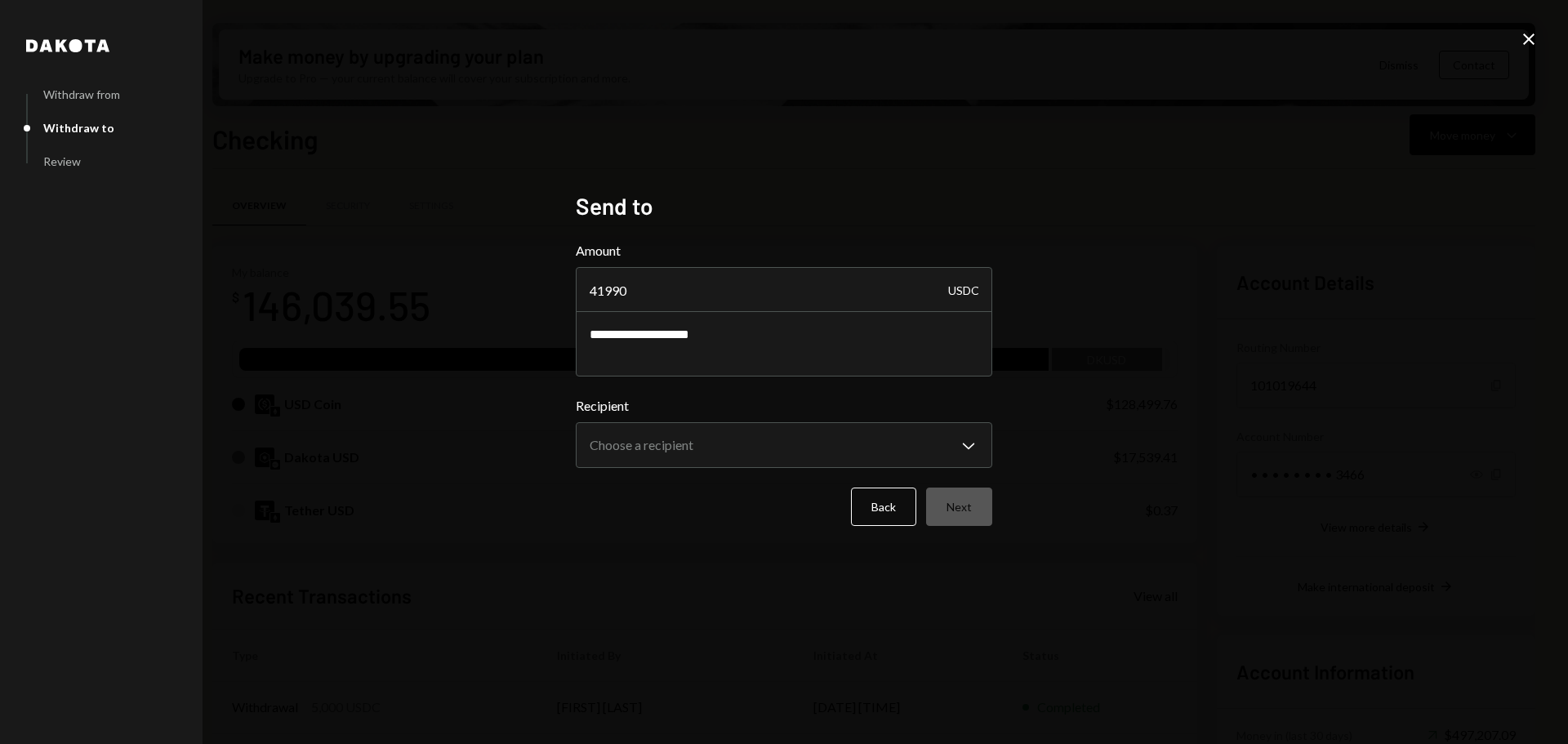 click on "**********" at bounding box center [784, 383] 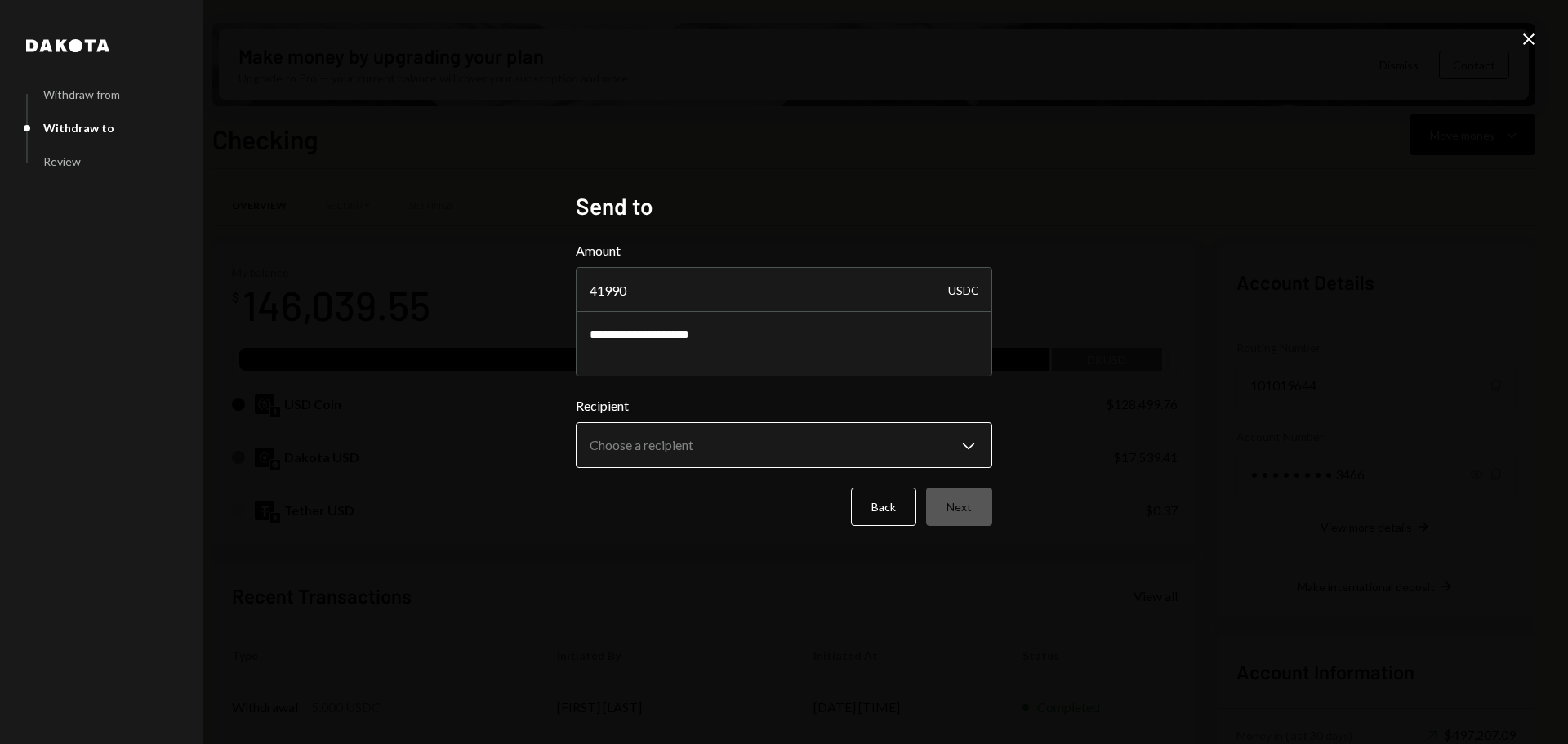 click on "F Frequency Networ... Caret Down Home Home Inbox Inbox Activities Transactions Accounts Accounts Caret Down Checking $146,039.55 Savings $0.00 Treasury $0.00 Cards $0.00 Dollar Rewards User Recipients Team Team Make money by upgrading your plan Upgrade to Pro — your current balance will cover your subscription and more. Dismiss Contact Checking Move money Caret Down Overview Security Settings My balance $ 146,039.55 USDC DKUSD USD Coin $128,499.76 Dakota USD $17,539.41 Tether USD $0.37 Recent Transactions View all Type Initiated By Initiated At Status Withdrawal 5,000  USDC Philip Jacobs 07/31/25 7:38 AM Completed Withdrawal 10,000  USDC Philip Jacobs 07/31/25 7:28 AM Completed Withdrawal 10  USDC Philip Jacobs 07/30/25 4:16 PM Completed Deposit 135,915  USDC 0xfB19...D1F8eE Copy 07/29/25 3:35 PM Completed Deposit 50  USDC 0xfB19...D1F8eE Copy 07/29/25 3:30 PM Completed Account Details Routing Number 101019644 Copy Account Number • • • • • • • •  3466 Show Copy View more details Right Arrow" at bounding box center [784, 372] 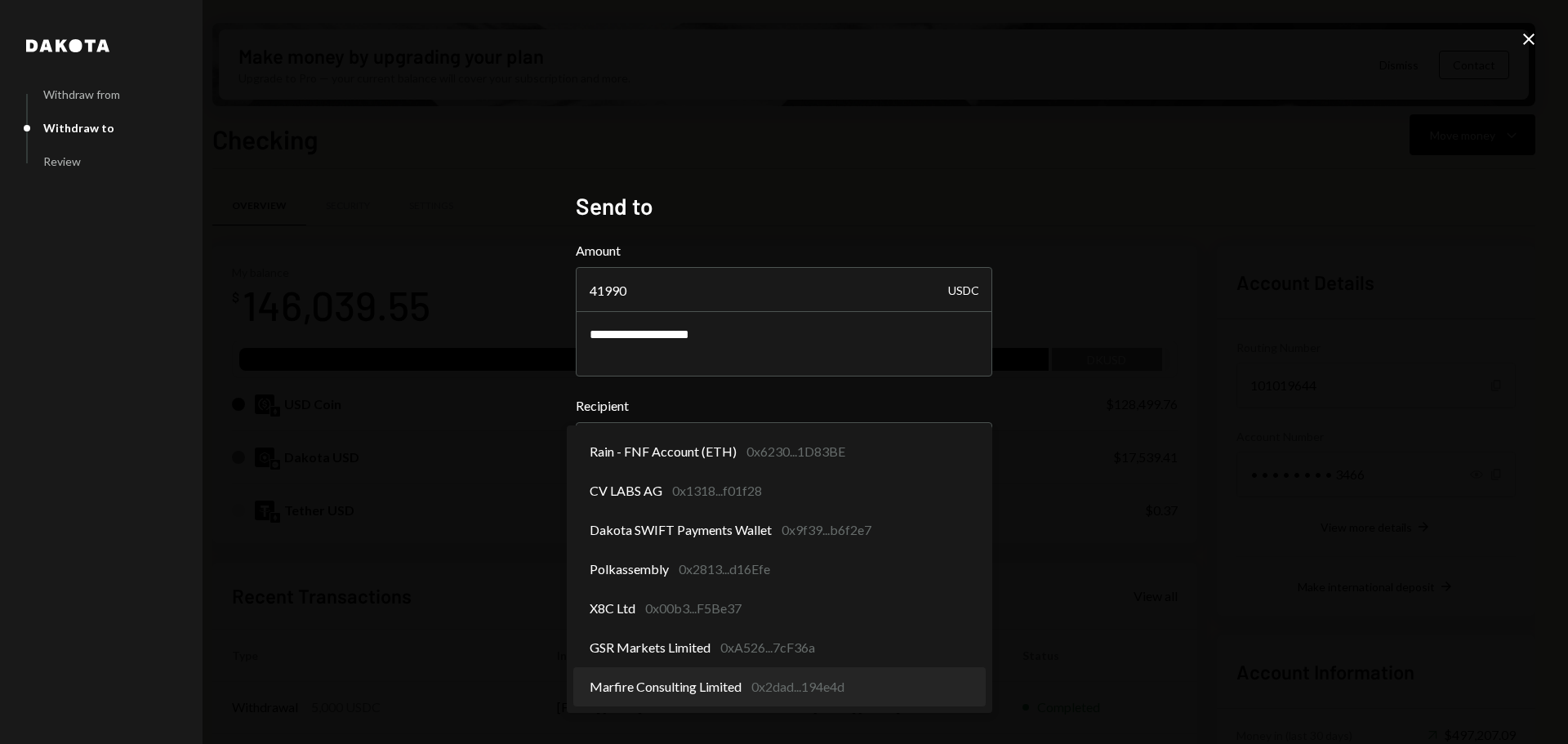 select on "**********" 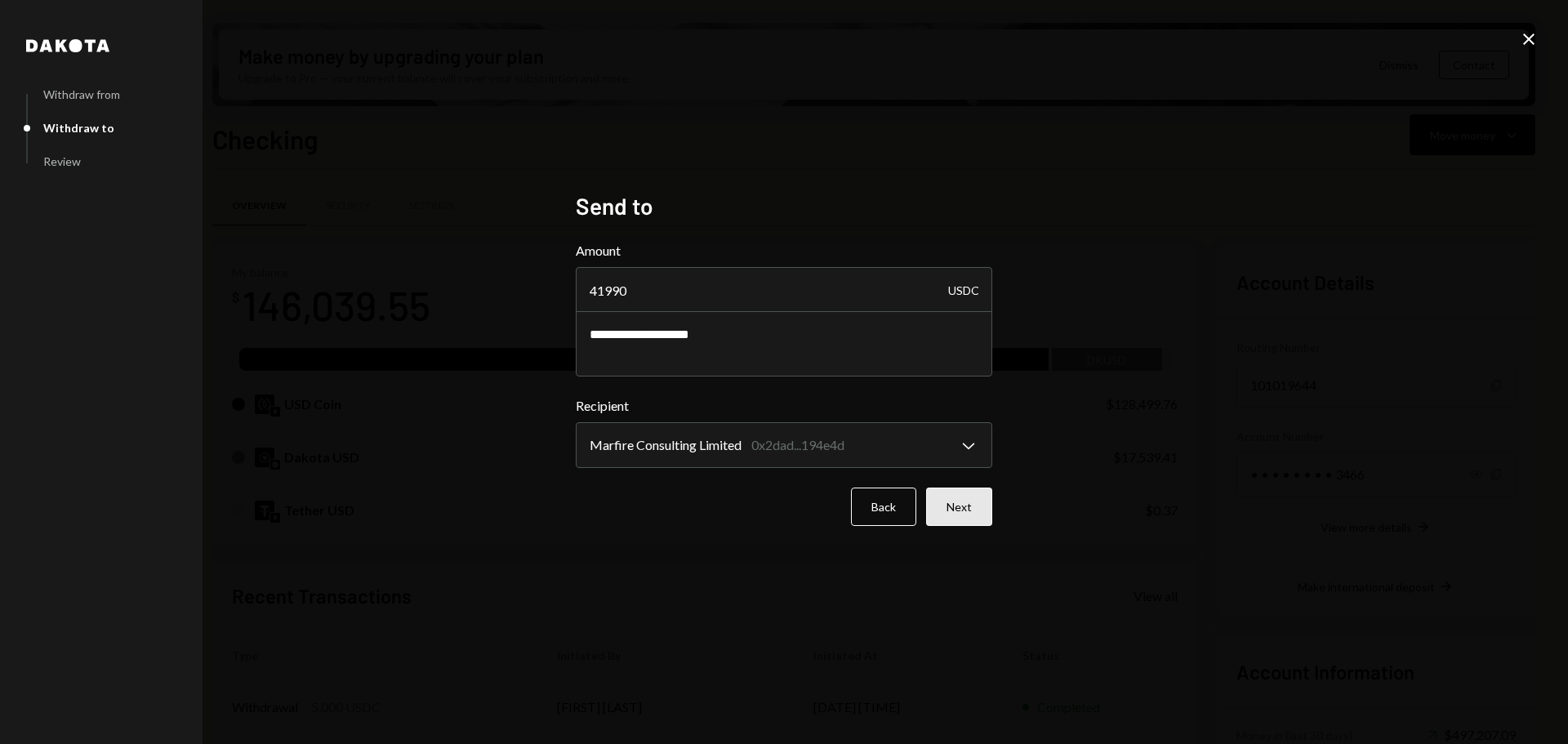 type 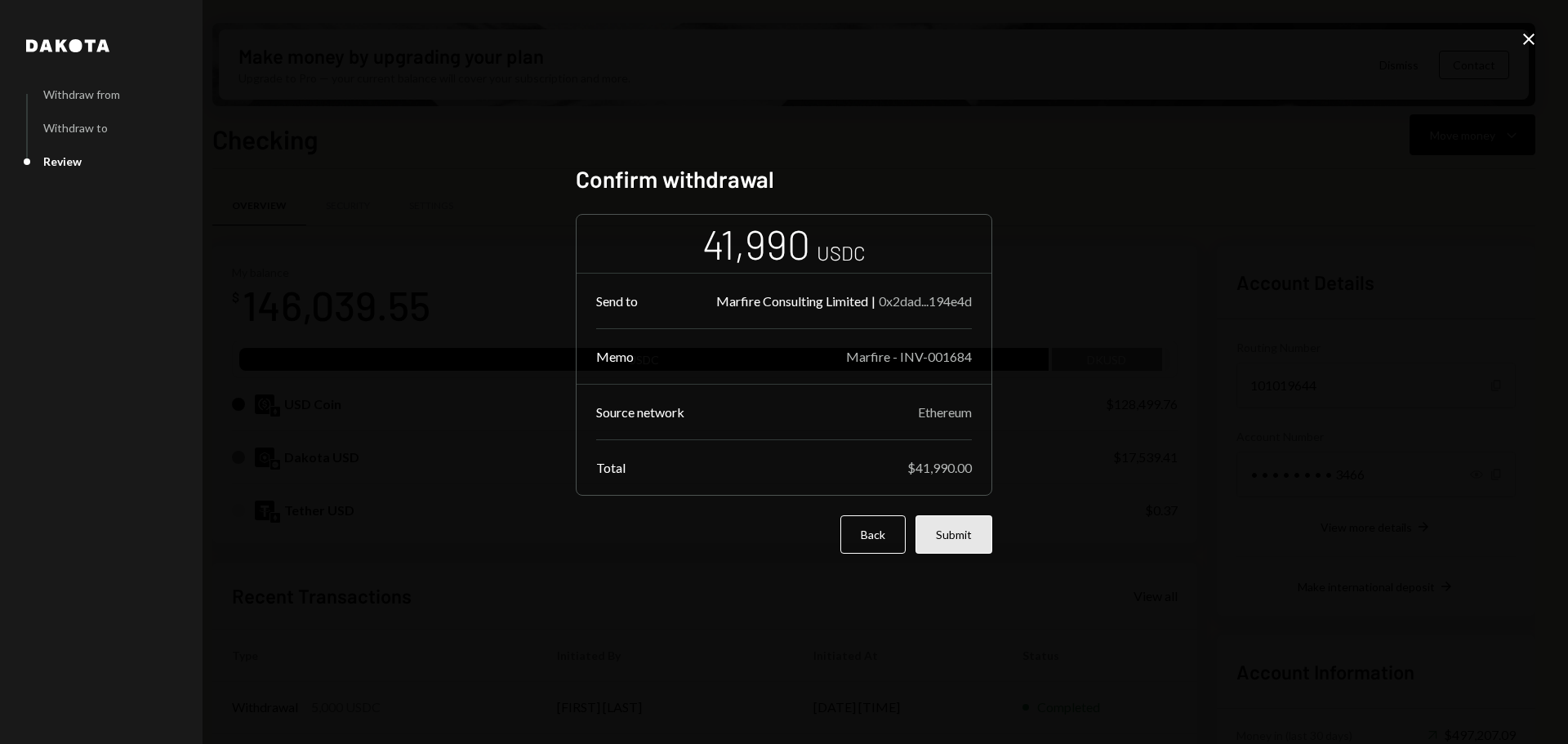 click on "Submit" at bounding box center [954, 534] 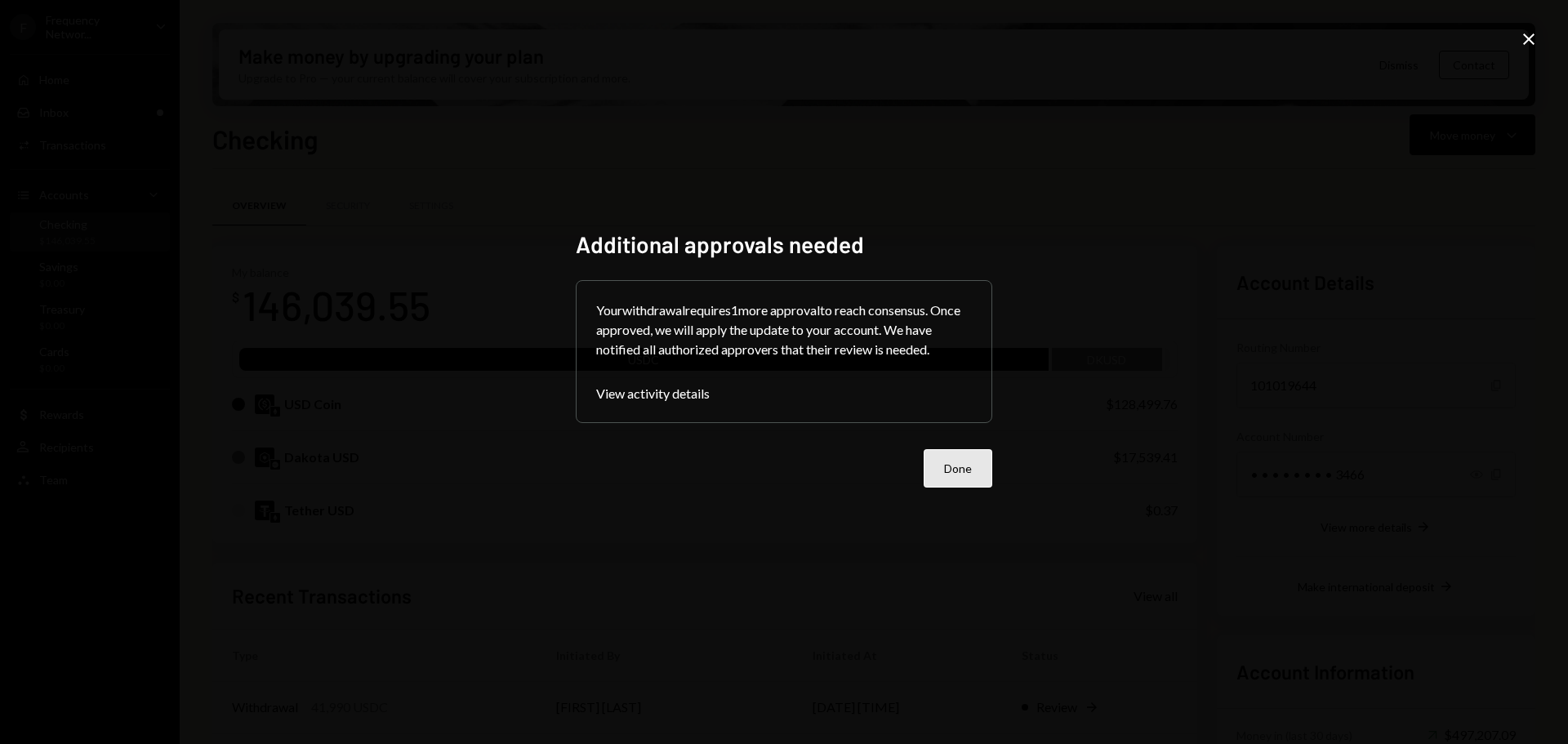 click on "Done" at bounding box center [958, 468] 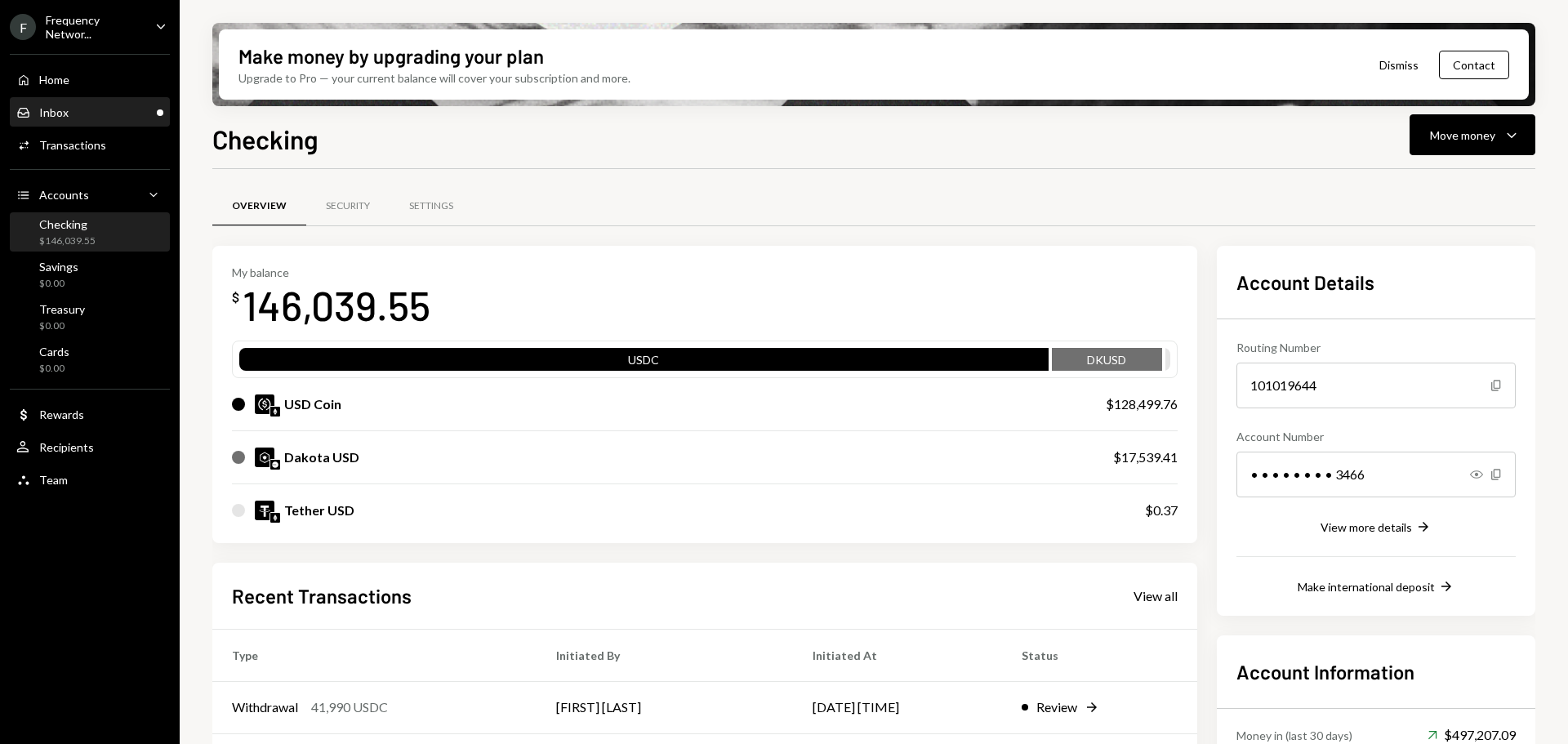 click on "Inbox Inbox" at bounding box center [90, 113] 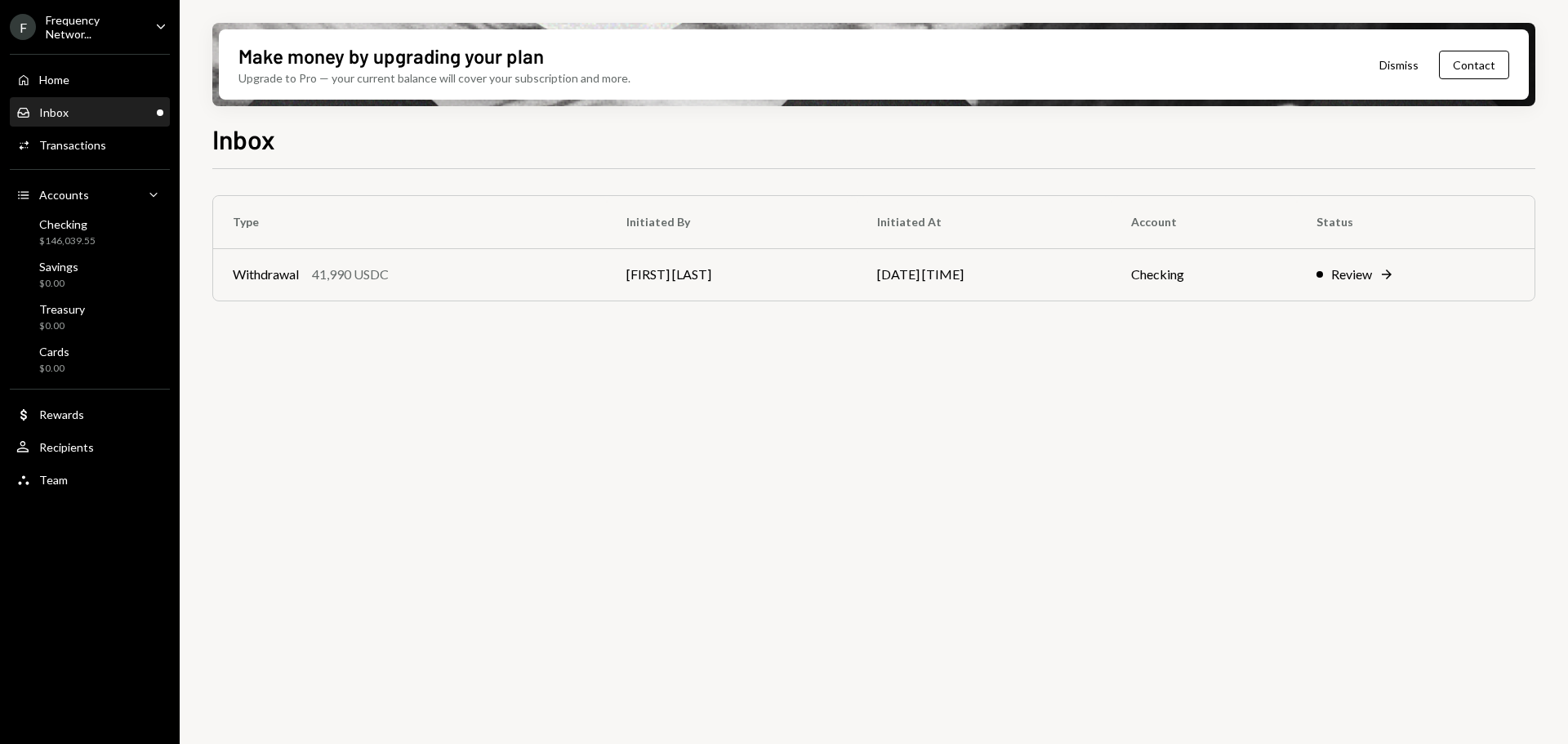 drag, startPoint x: 429, startPoint y: 265, endPoint x: 575, endPoint y: 286, distance: 147.50254 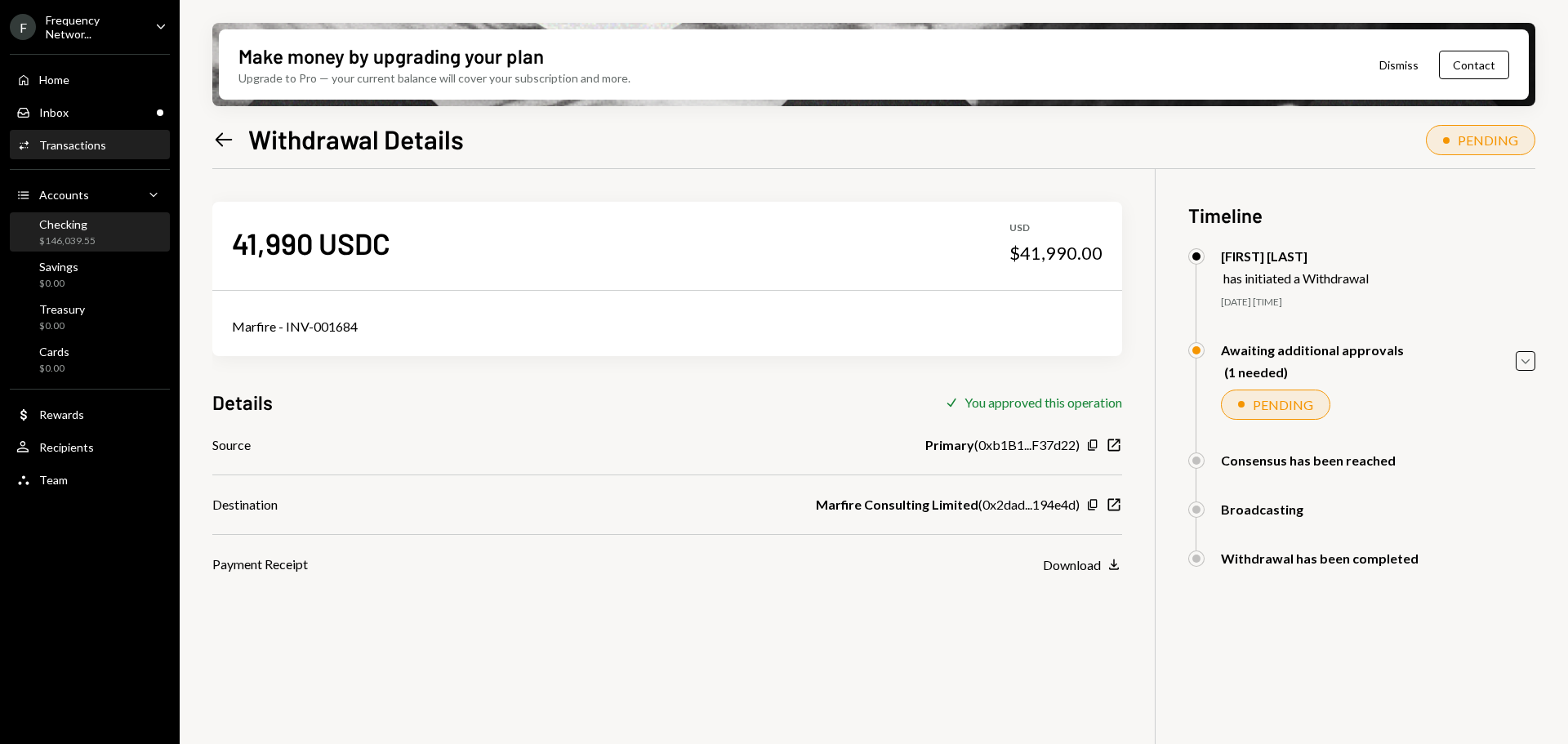 click on "Checking" at bounding box center [67, 224] 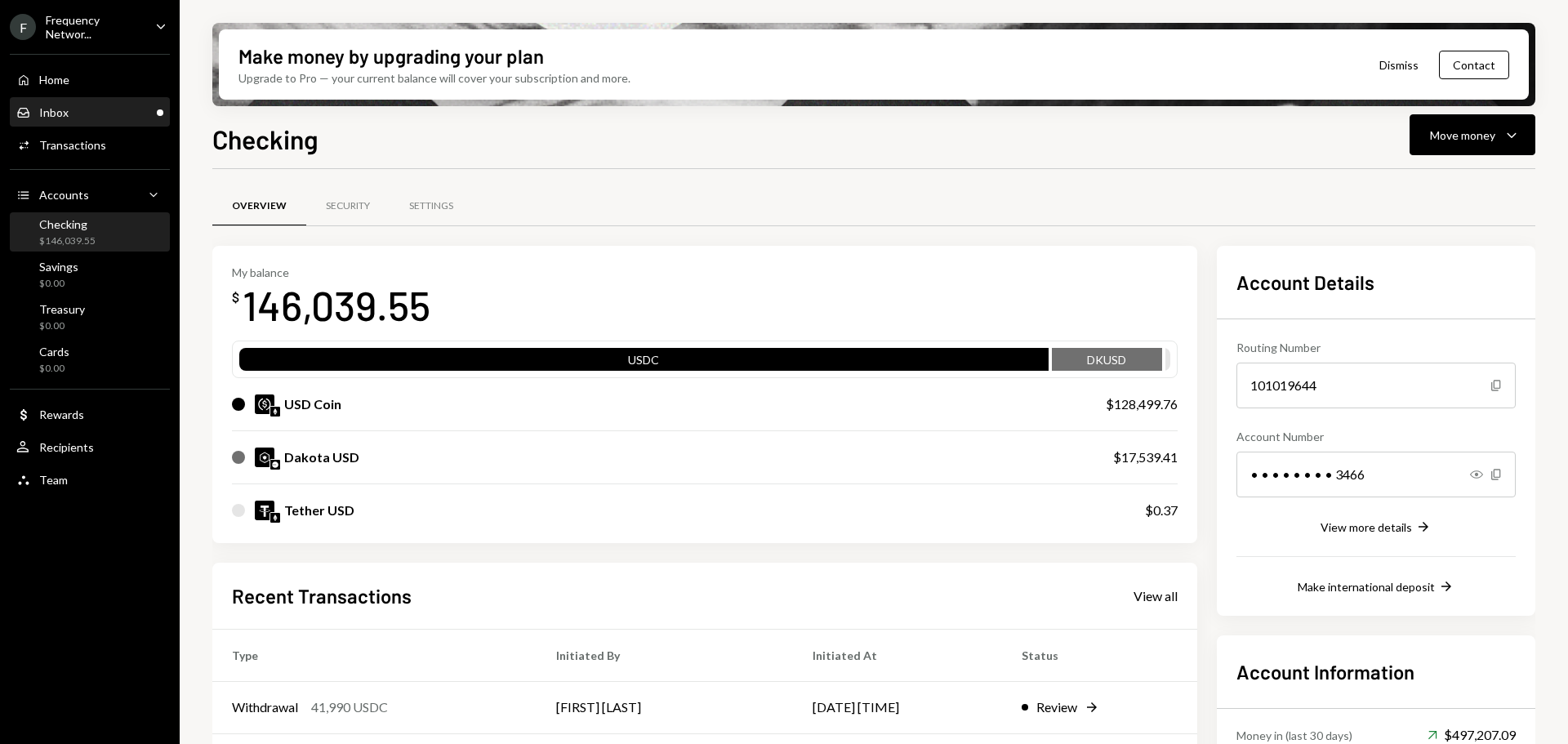 click on "Inbox Inbox" at bounding box center [90, 113] 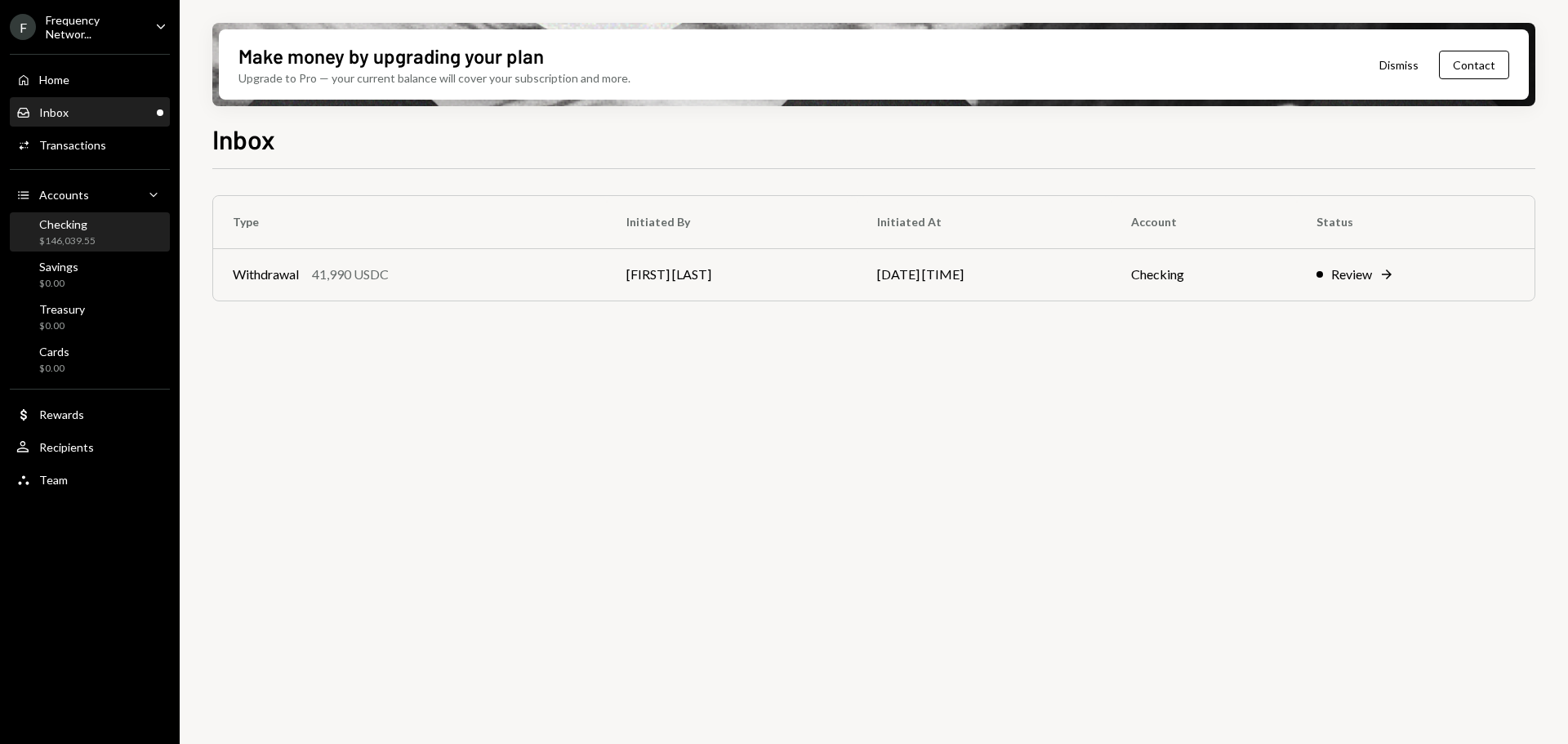 click on "Checking $146,039.55" at bounding box center (90, 233) 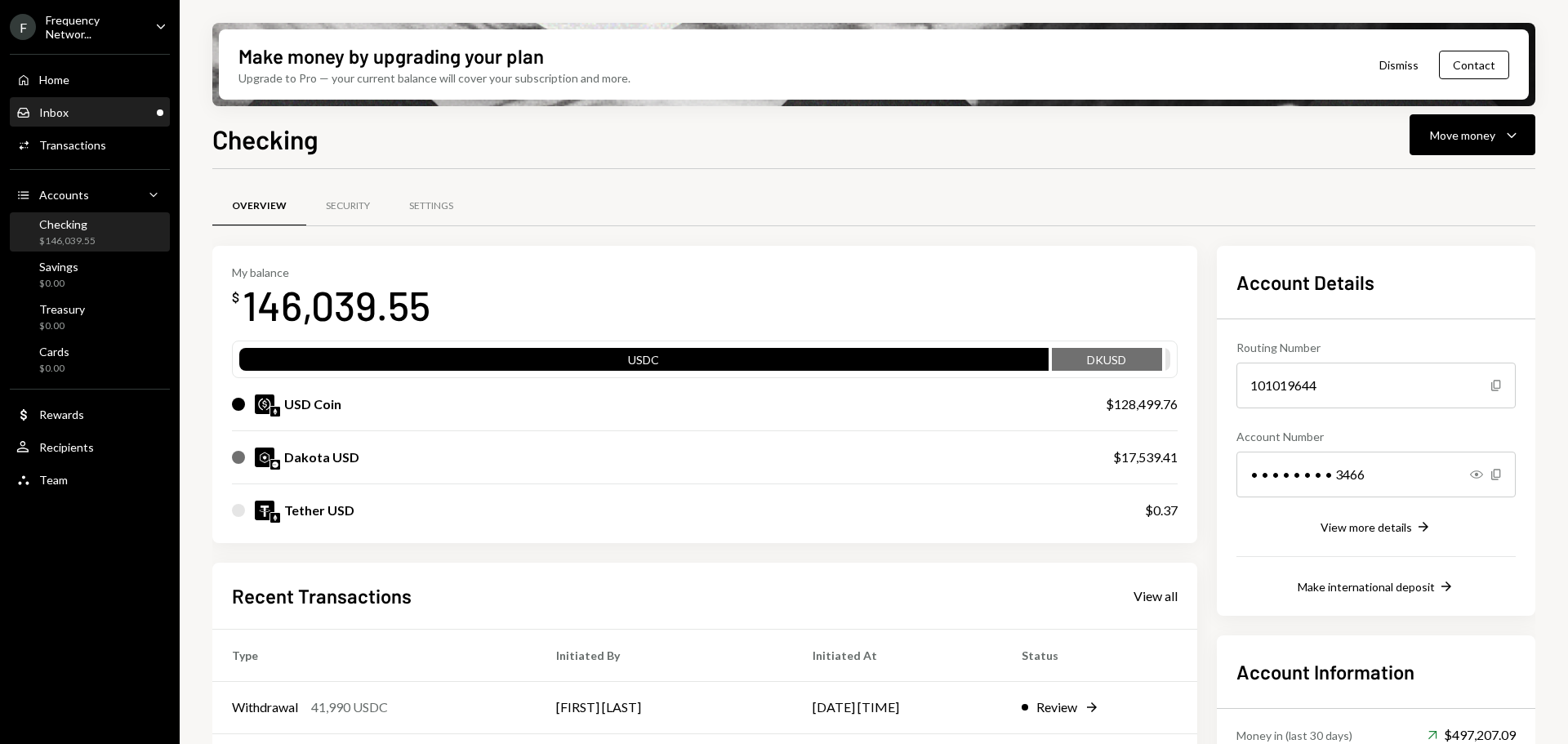 click on "Inbox Inbox" at bounding box center [90, 113] 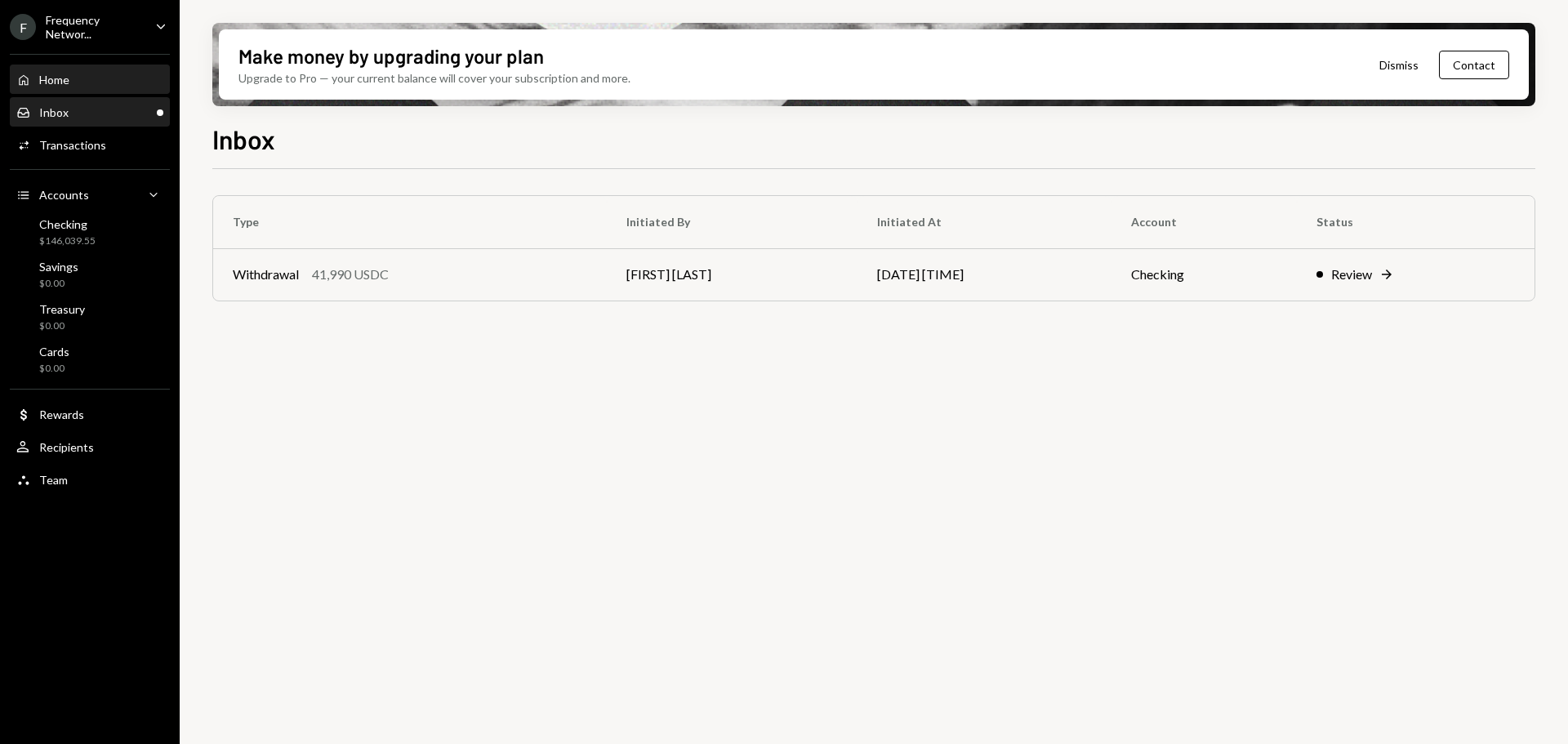 click on "Home Home" at bounding box center (90, 80) 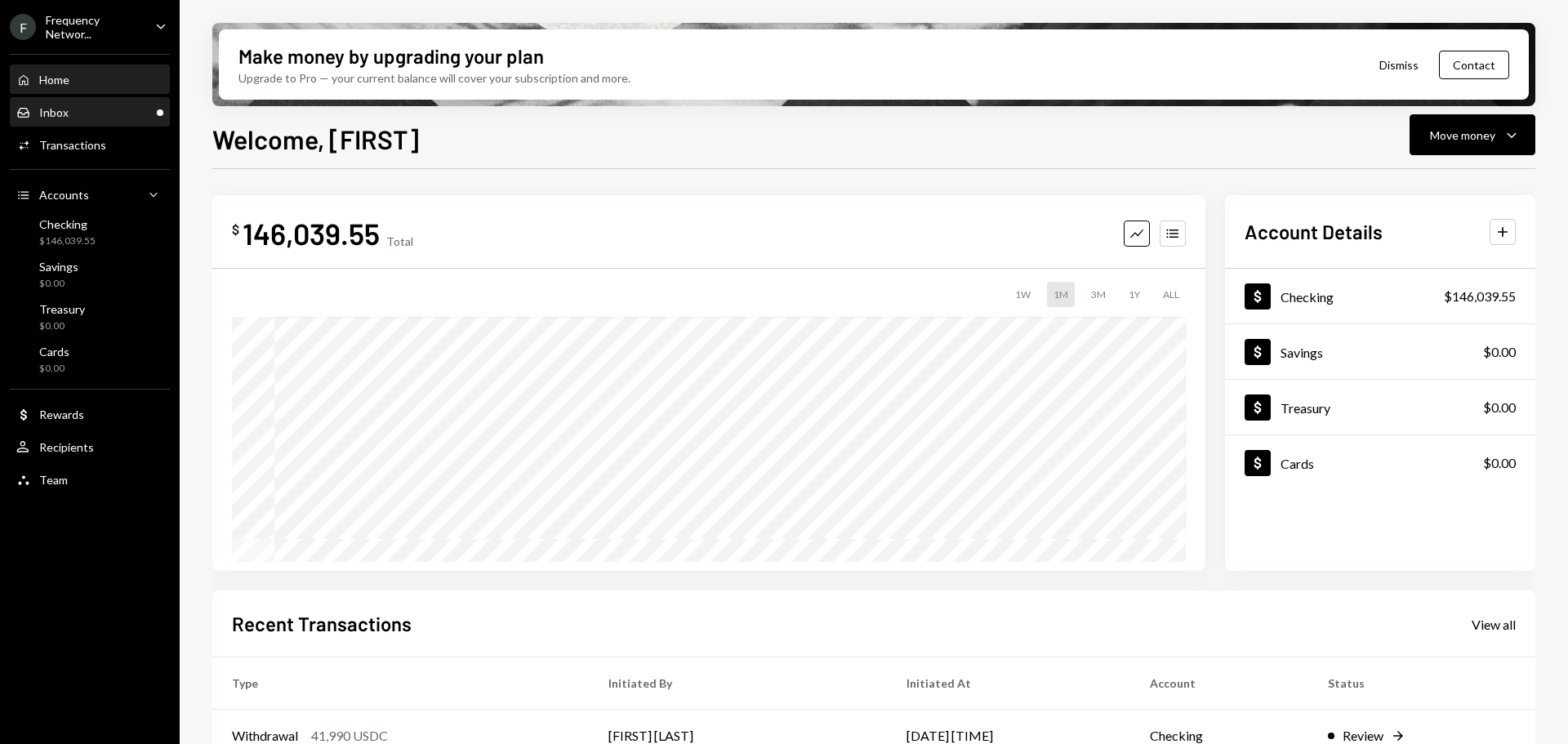 click on "Inbox Inbox" at bounding box center [90, 113] 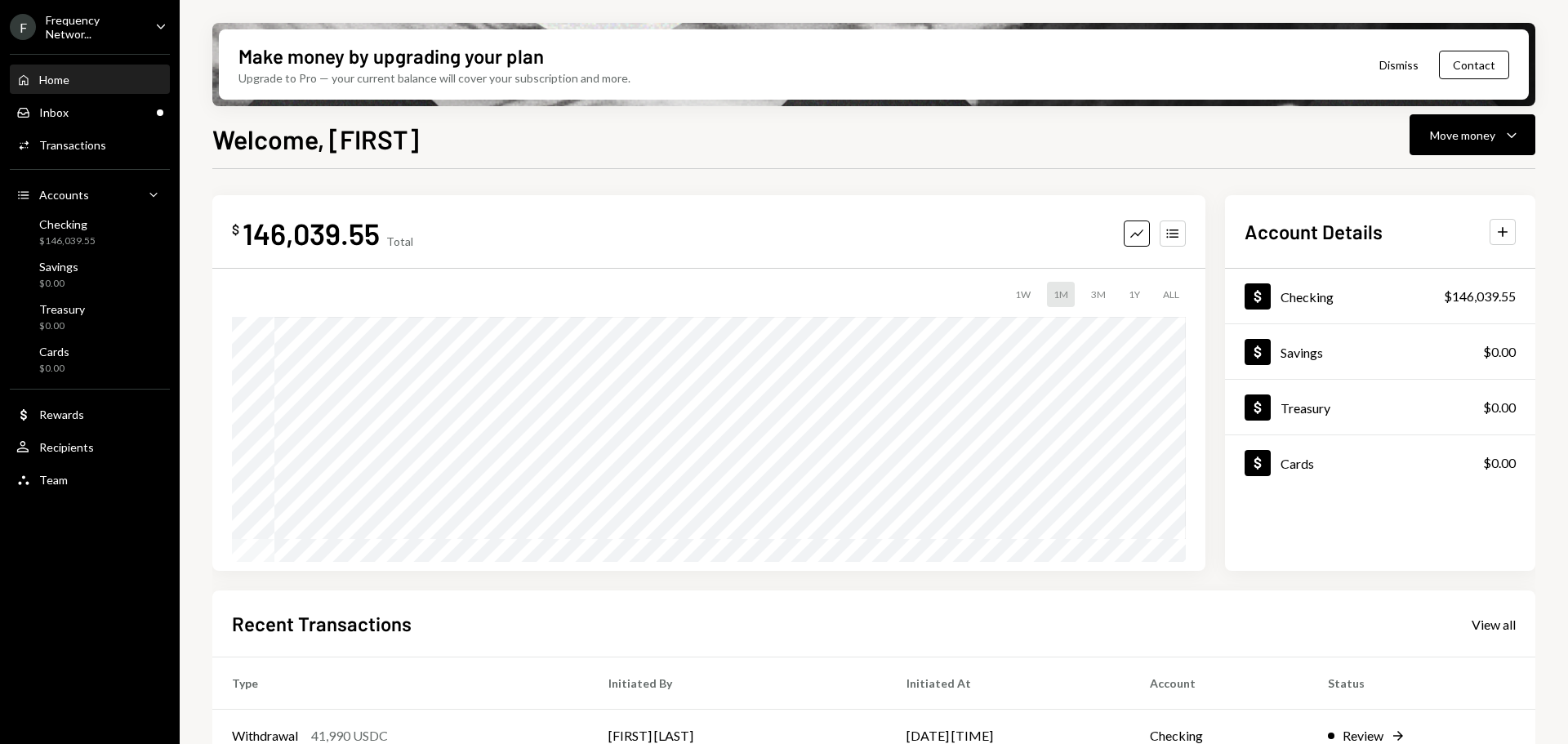 scroll, scrollTop: 0, scrollLeft: 0, axis: both 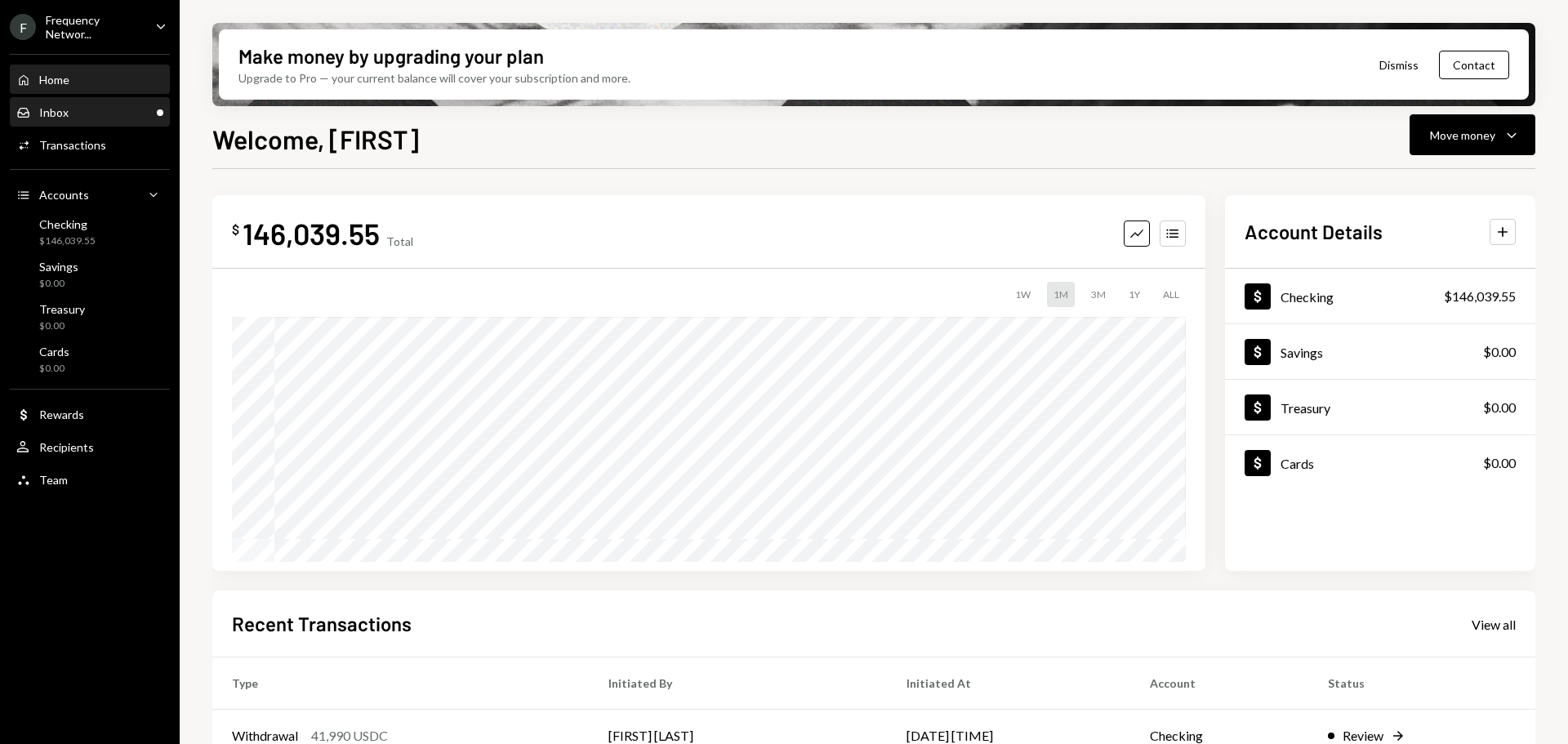 click on "Inbox Inbox" at bounding box center (90, 113) 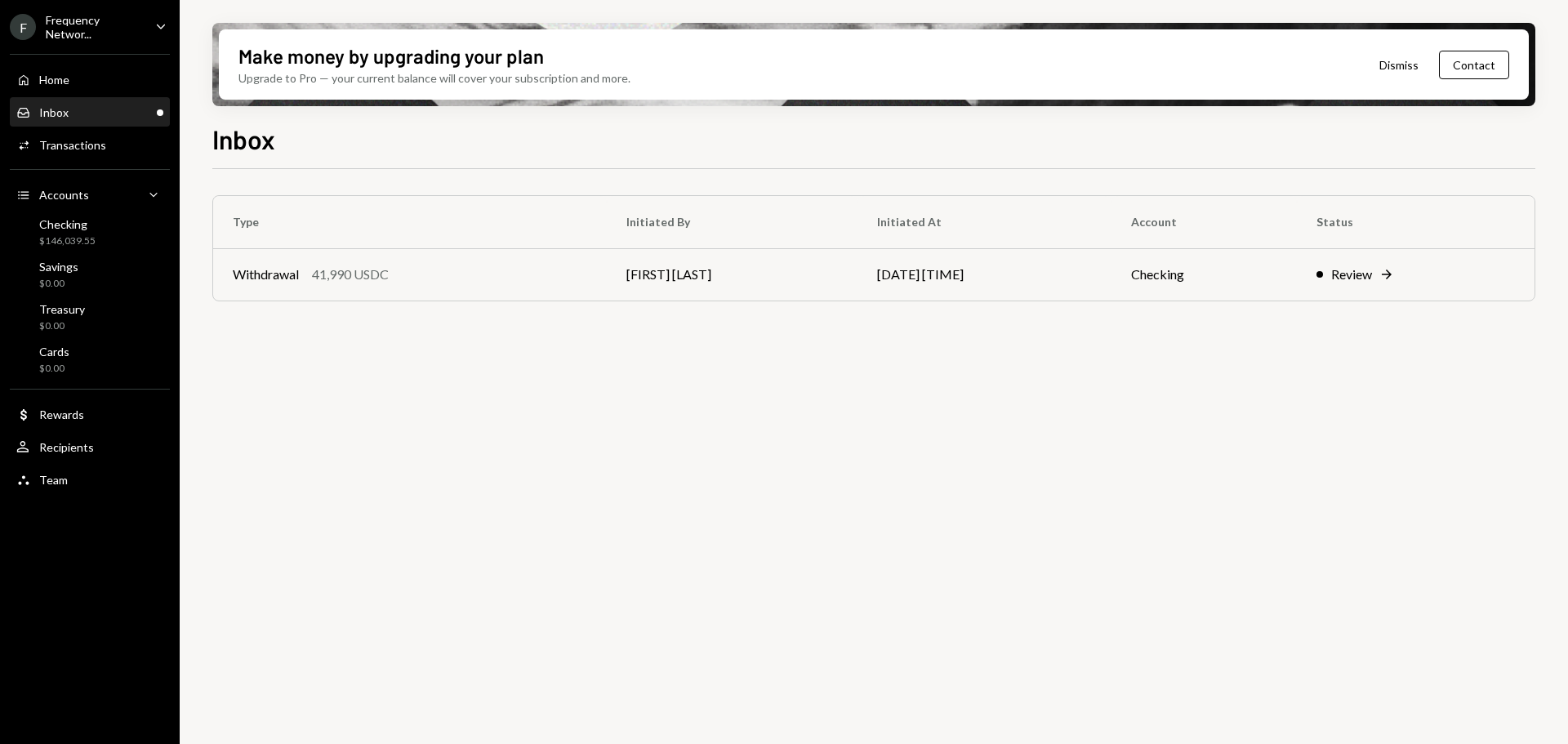 click on "Frequency Networ..." at bounding box center (94, 27) 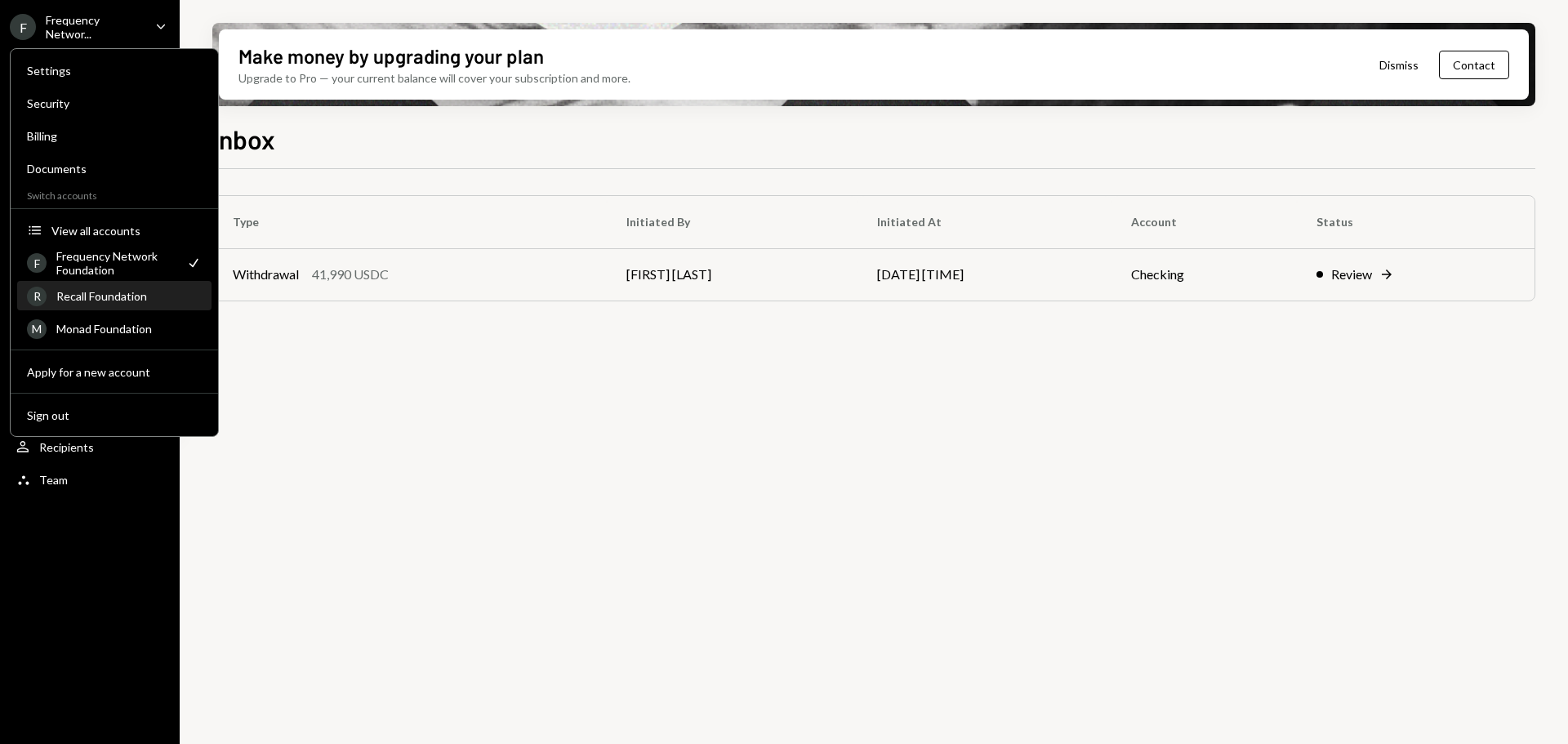 click on "Recall Foundation" at bounding box center (129, 296) 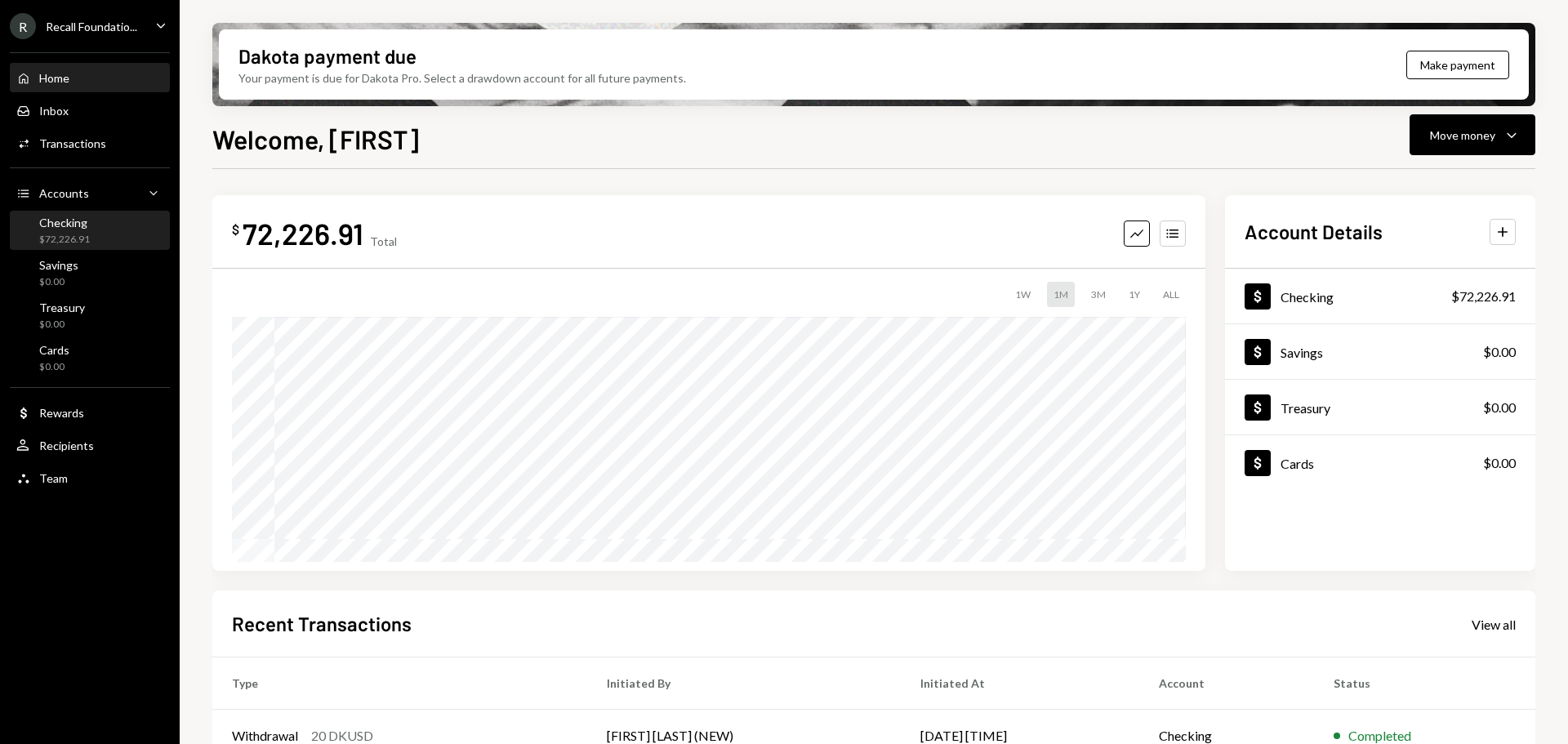 click on "Checking $72,226.91" at bounding box center (90, 231) 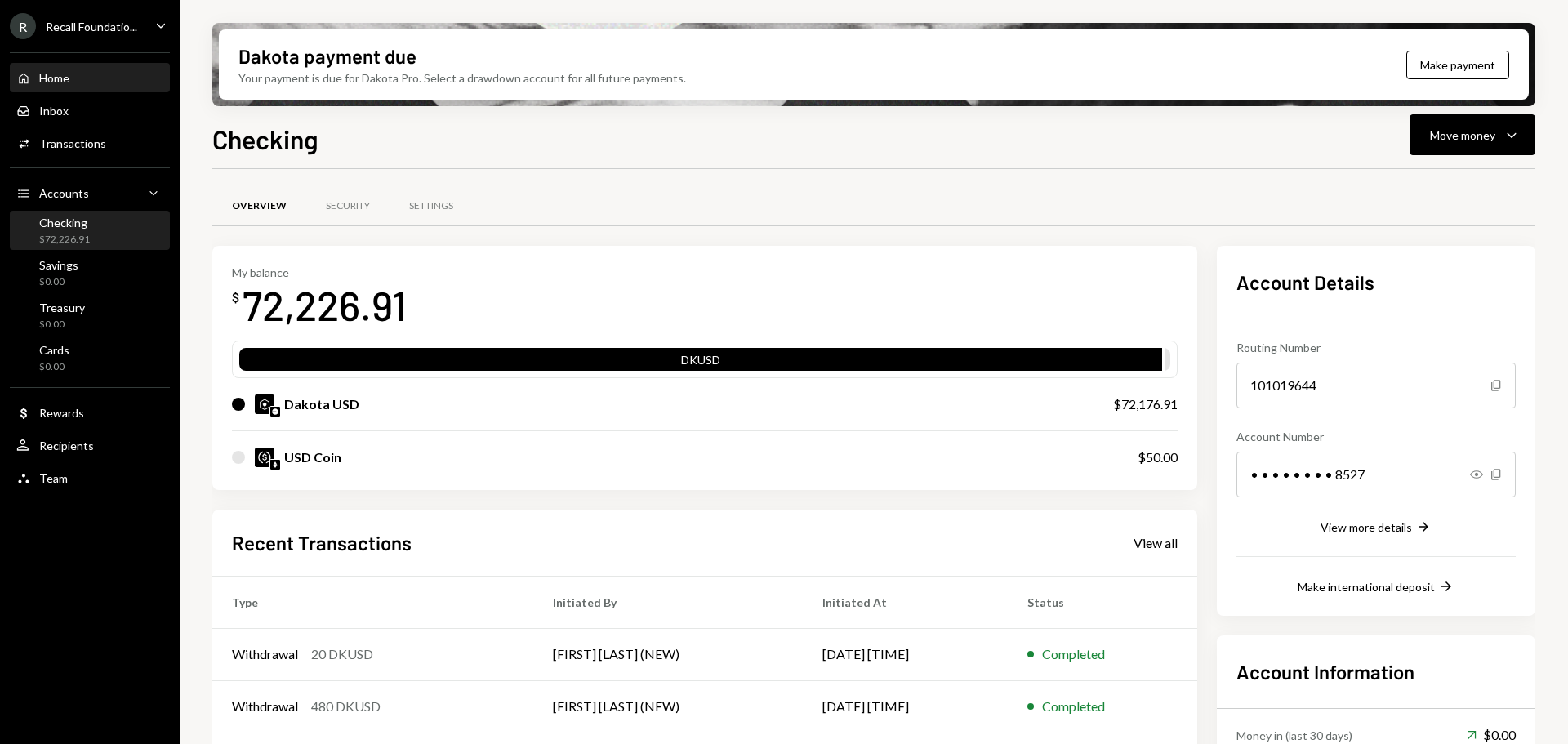 click on "Home Home" at bounding box center [90, 78] 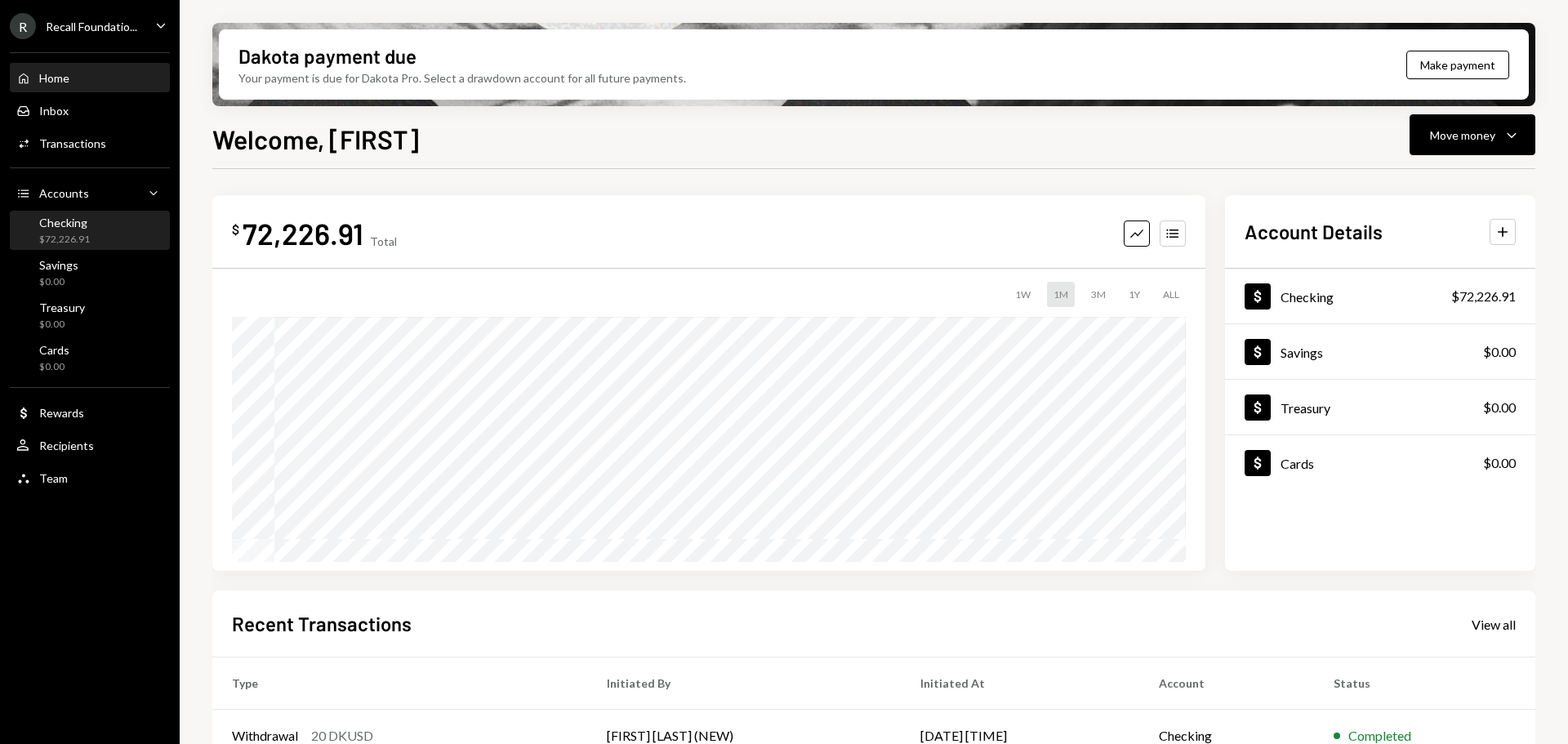 click on "Checking $72,226.91" at bounding box center [90, 231] 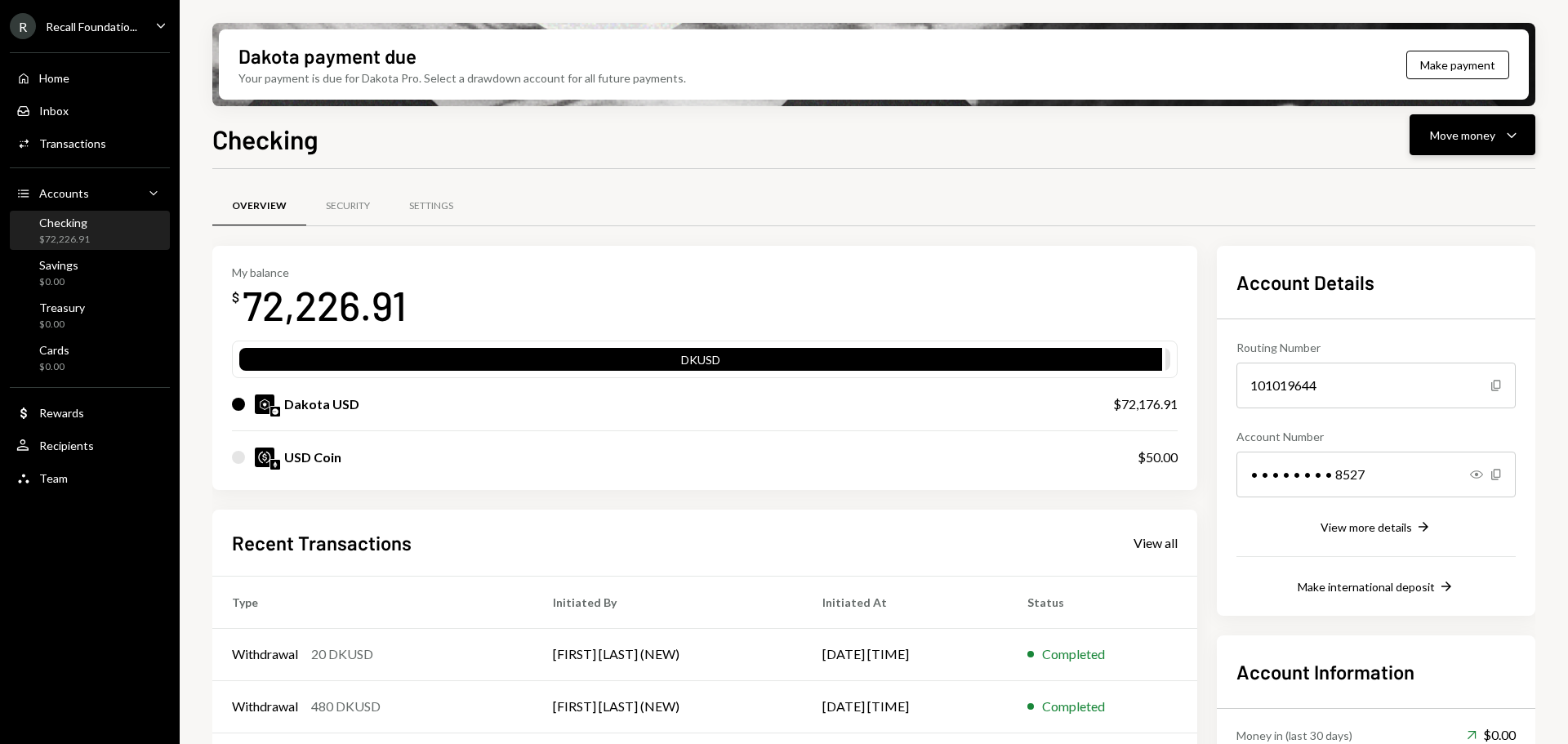 click on "Move money" at bounding box center (1463, 135) 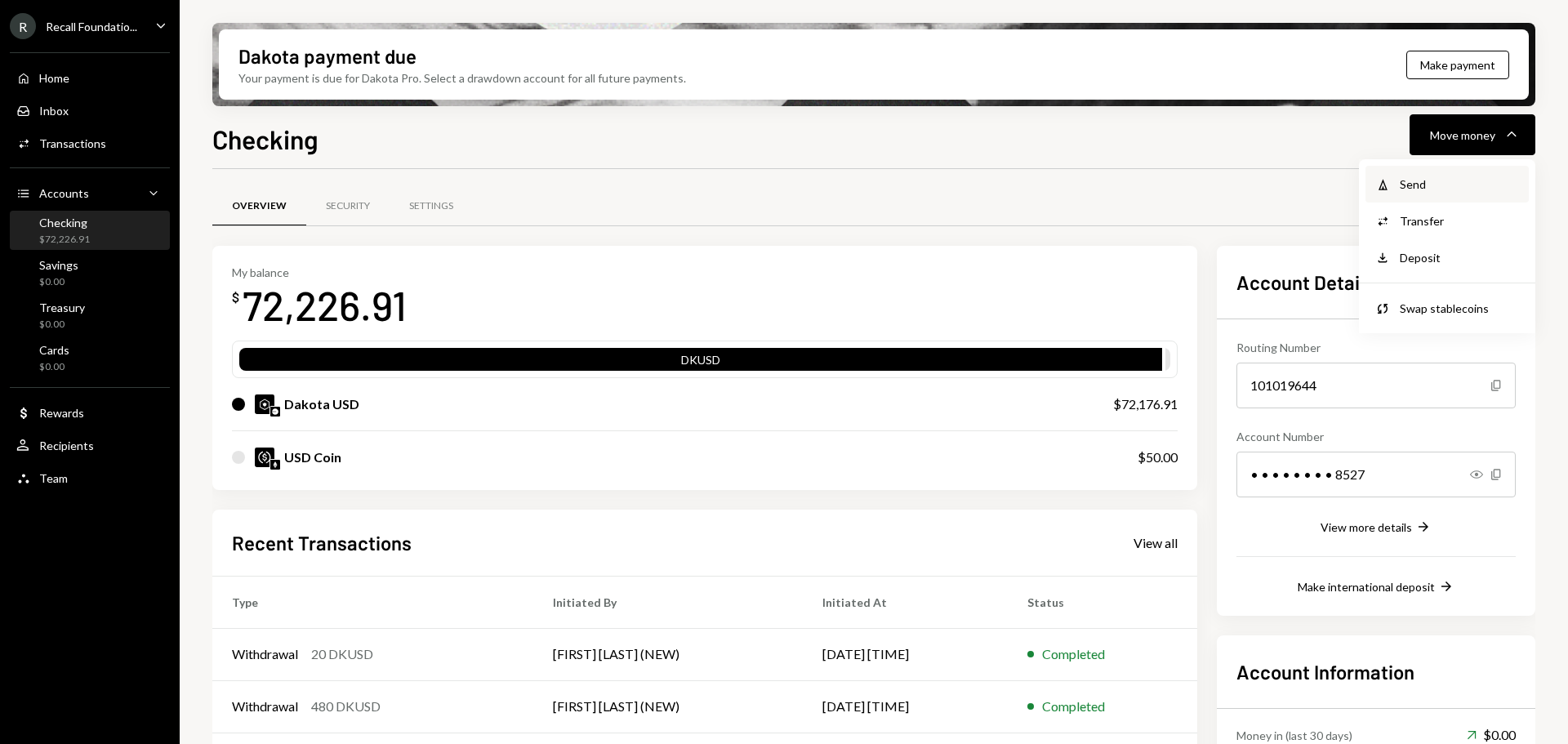 click on "Send" at bounding box center (1459, 184) 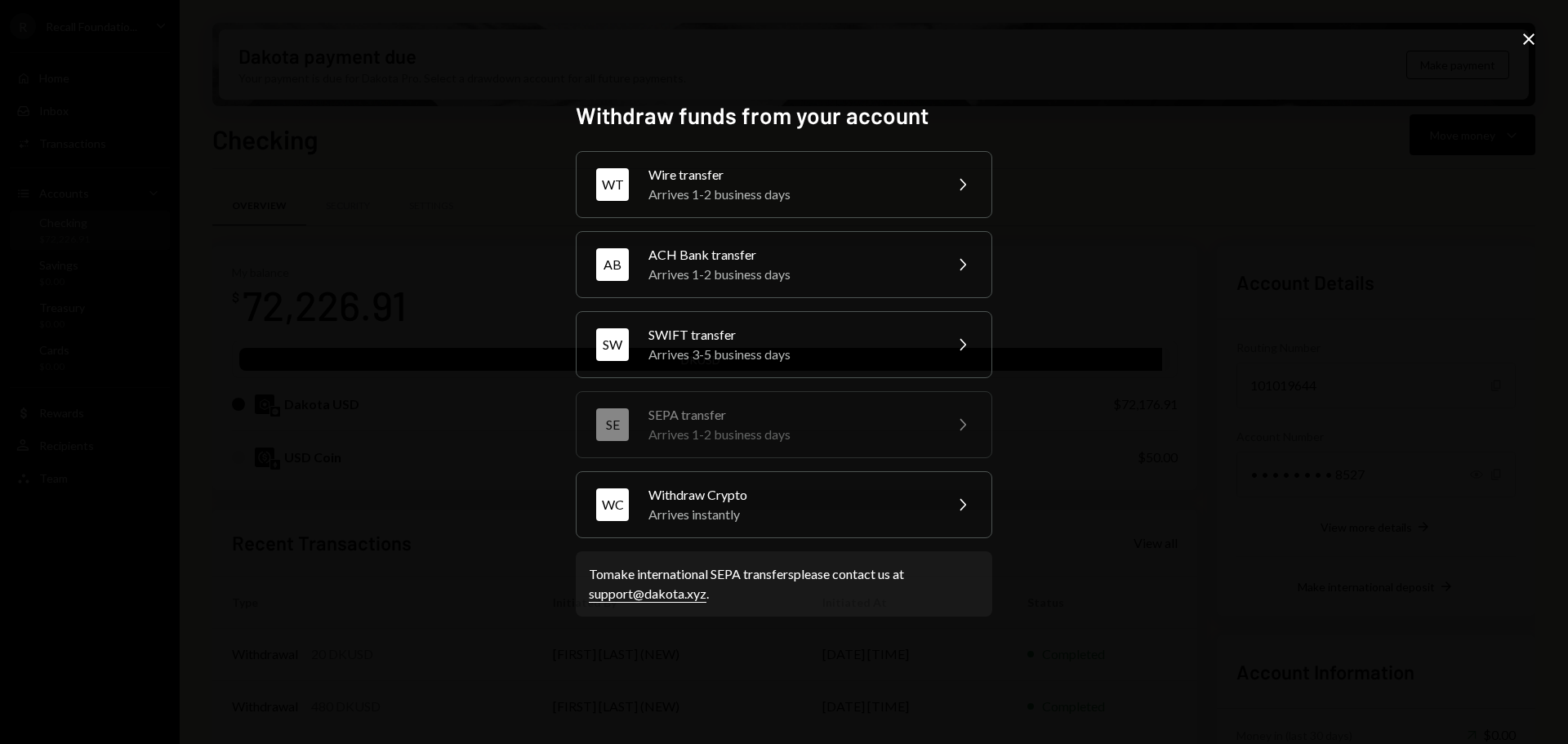 click on "Close" 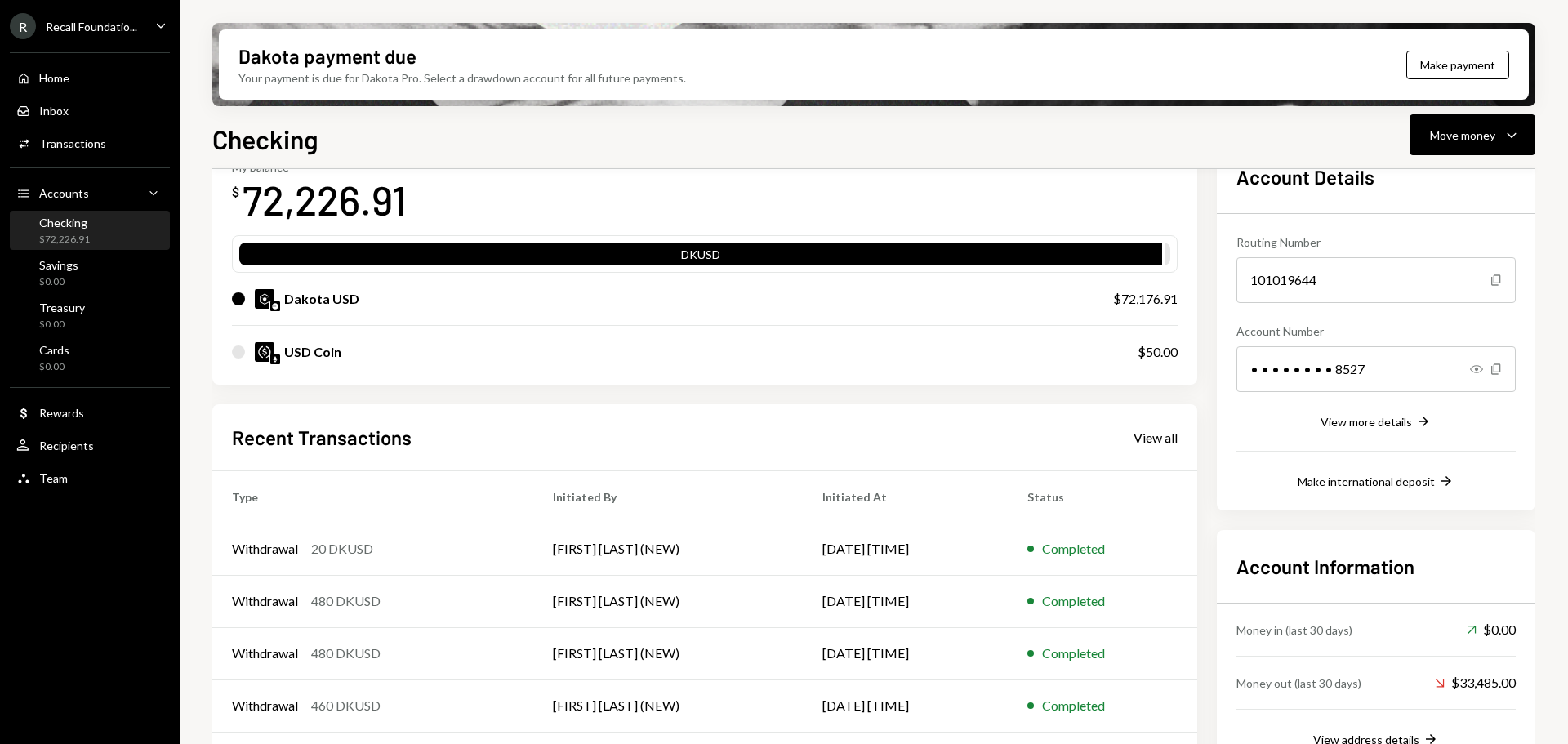 scroll, scrollTop: 78, scrollLeft: 0, axis: vertical 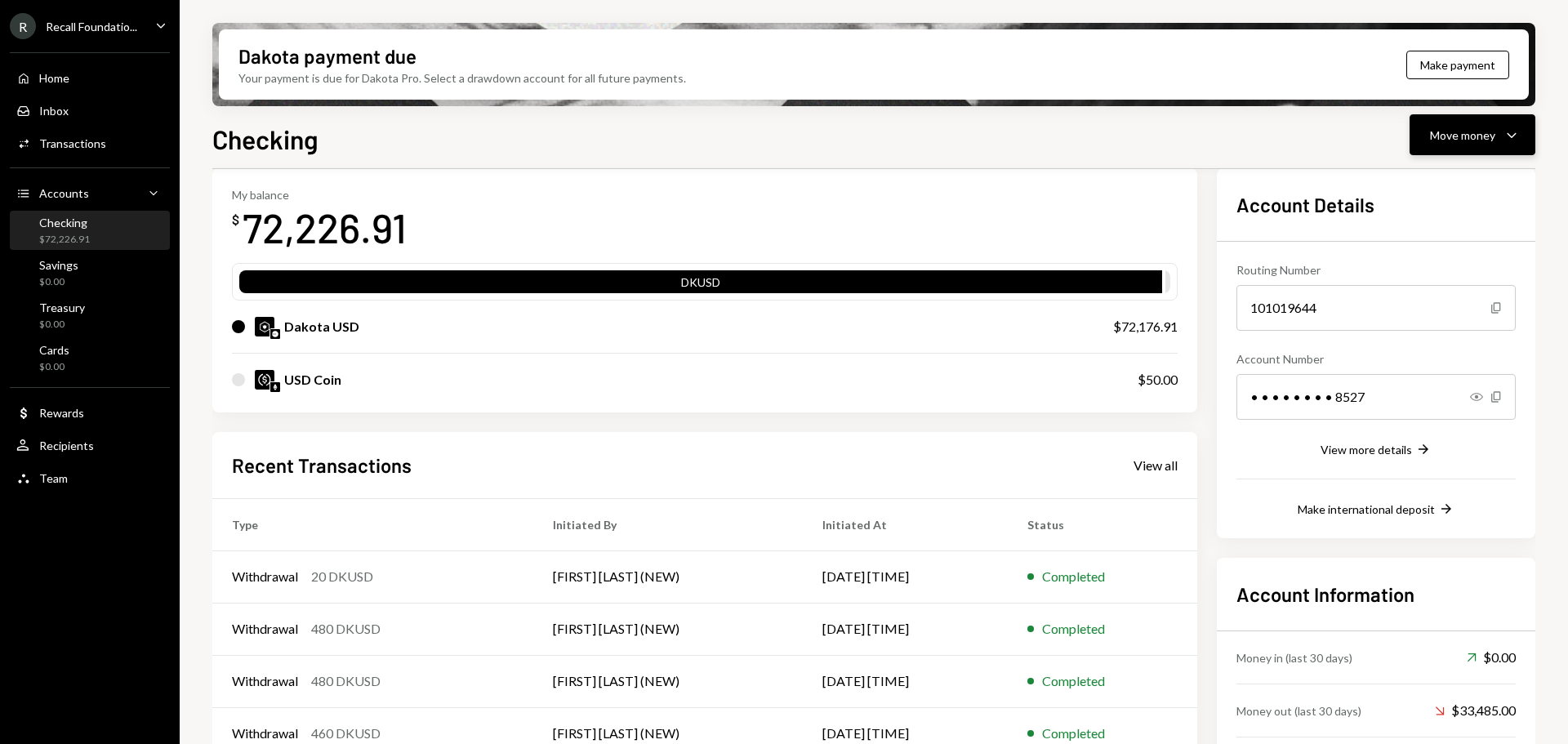 click on "Caret Down" 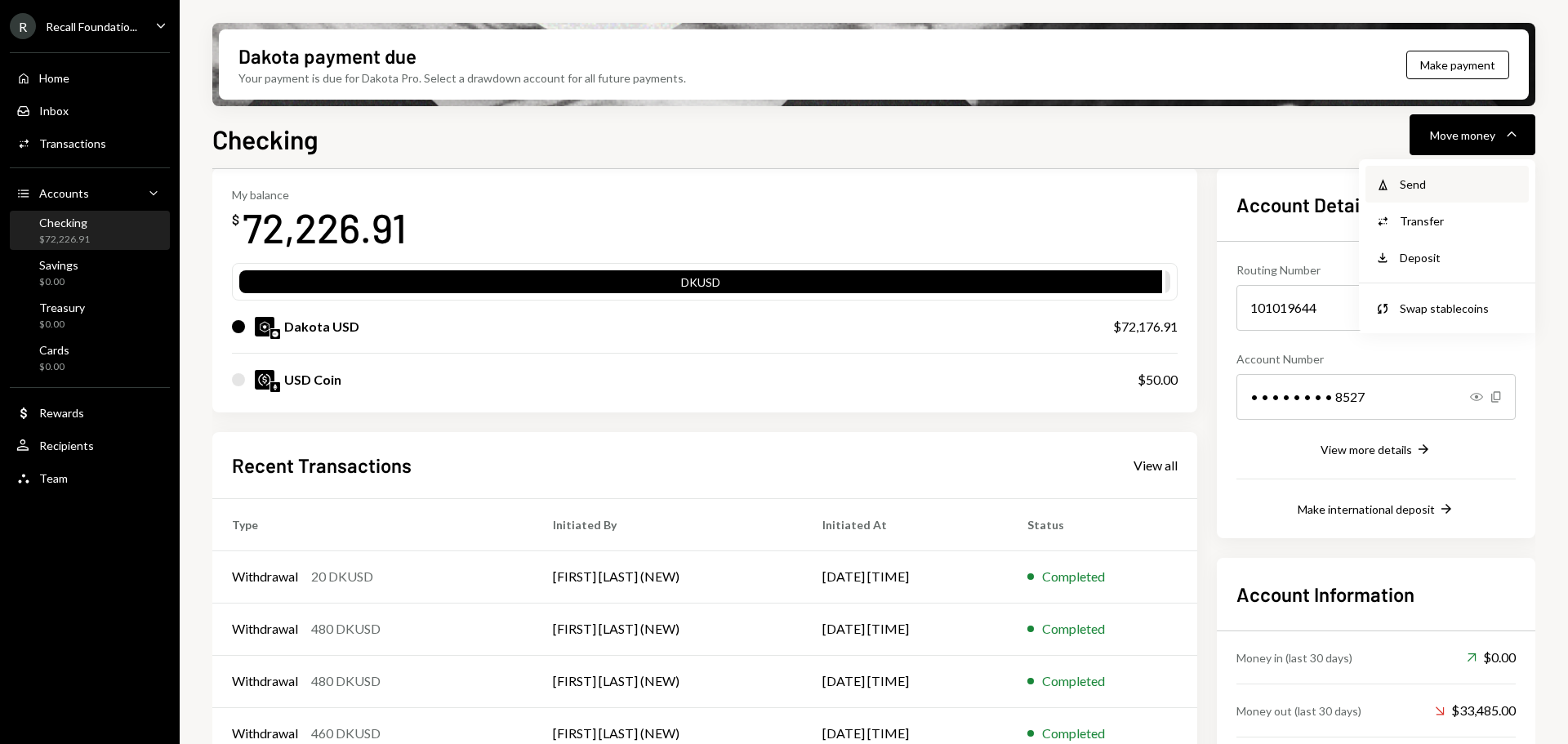 click on "Send" at bounding box center [1459, 184] 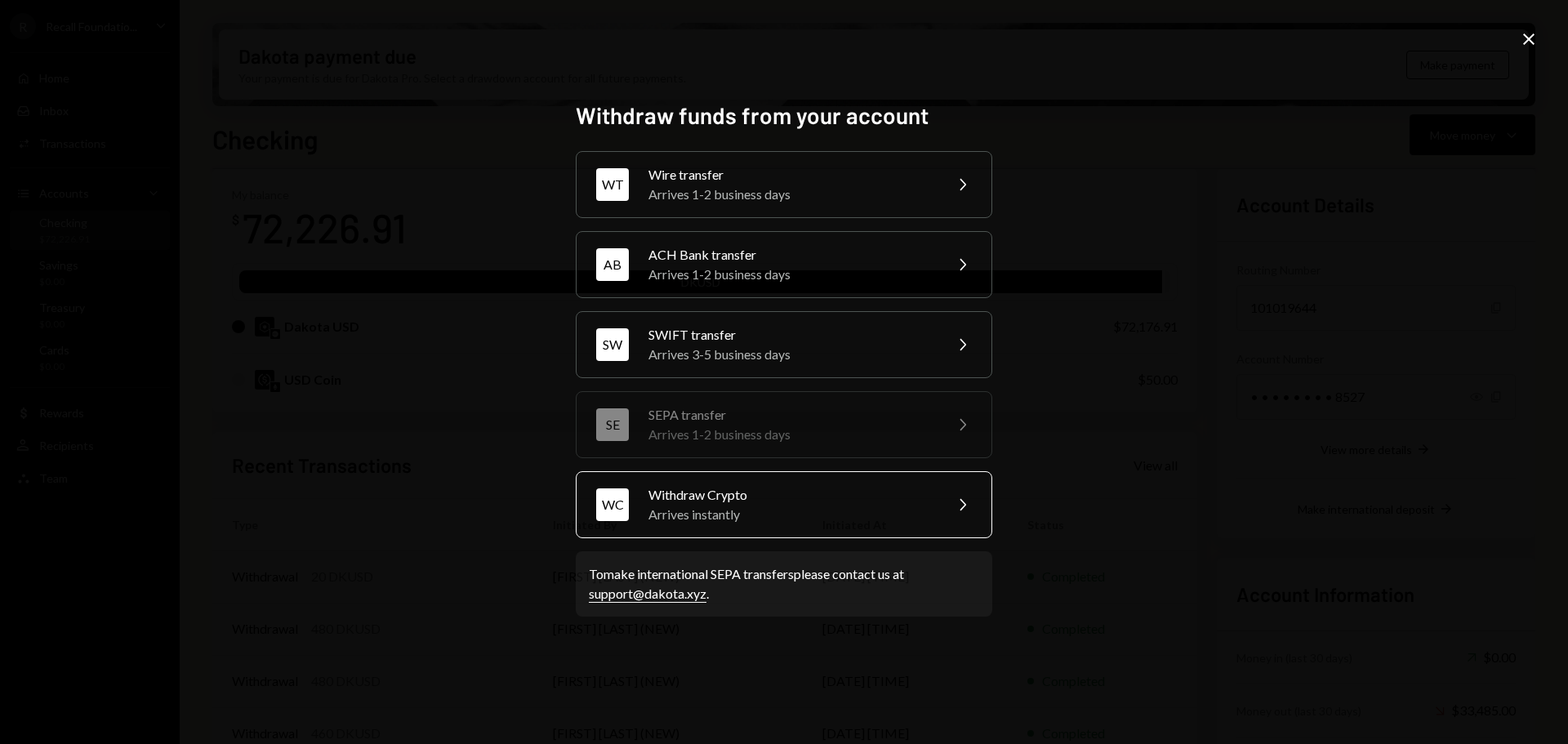 click on "Arrives instantly" at bounding box center [791, 515] 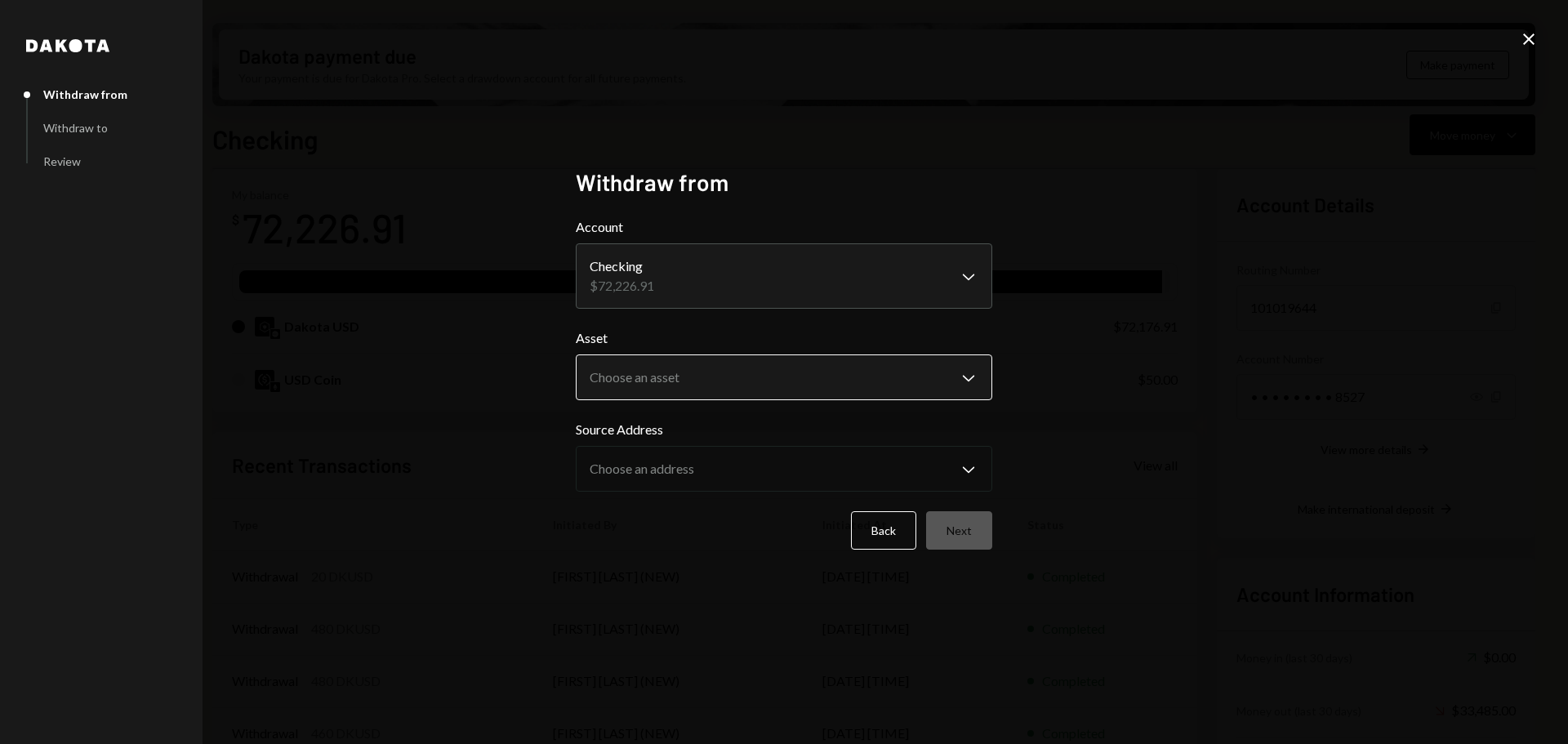 click on "Withdrawal 20 DKUSD [FIRST] [LAST] (NEW) Completed Withdrawal 480 DKUSD [FIRST] [LAST] (NEW) Completed Withdrawal 480 DKUSD [FIRST] [LAST] (NEW) Completed Withdrawal 460 DKUSD [FIRST] [LAST] (NEW) Completed Withdrawal 1,480 DKUSD [FIRST] [LAST] (NEW) Completed Account Details Routing Number 101019644 Copy Account Number • • • • • • • • 8527 Show Copy View more details Right Arrow $[AMOUNT]" at bounding box center [784, 372] 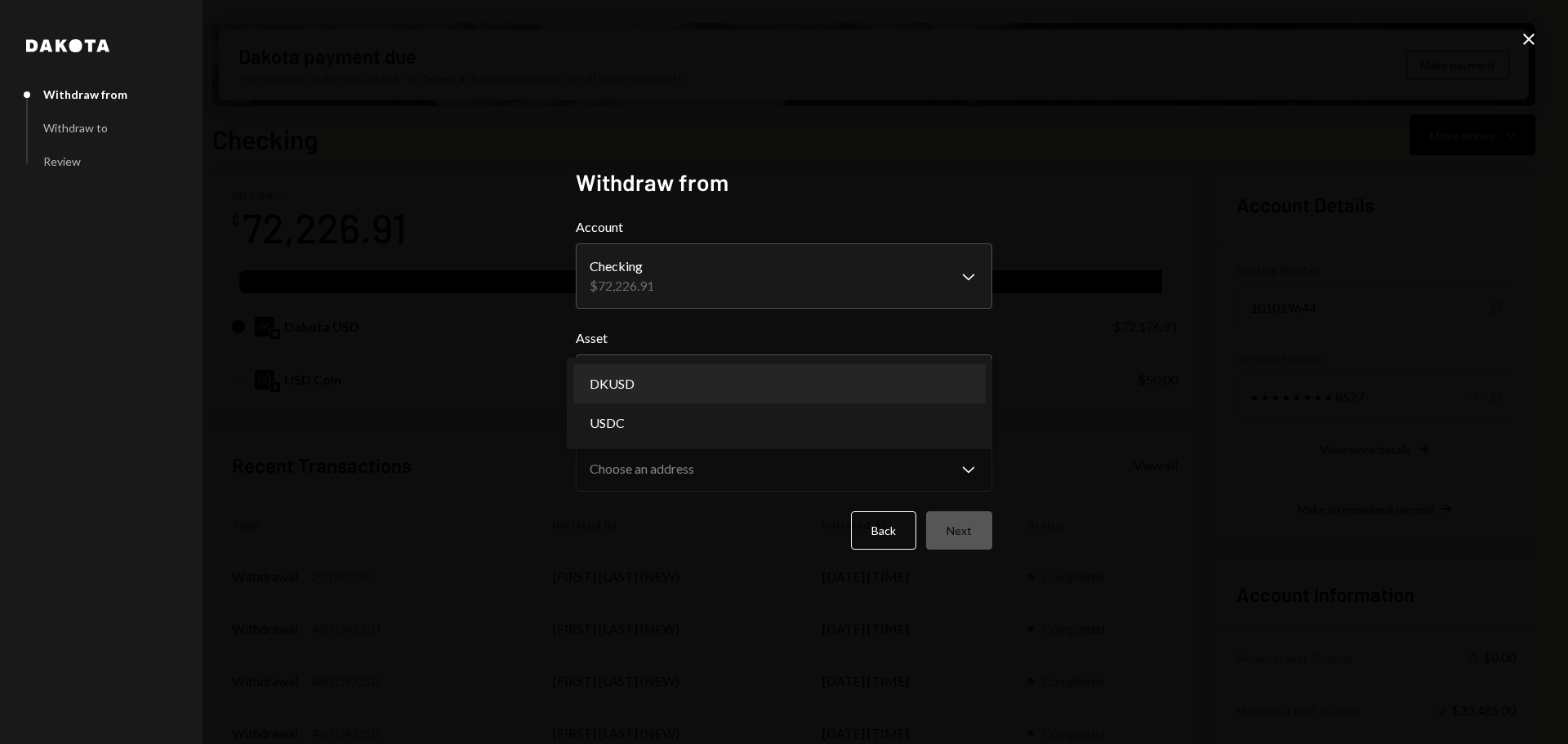 select on "*****" 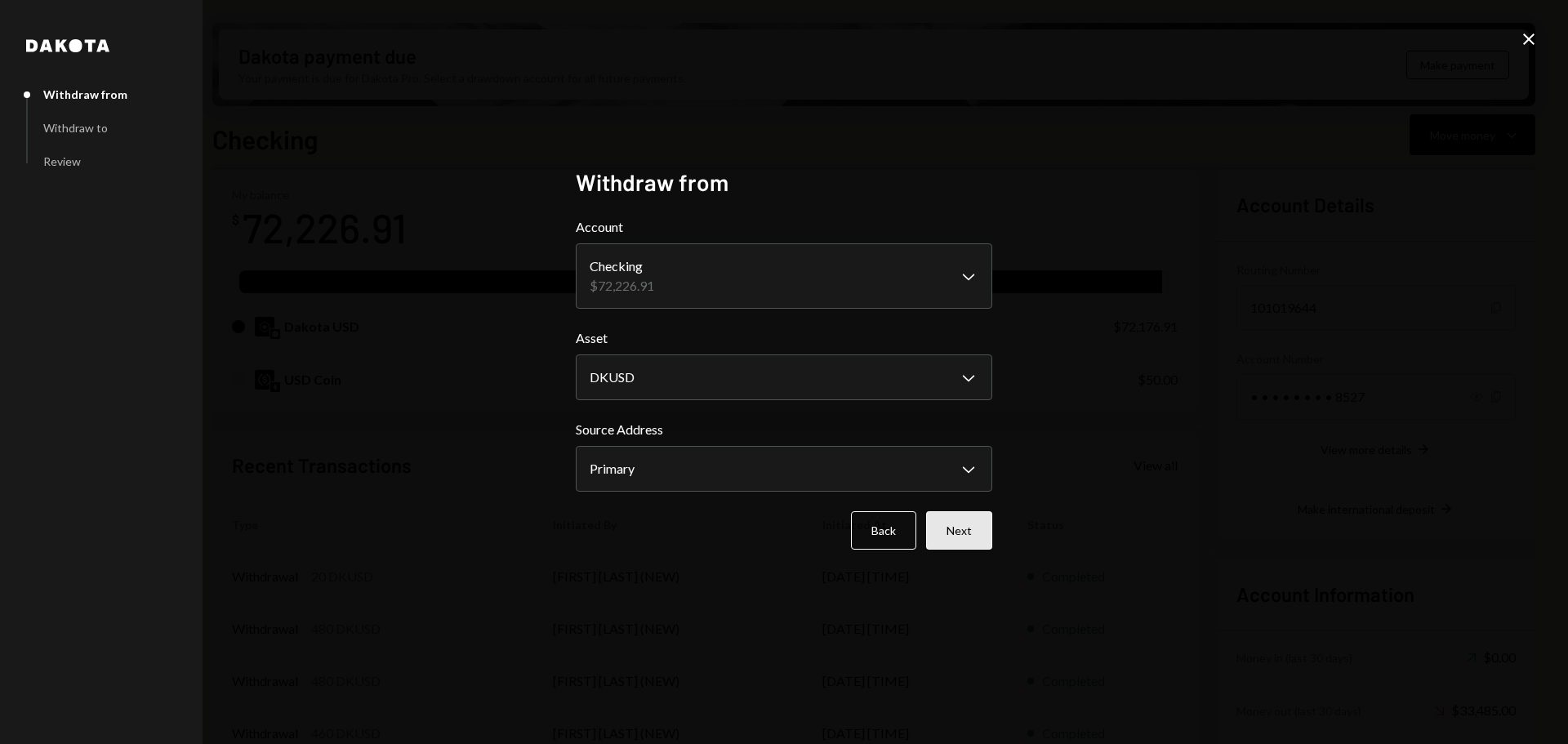 click on "Next" at bounding box center (959, 530) 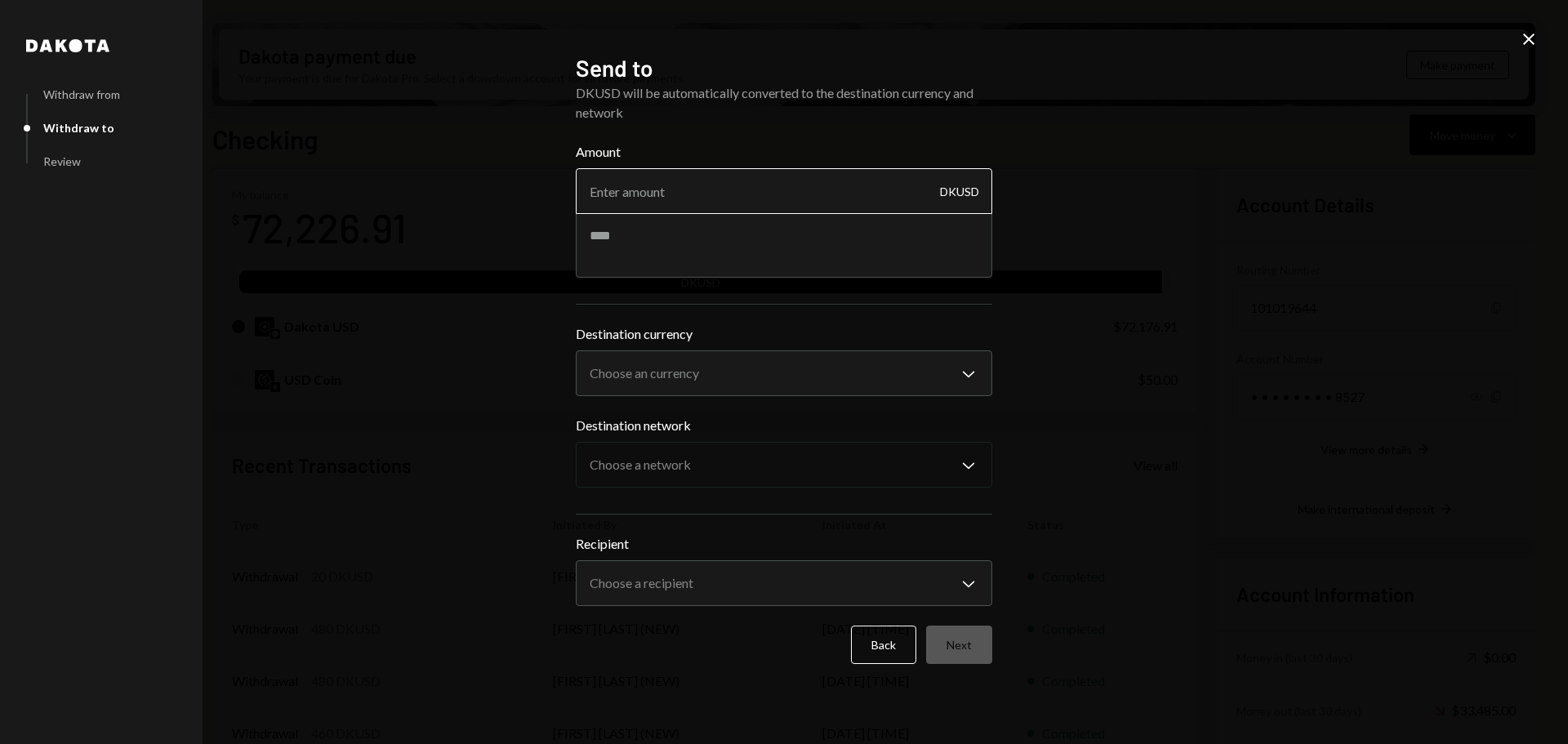 click on "Amount" at bounding box center (784, 191) 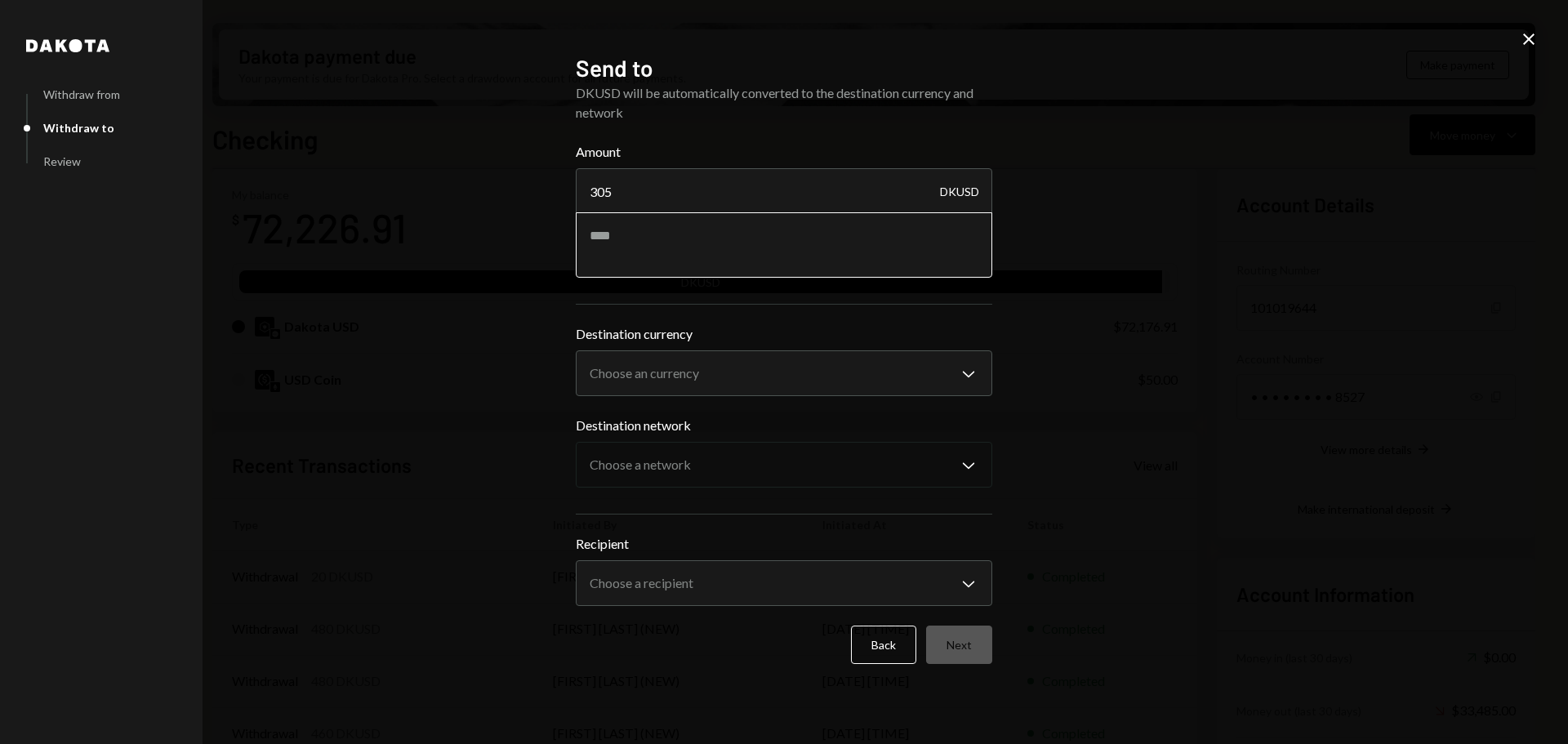 type on "305" 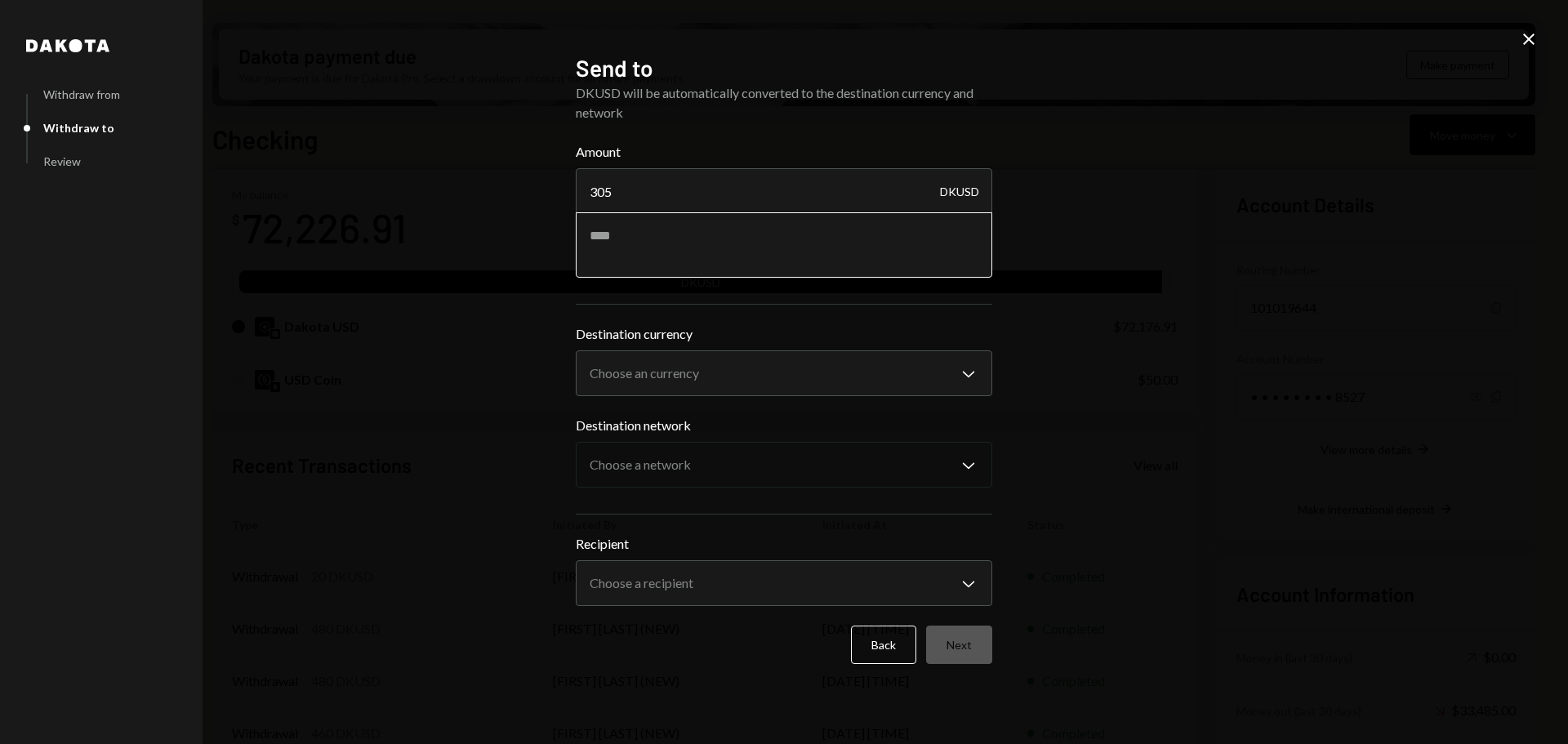 click at bounding box center [784, 245] 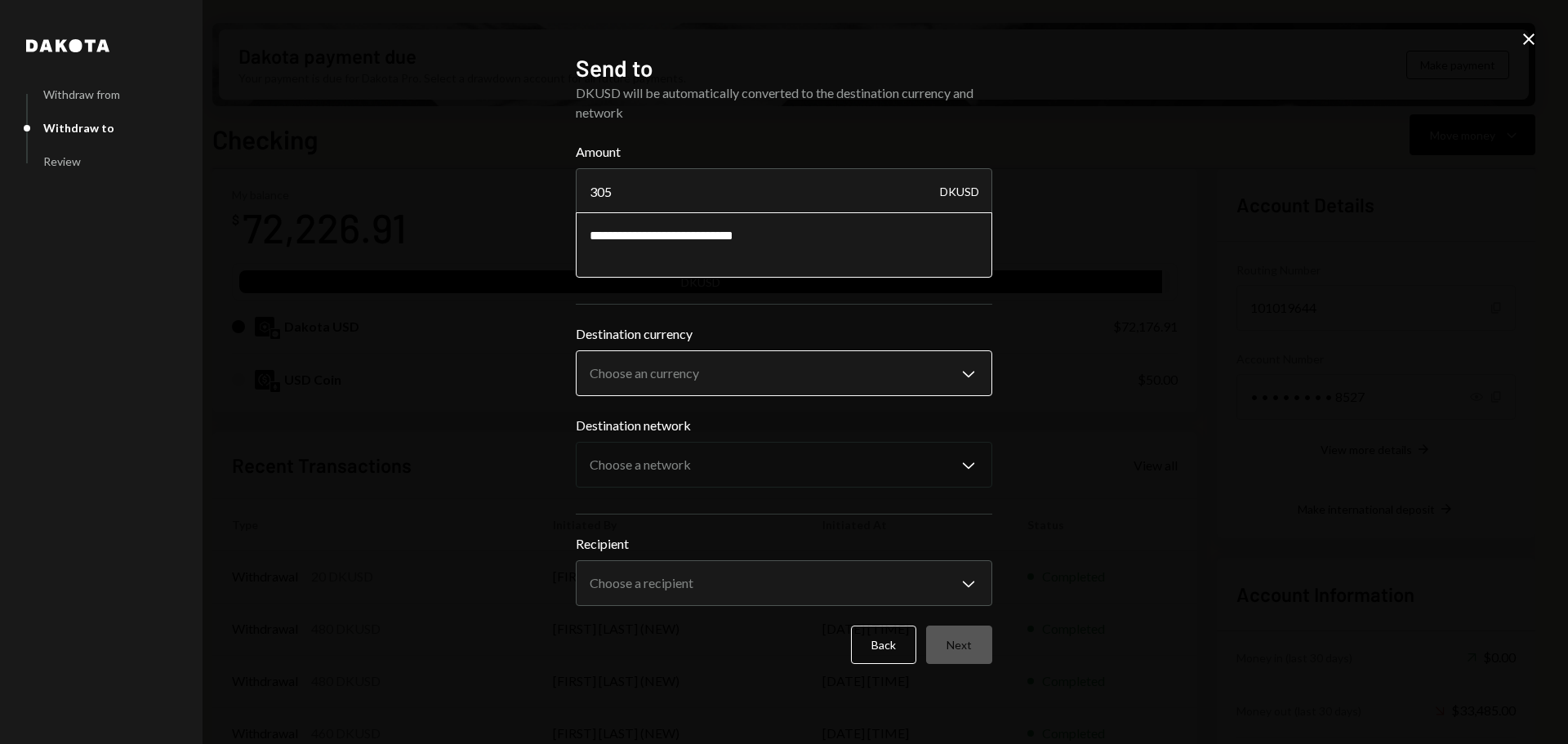 type on "**********" 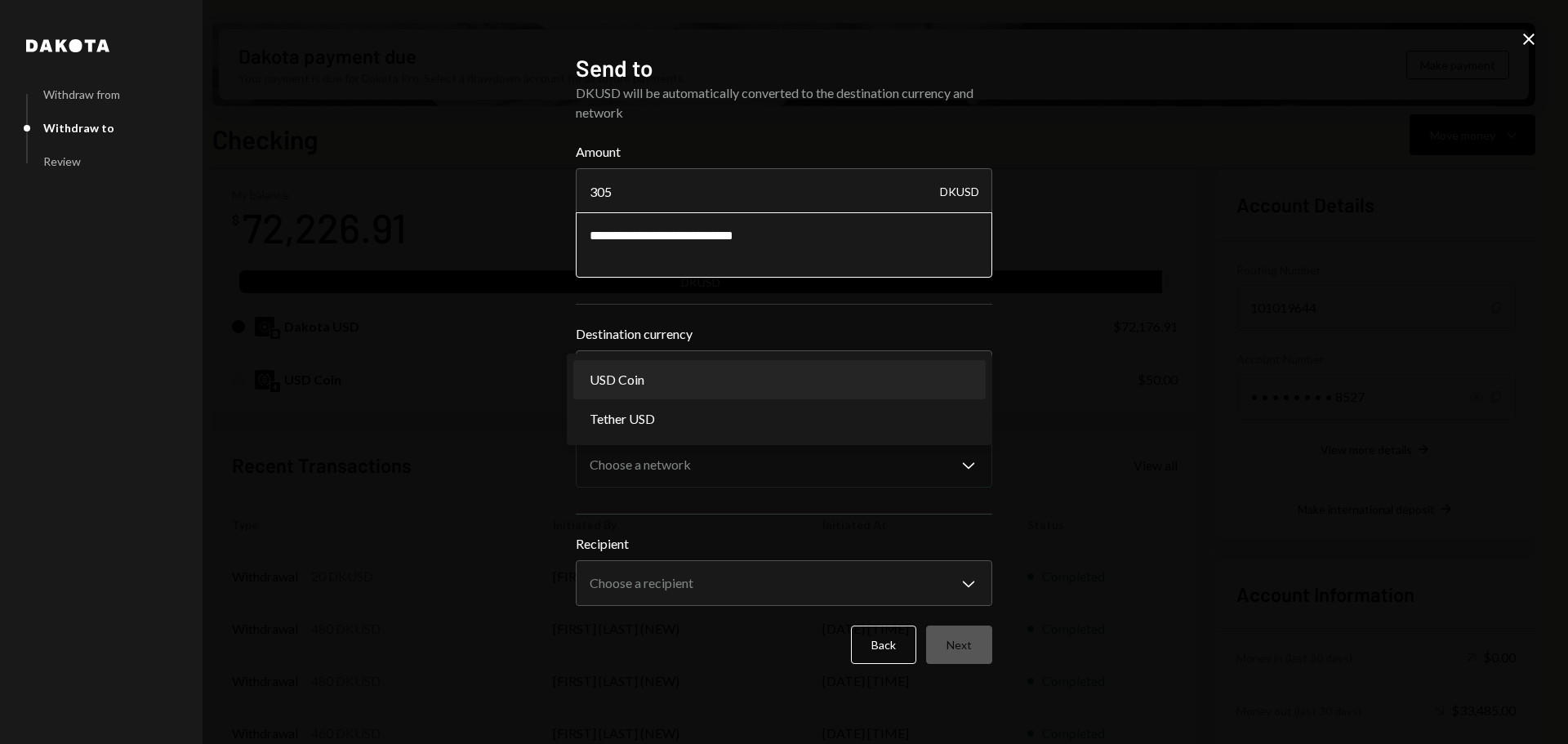 select on "****" 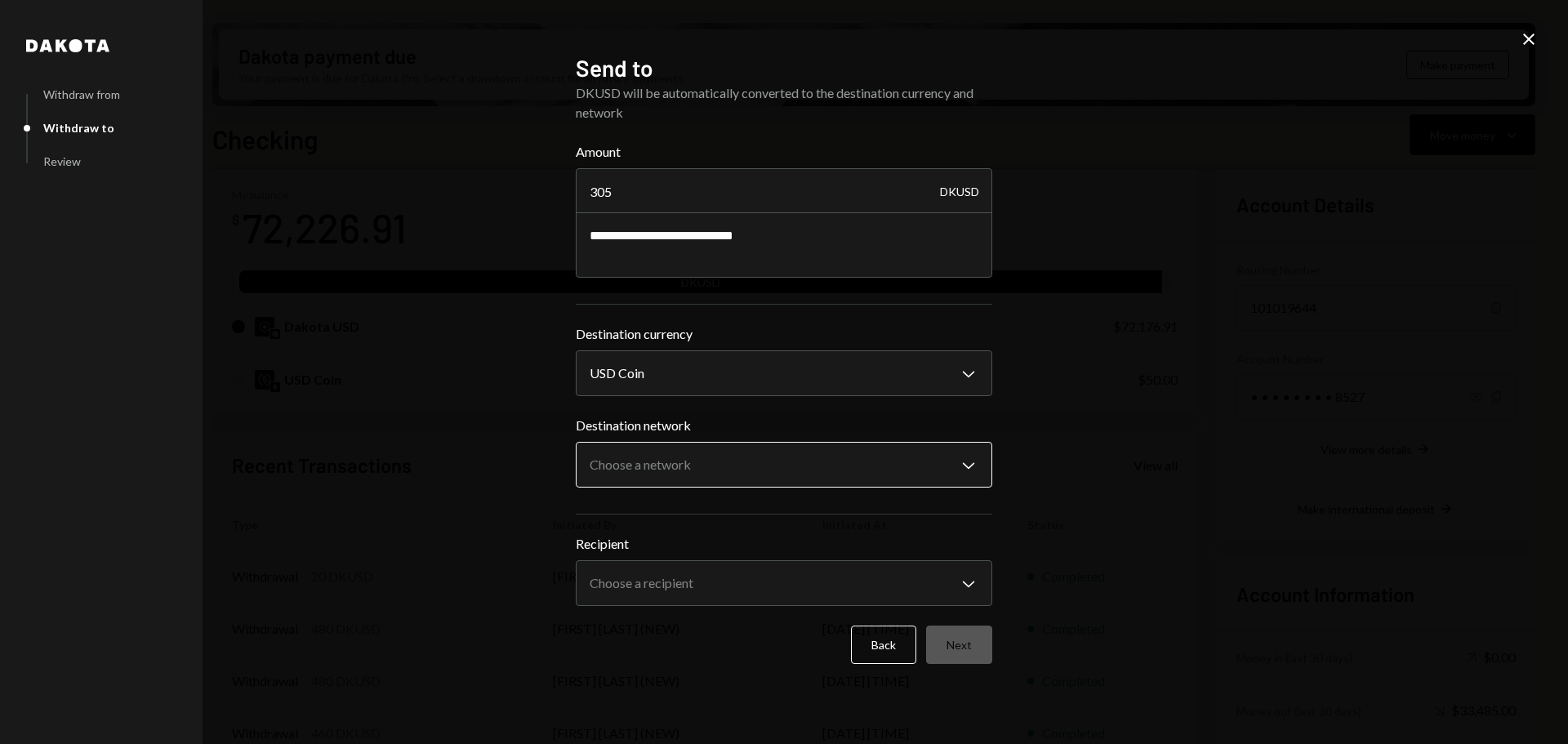 click on "Withdrawal 20 DKUSD [FIRST] [LAST] (NEW) Completed Withdrawal 480 DKUSD [FIRST] [LAST] (NEW) Completed Withdrawal 480 DKUSD [FIRST] [LAST] (NEW) Completed Withdrawal 460 DKUSD [FIRST] [LAST] (NEW) Completed Withdrawal 1,480 DKUSD [FIRST] [LAST] (NEW) Completed Account Details Routing Number 101019644 Copy Account Number • • • • • • • • 8527 Show Copy View more details Right Arrow $[AMOUNT]" at bounding box center [784, 372] 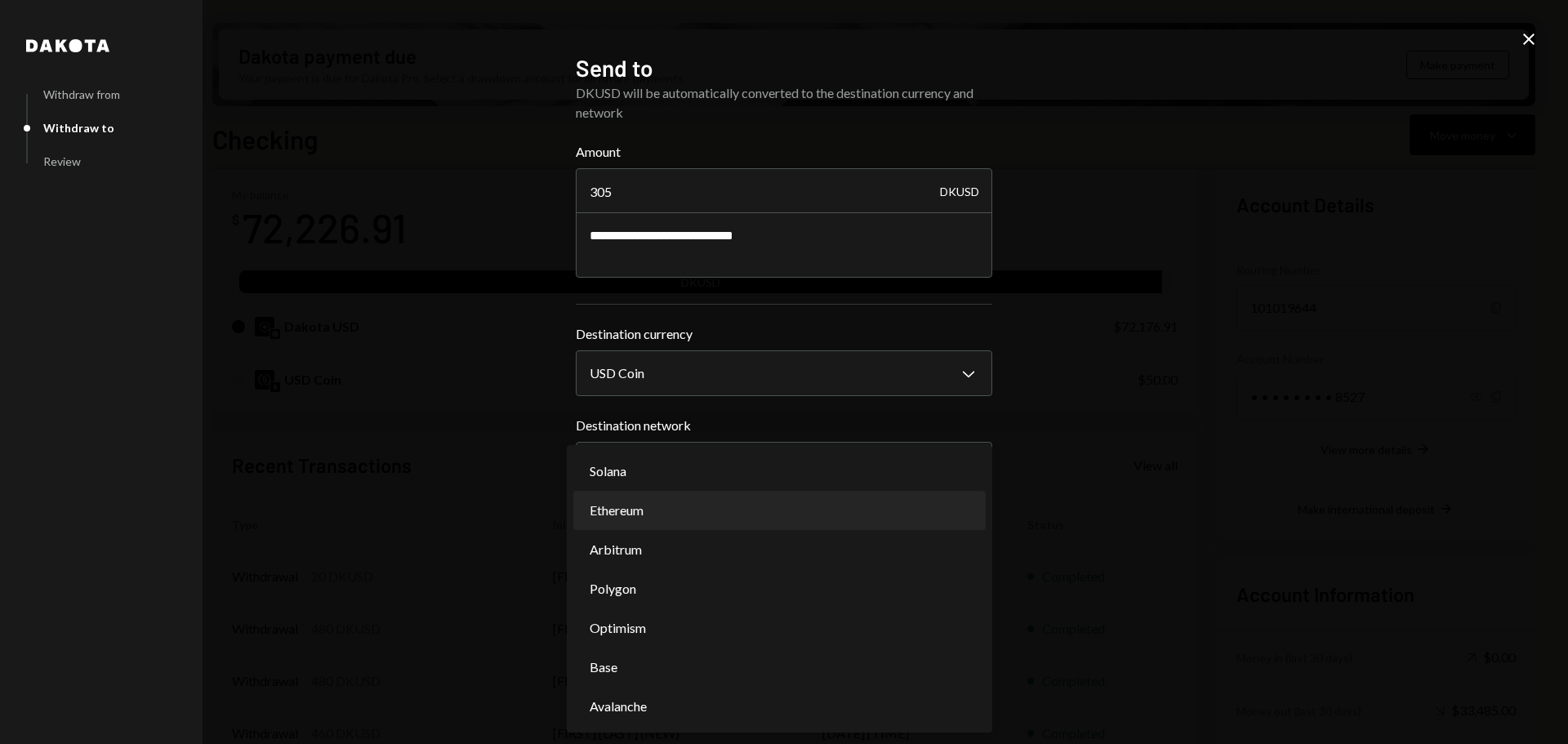 select on "**********" 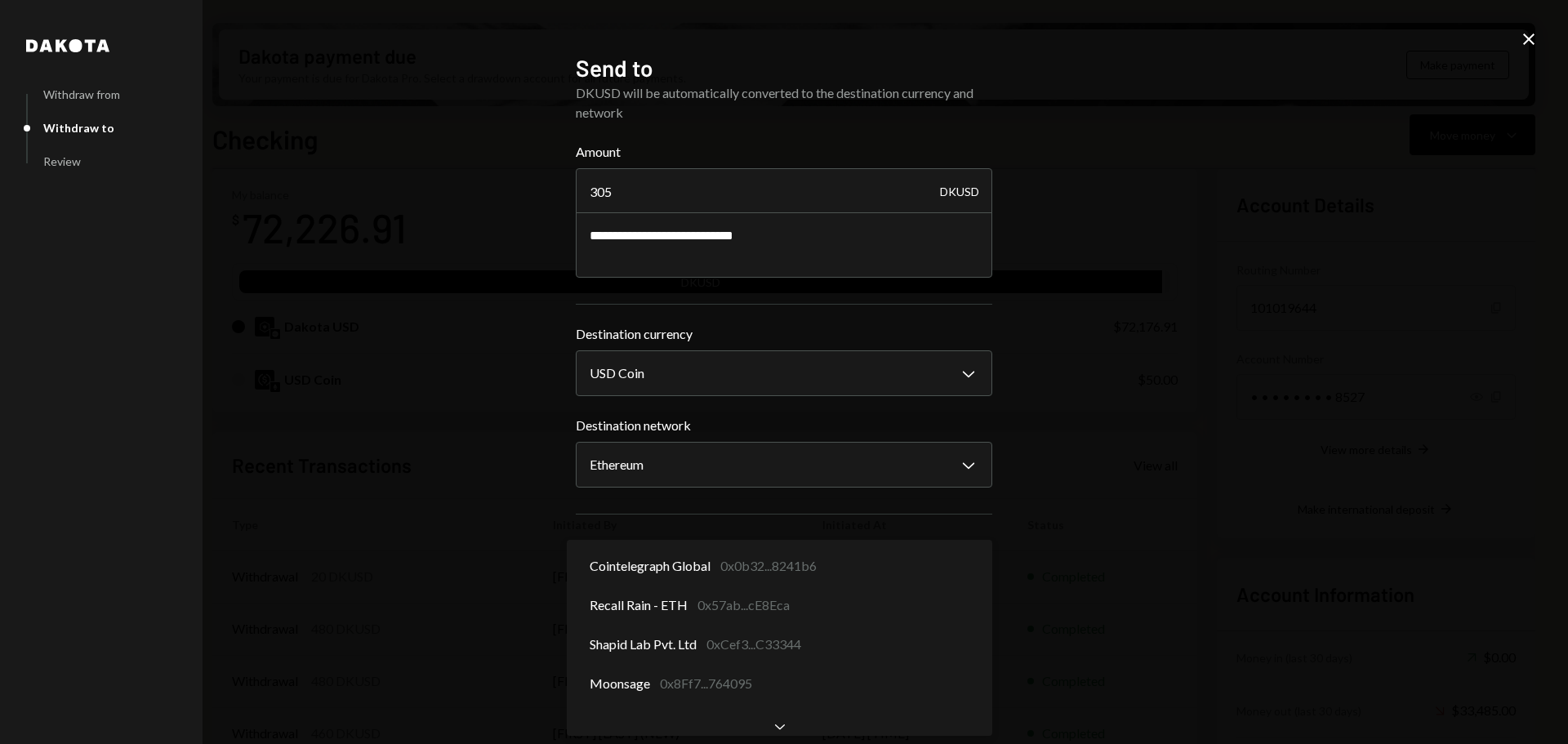 click on "R Recall Foundatio... Caret Down Home Home Inbox Inbox Activities Transactions Accounts Accounts Caret Down Checking $72,226.91 Savings $0.00 Treasury $0.00 Cards $0.00 Dollar Rewards User Recipients Team Team Dakota payment due Your payment is due for Dakota Pro. Select a drawdown account for all future payments. Make payment Checking Move money Caret Down Overview Security Settings My balance $ 72,226.91 DKUSD Dakota USD $72,176.91 USD Coin $50.00 Recent Transactions View all Type Initiated By Initiated At Status Withdrawal 20  DKUSD Leith Shankland (NEW) 08/01/25 9:40 AM Completed Withdrawal 480  DKUSD Leith Shankland (NEW) 07/24/25 5:28 AM Completed Withdrawal 480  DKUSD Leith Shankland (NEW) 07/24/25 5:24 AM Completed Withdrawal 460  DKUSD Leith Shankland (NEW) 07/24/25 5:22 AM Completed Withdrawal 1,480  DKUSD Leith Shankland (NEW) 07/24/25 5:17 AM Completed Account Details Routing Number 101019644 Copy Account Number • • • • • • • •  8527 Show Copy View more details Right Arrow $0.00" at bounding box center [784, 372] 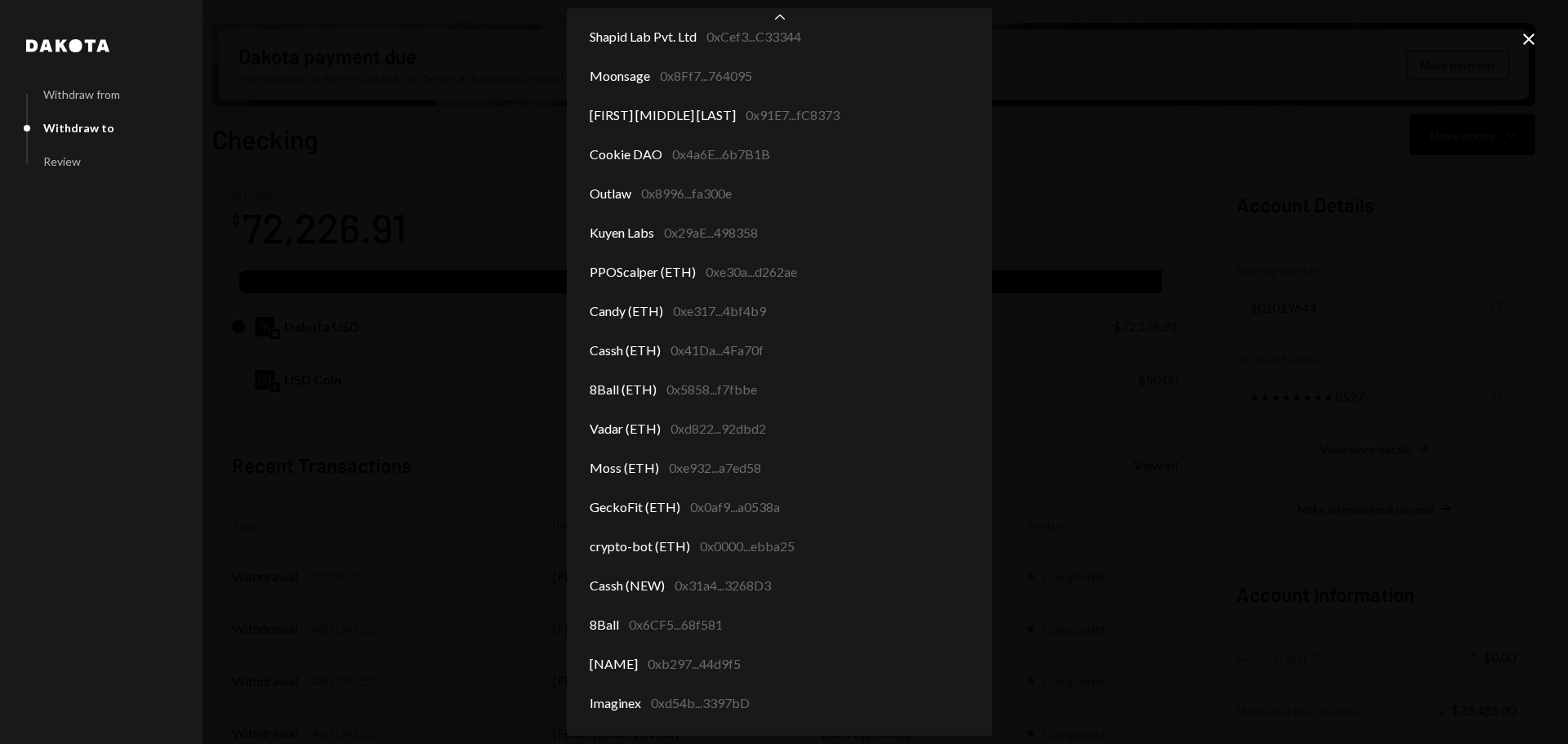 scroll, scrollTop: 128, scrollLeft: 0, axis: vertical 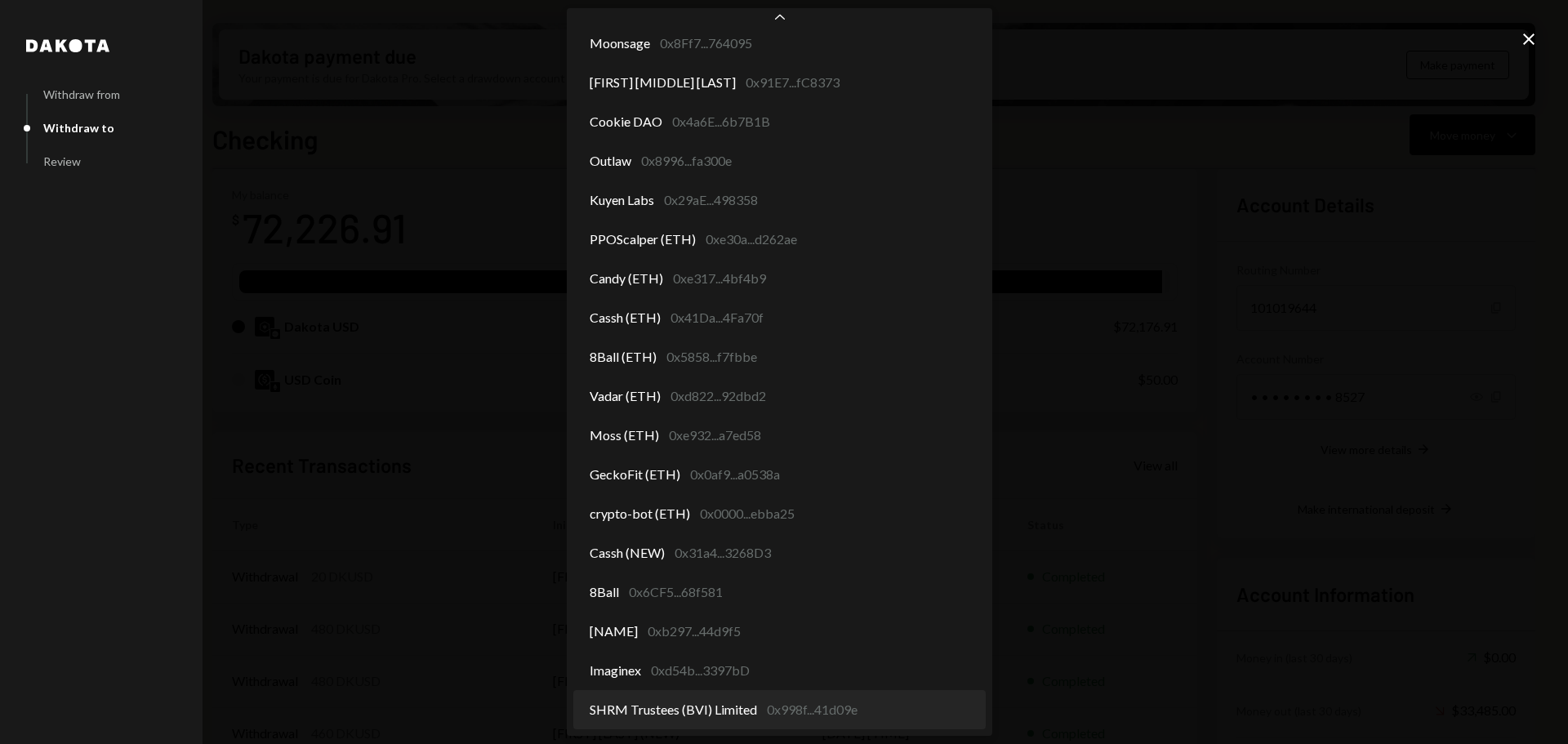 select on "**********" 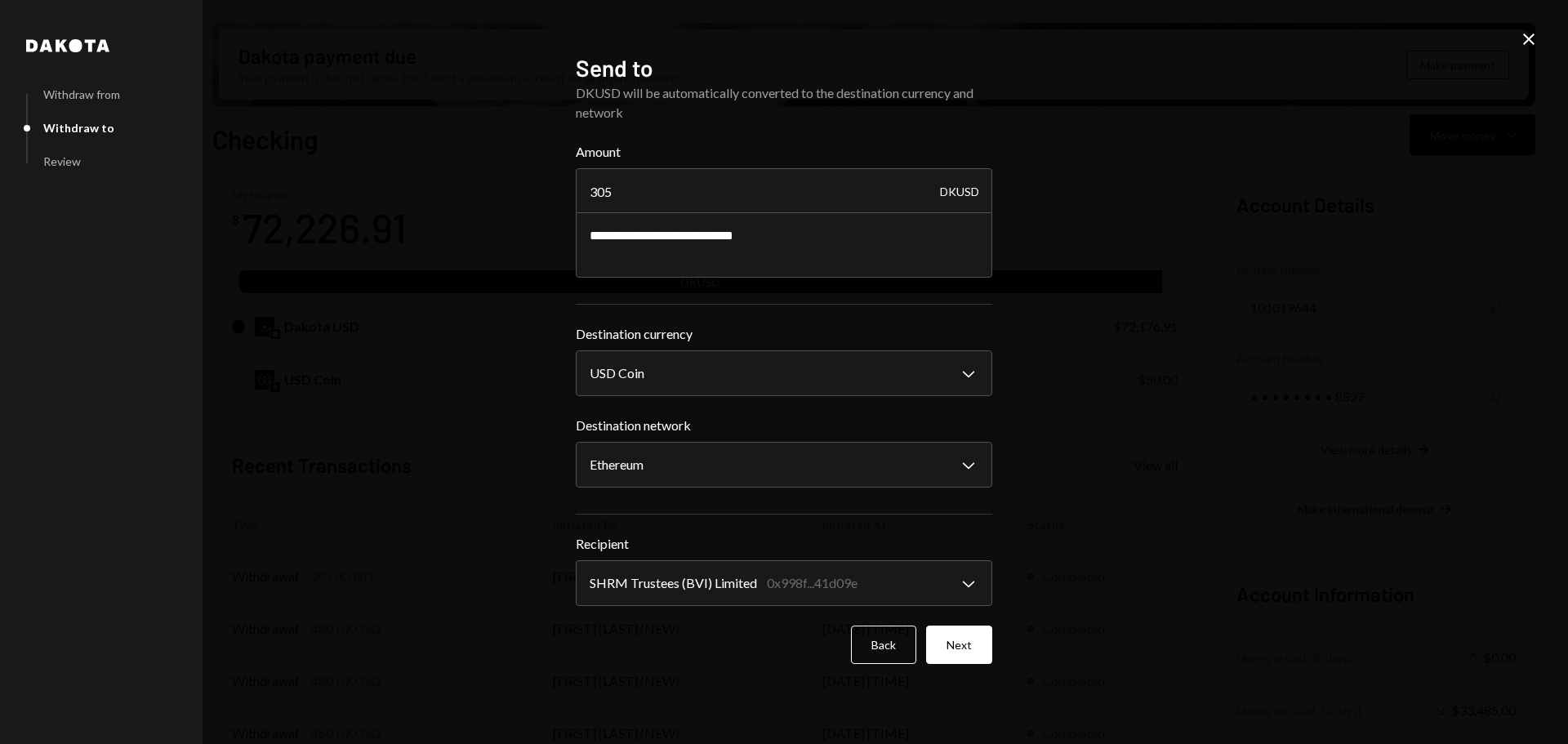 type 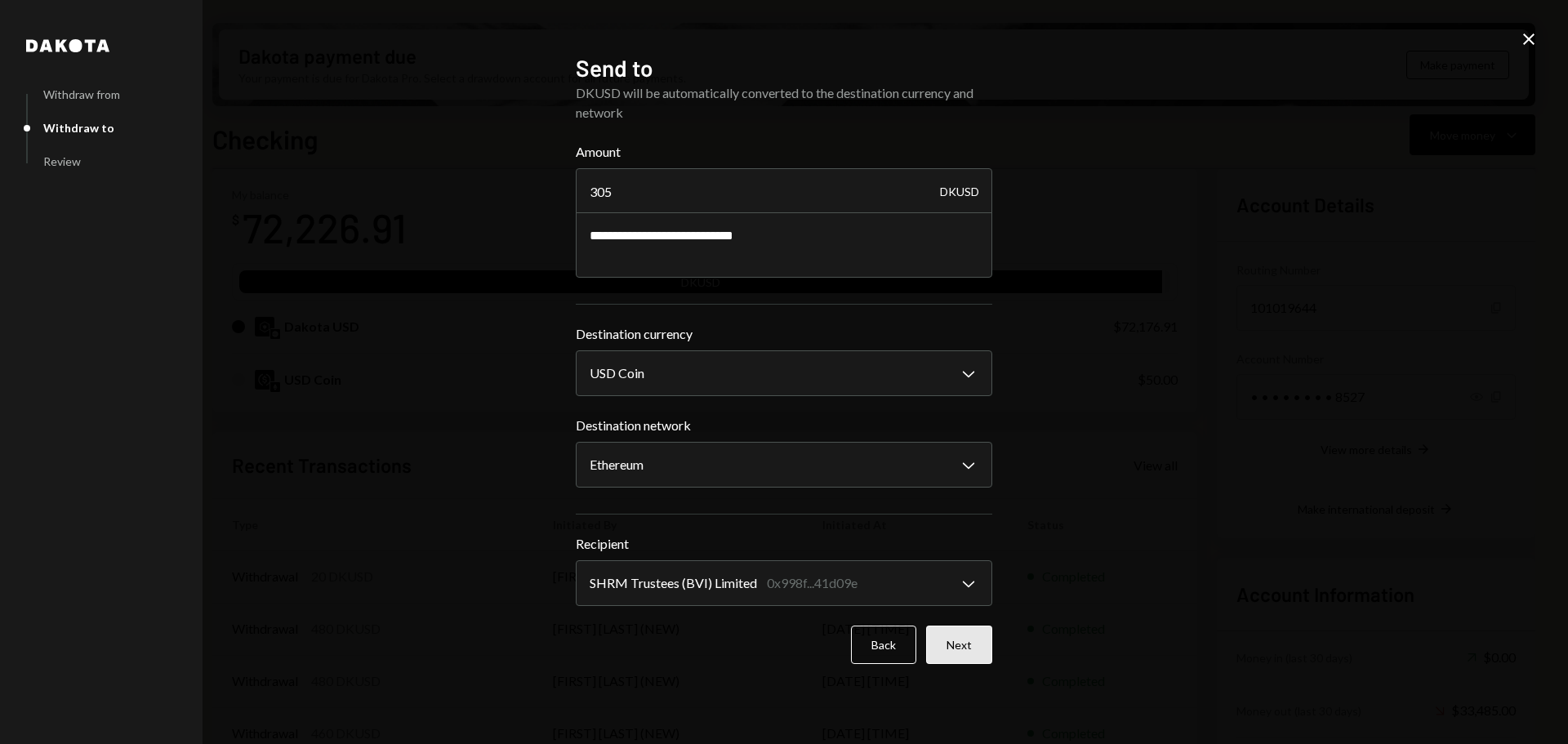 click on "Next" at bounding box center [959, 644] 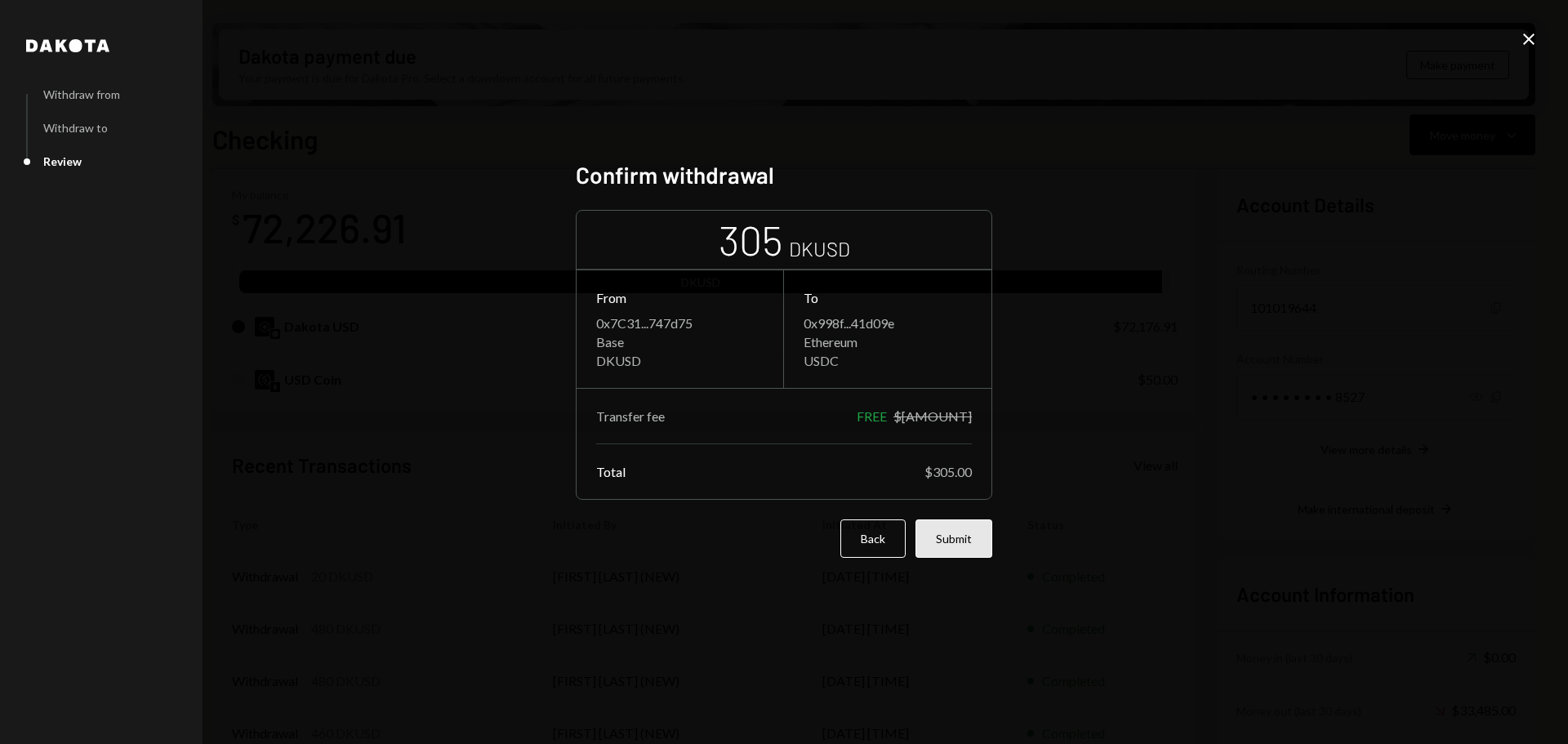 click on "Submit" at bounding box center [954, 538] 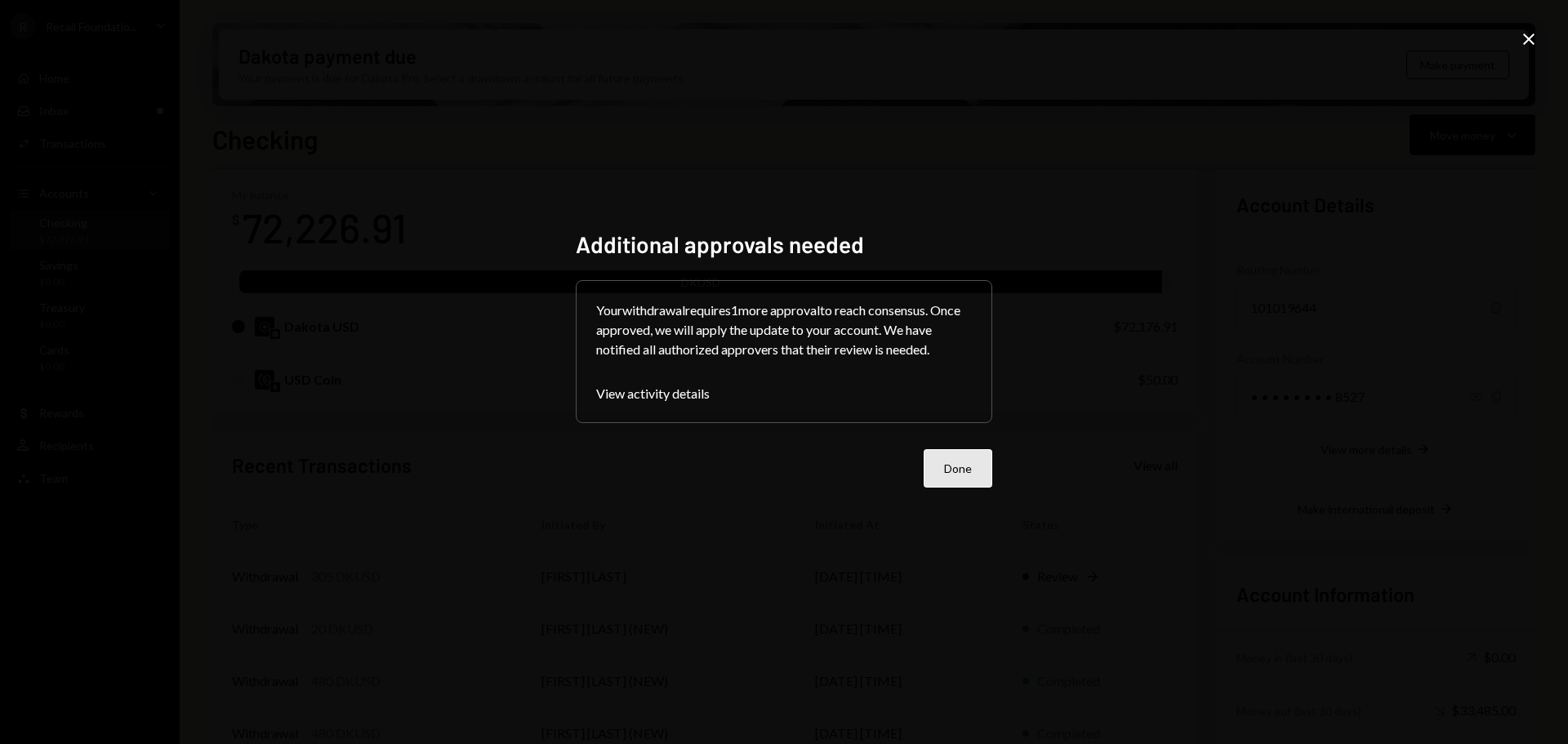 click on "Done" at bounding box center (958, 468) 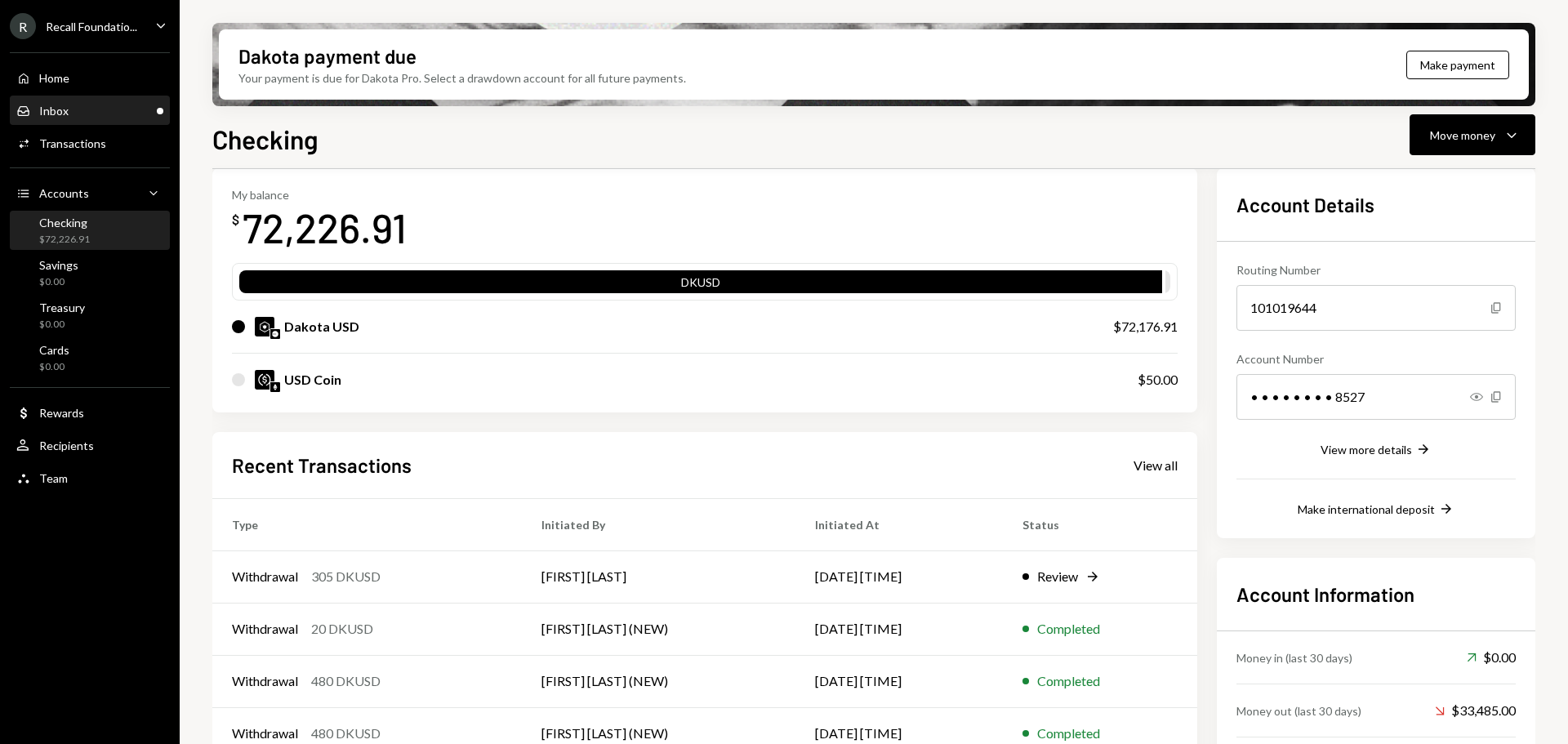 click on "Inbox Inbox" at bounding box center [90, 111] 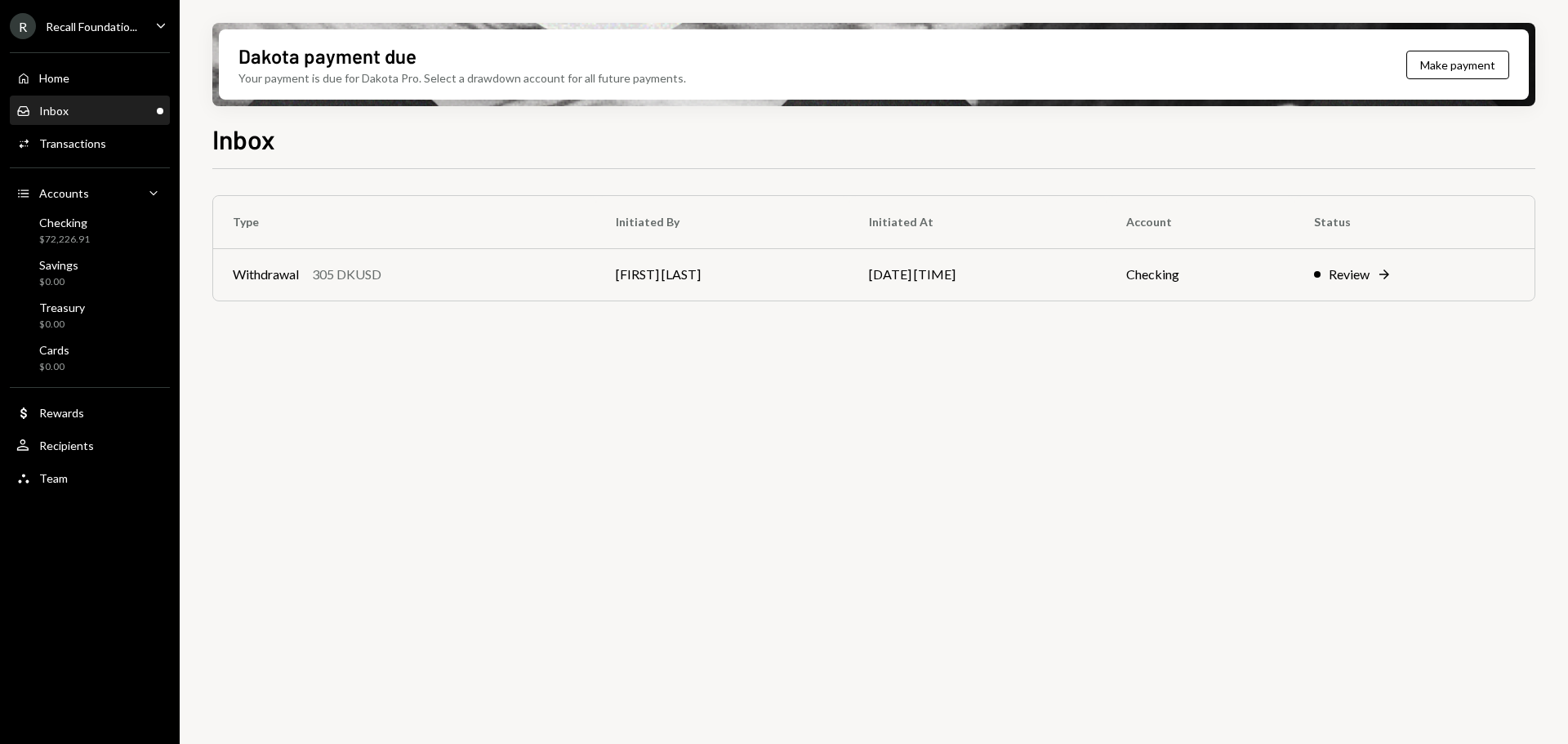 scroll, scrollTop: 0, scrollLeft: 0, axis: both 